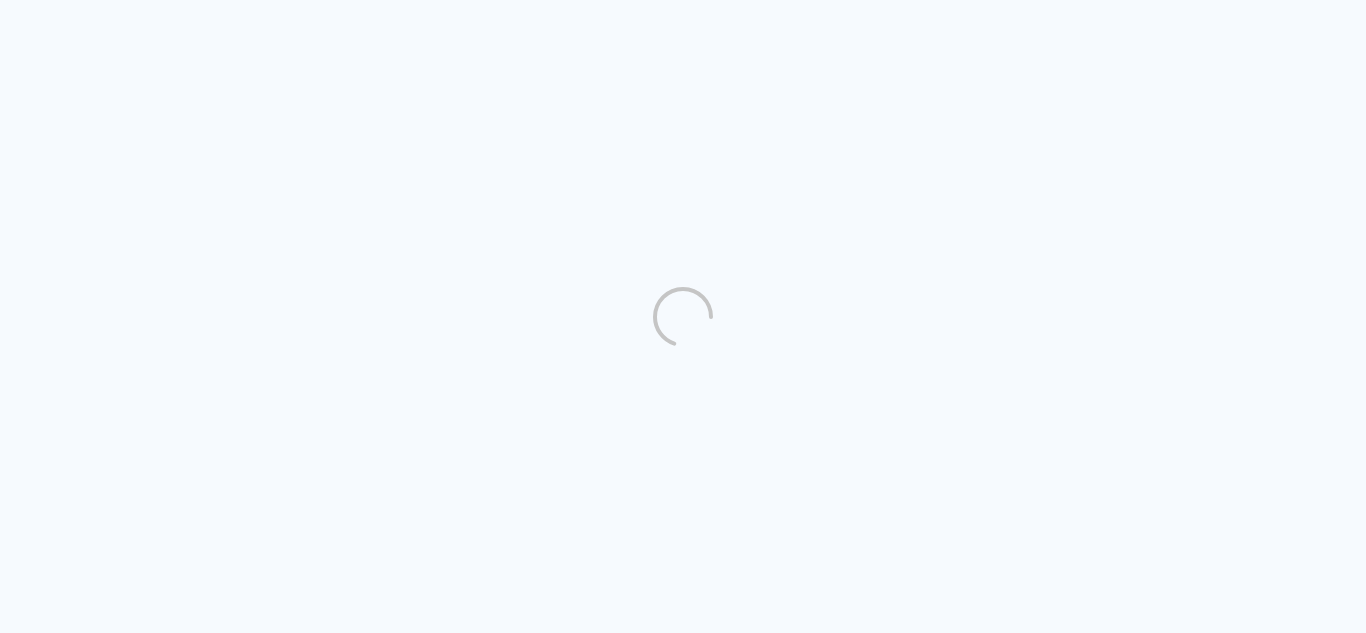 scroll, scrollTop: 0, scrollLeft: 0, axis: both 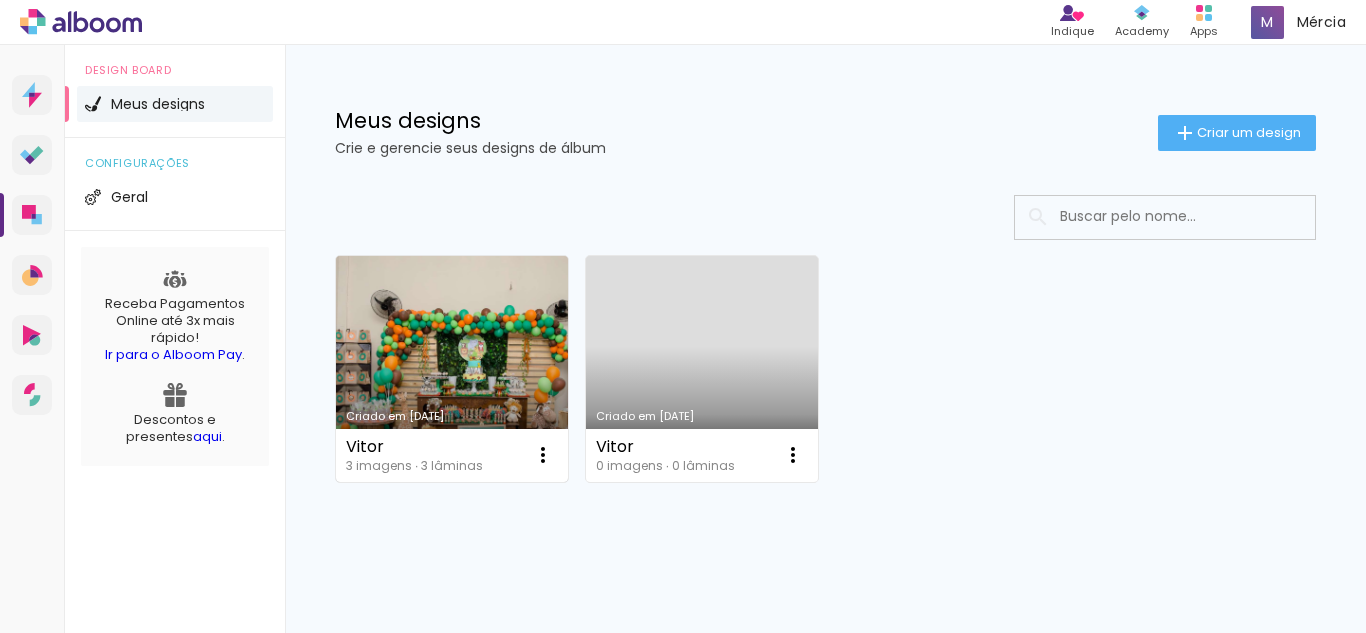 click on "Criado em [DATE]" at bounding box center (452, 369) 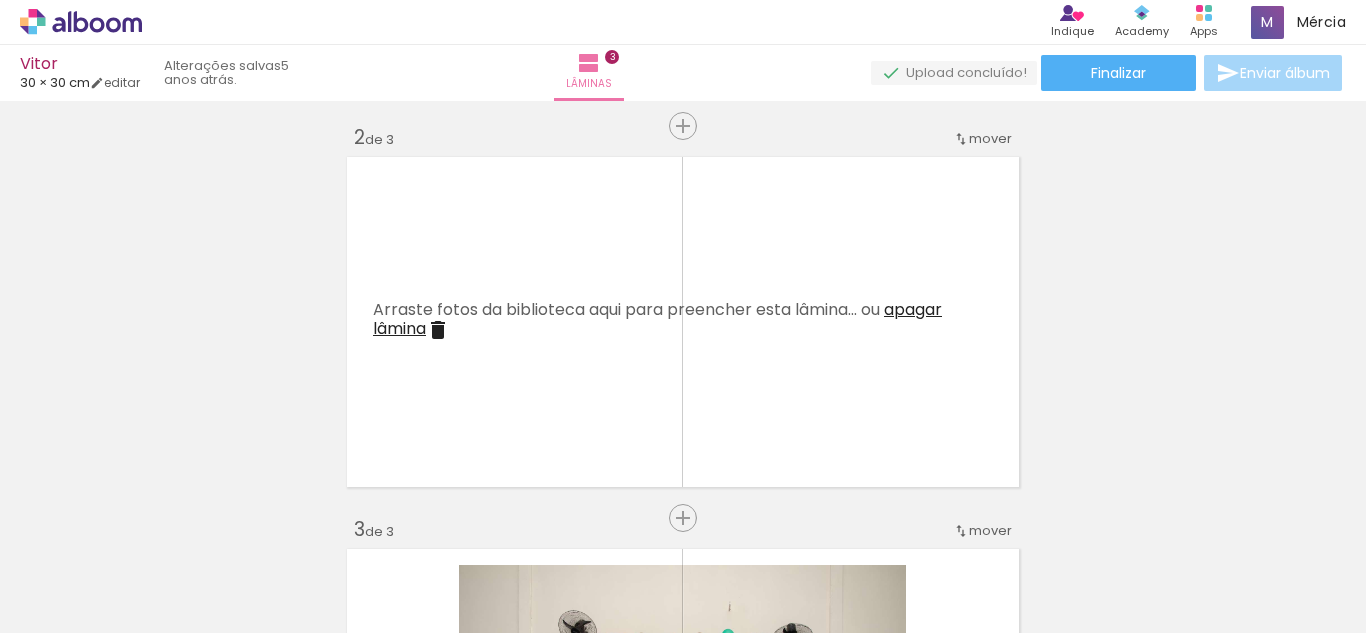 scroll, scrollTop: 0, scrollLeft: 0, axis: both 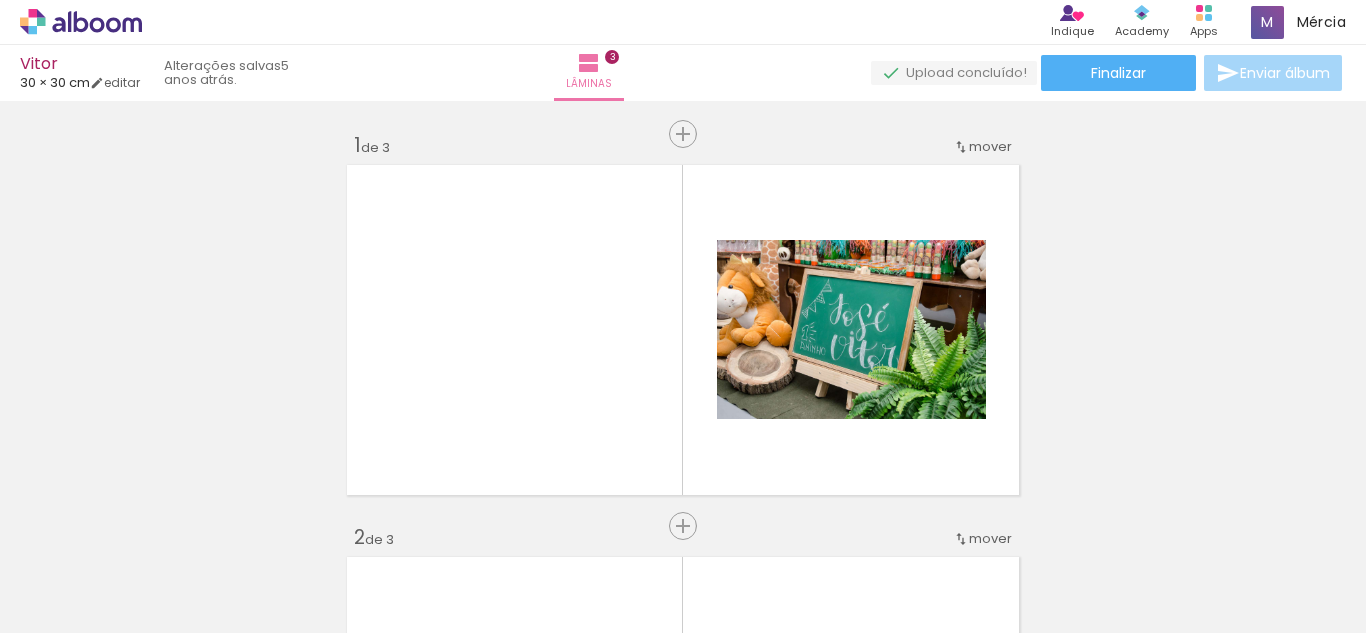 click on "Adicionar
Fotos" at bounding box center (71, 606) 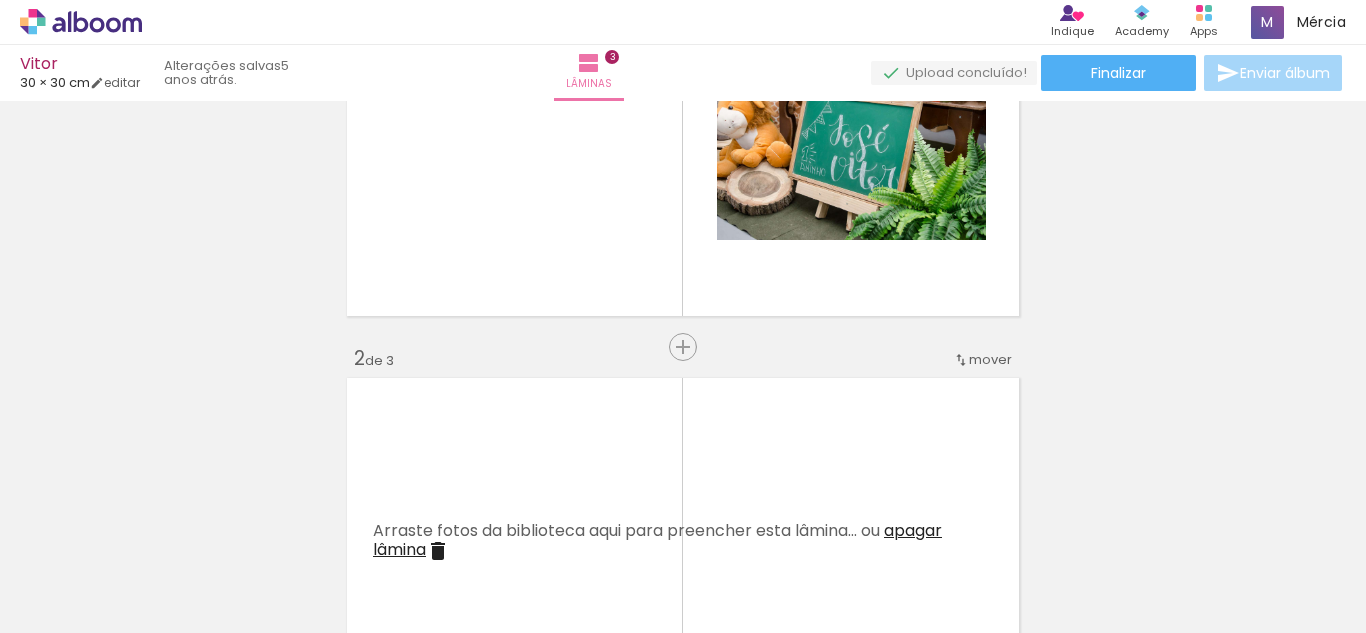 scroll, scrollTop: 0, scrollLeft: 0, axis: both 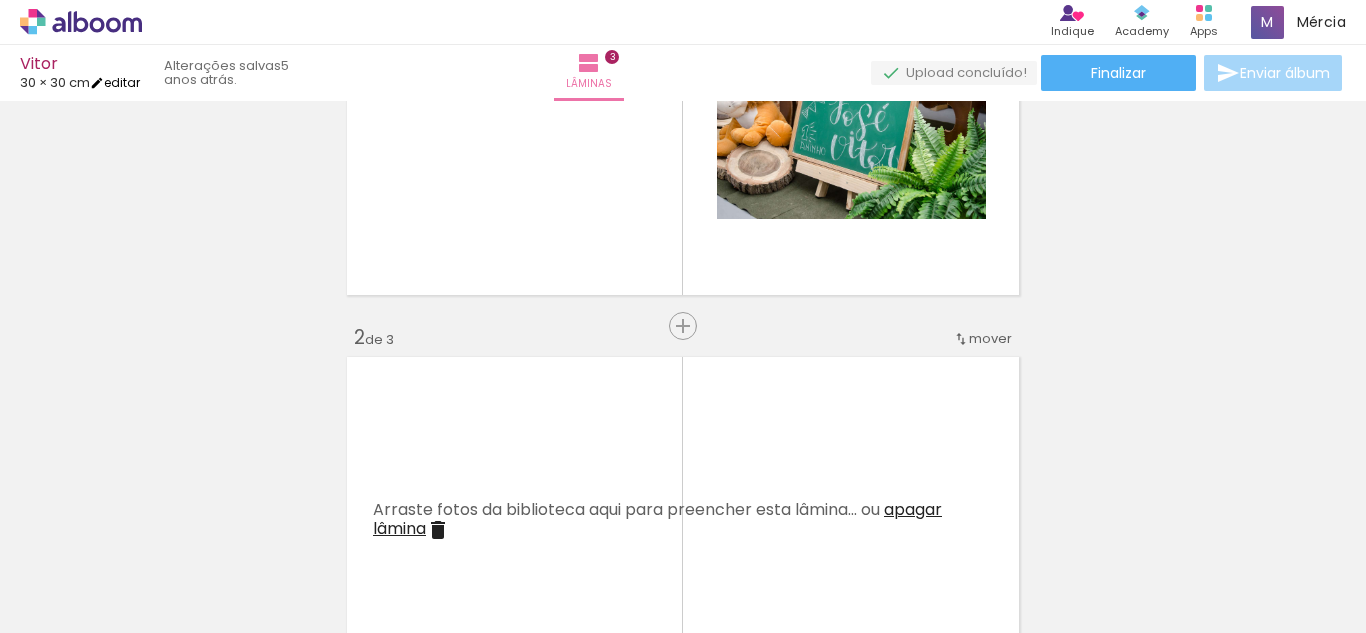 click on "editar" at bounding box center (115, 82) 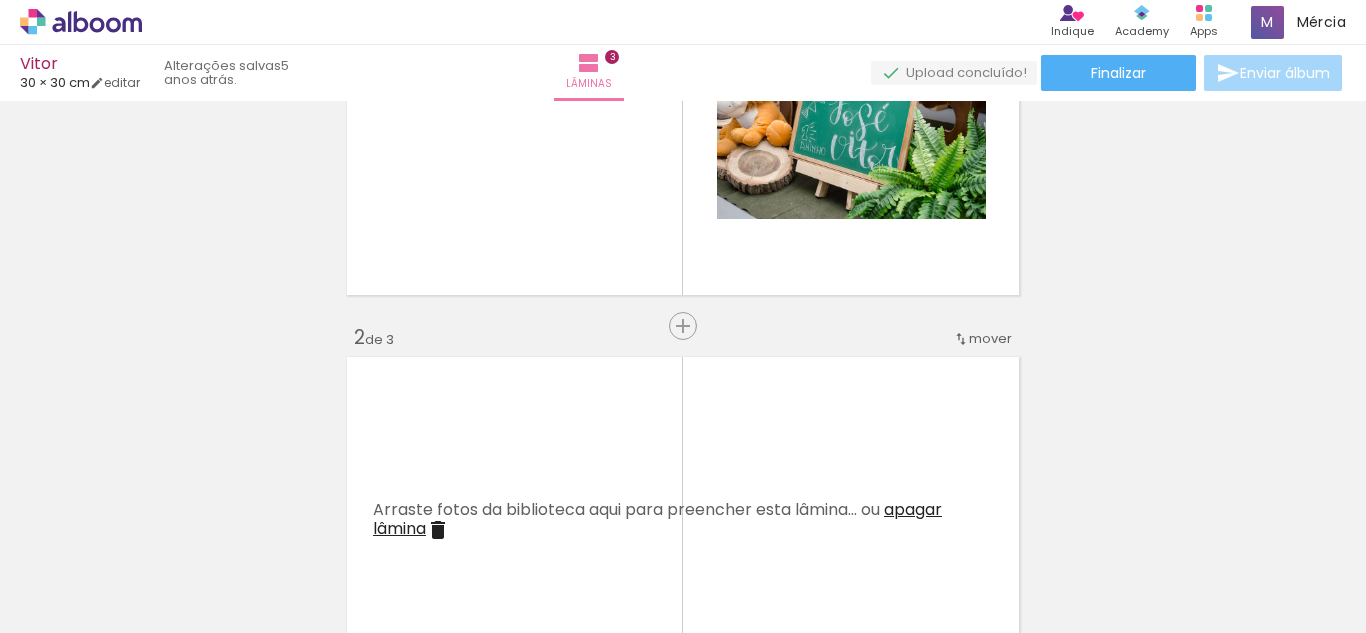 type on "30,48" 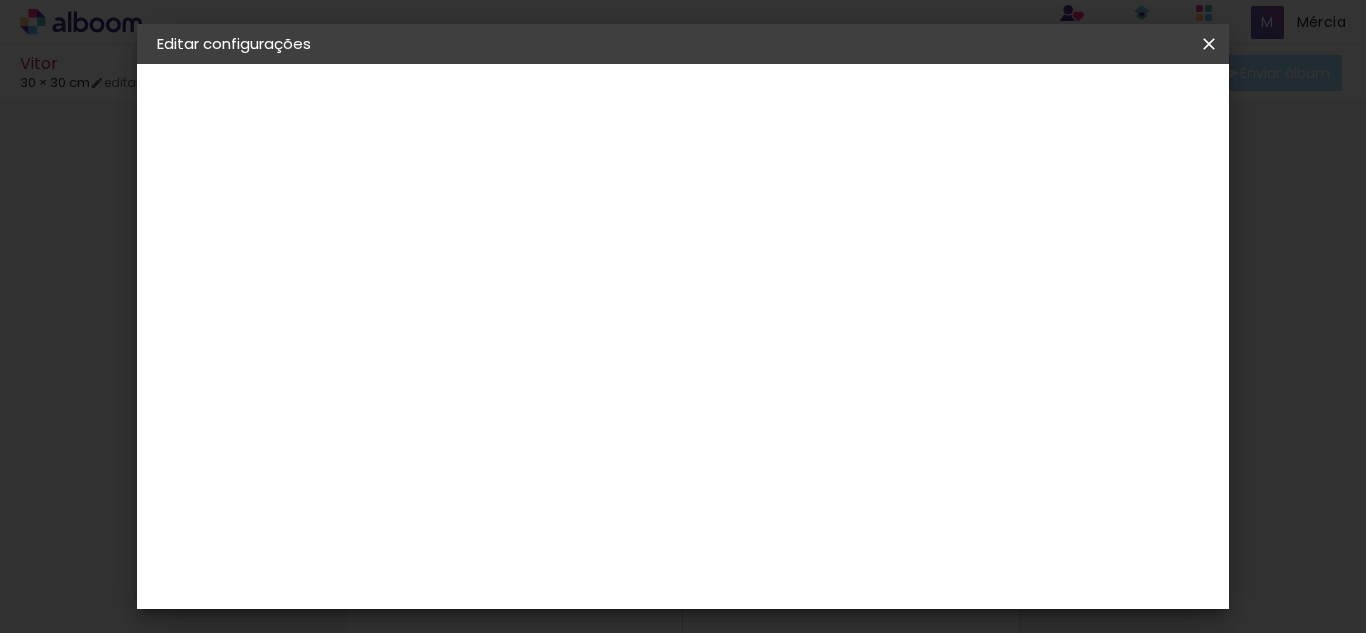 click on "Voltar" at bounding box center (0, 0) 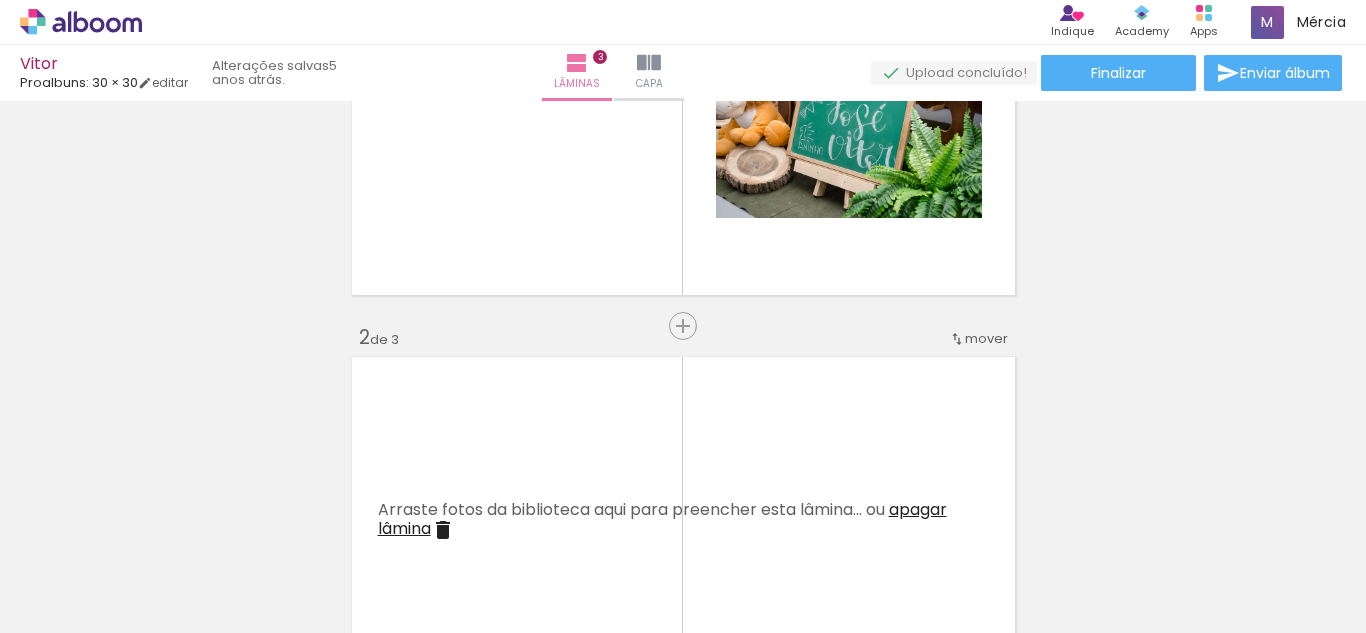 scroll, scrollTop: 100, scrollLeft: 0, axis: vertical 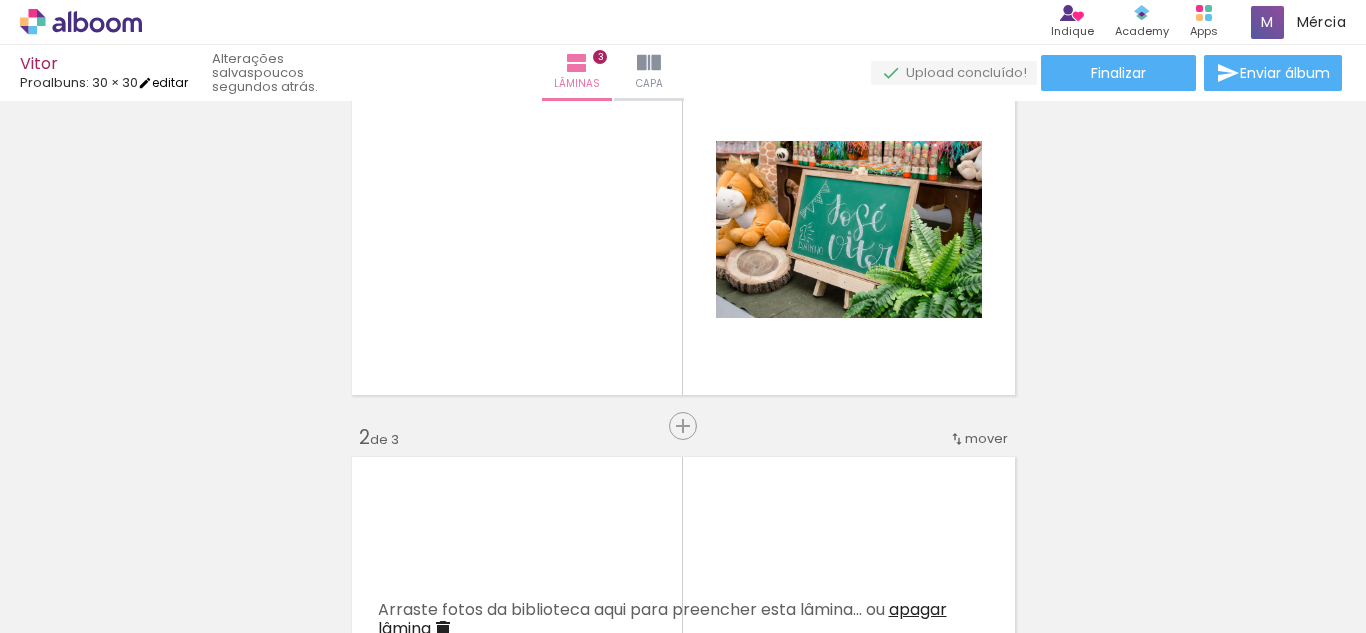 click on "editar" at bounding box center [163, 82] 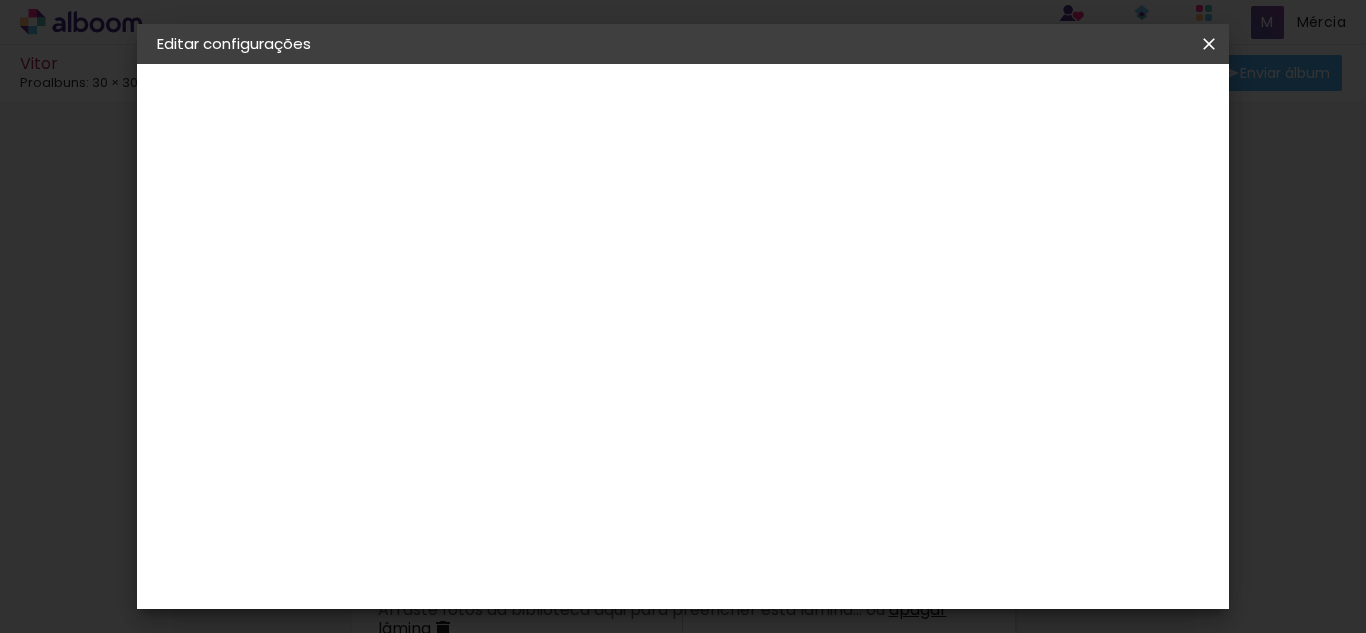 click on "2. Especificações" at bounding box center (266, 205) 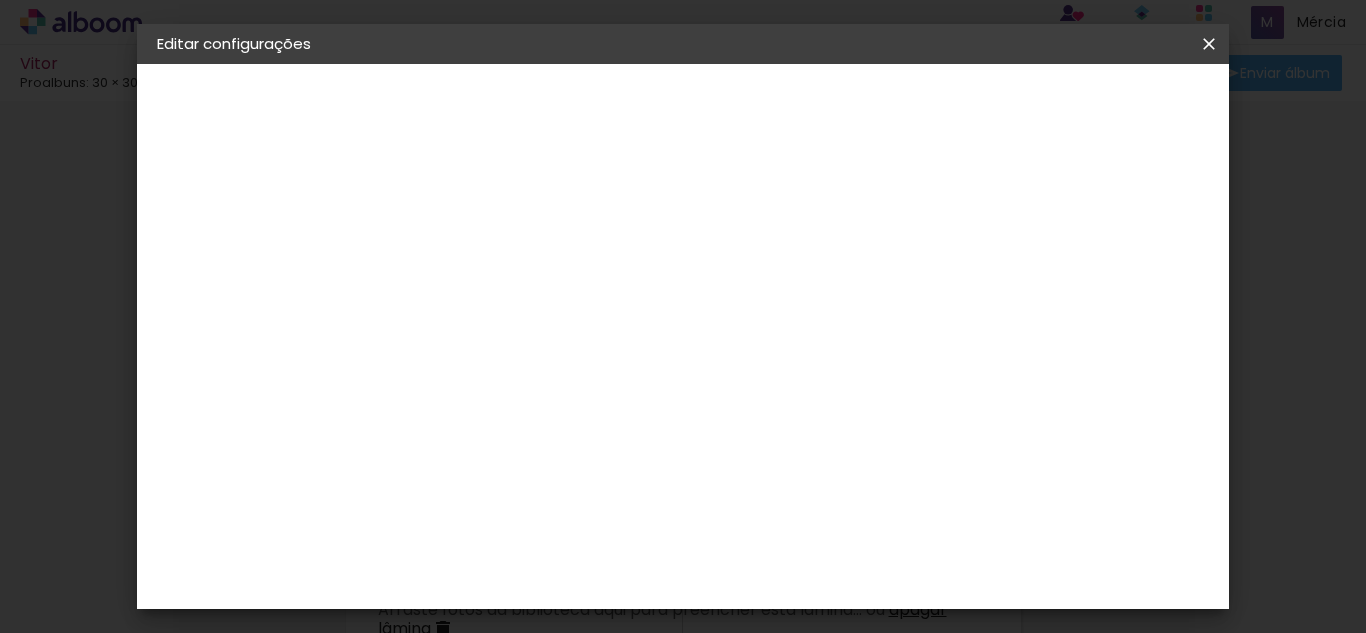 click on "Salvar configurações" at bounding box center (782, 113) 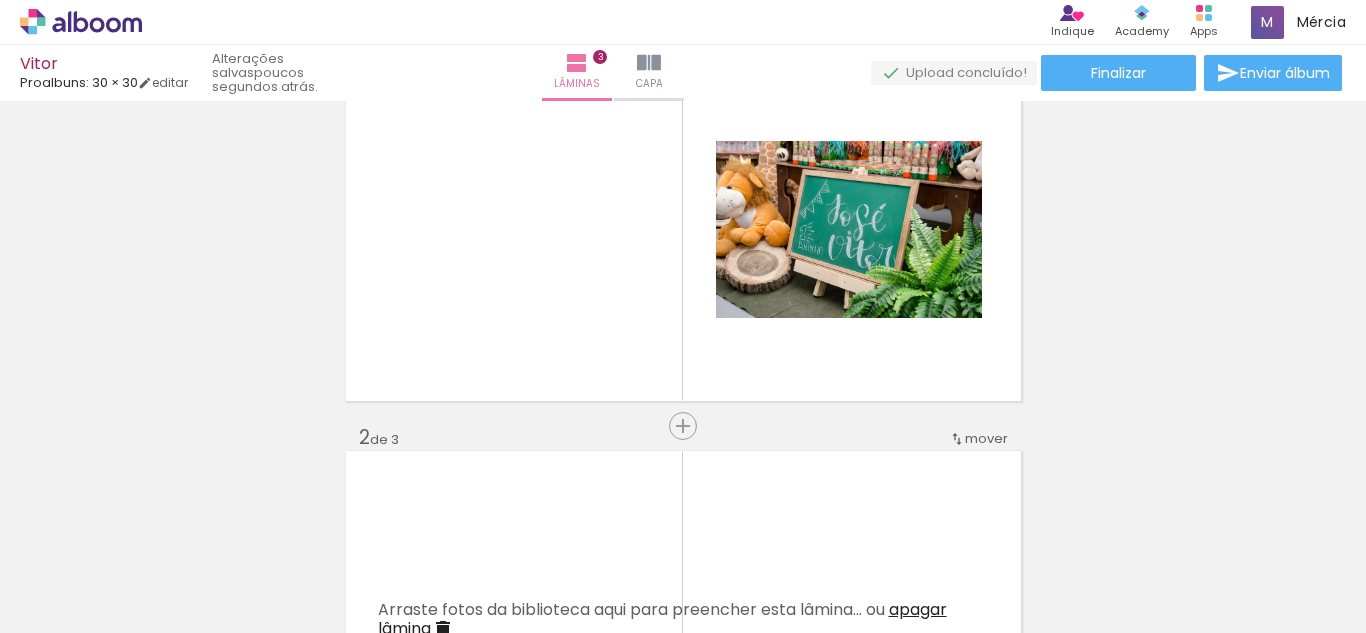 scroll, scrollTop: 0, scrollLeft: 0, axis: both 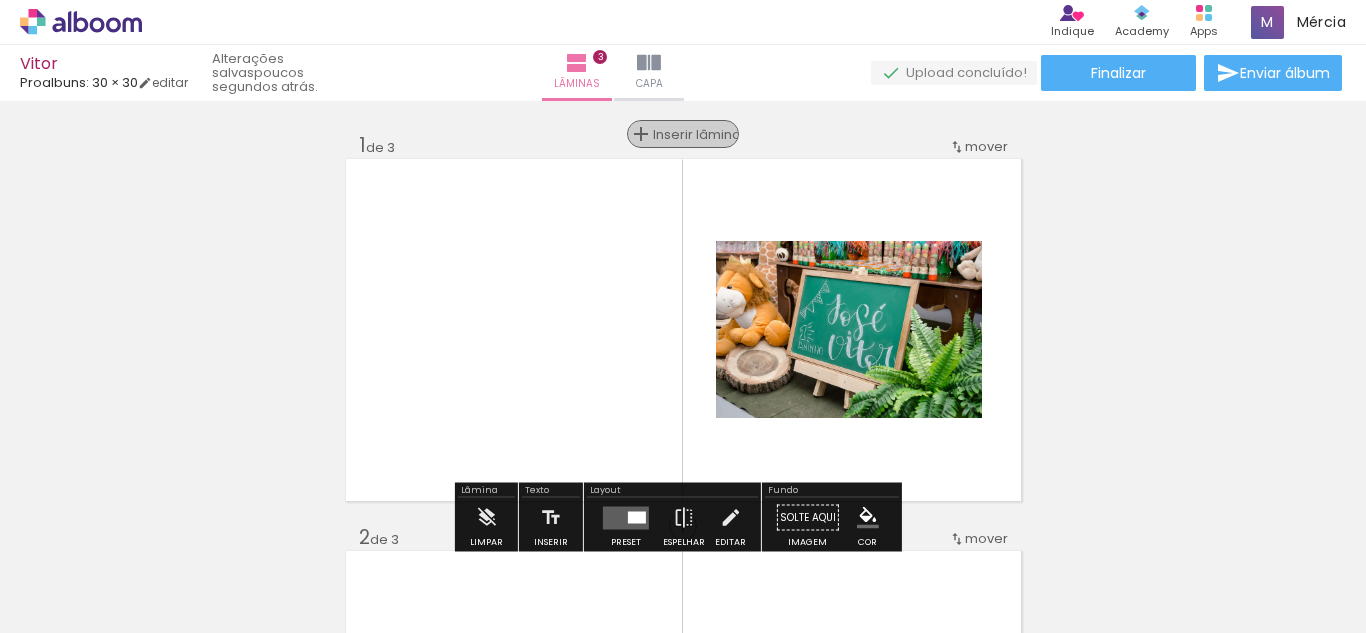 click on "Inserir lâmina" at bounding box center [692, 134] 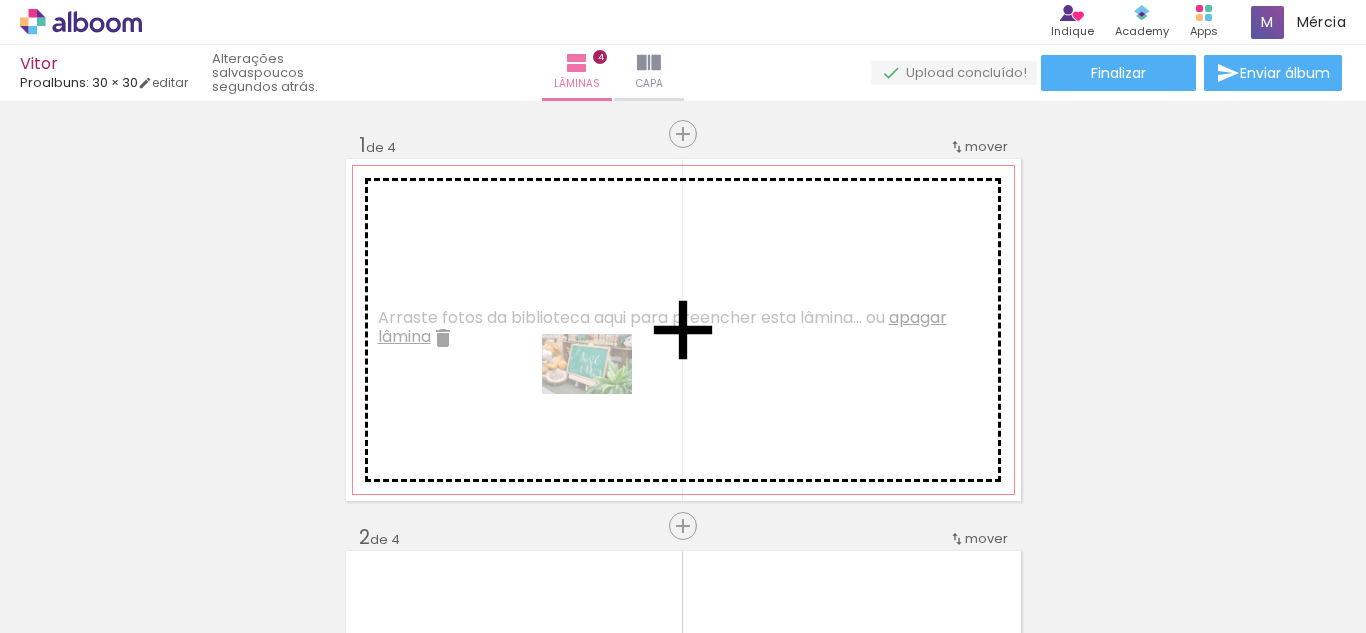 drag, startPoint x: 449, startPoint y: 593, endPoint x: 602, endPoint y: 394, distance: 251.01793 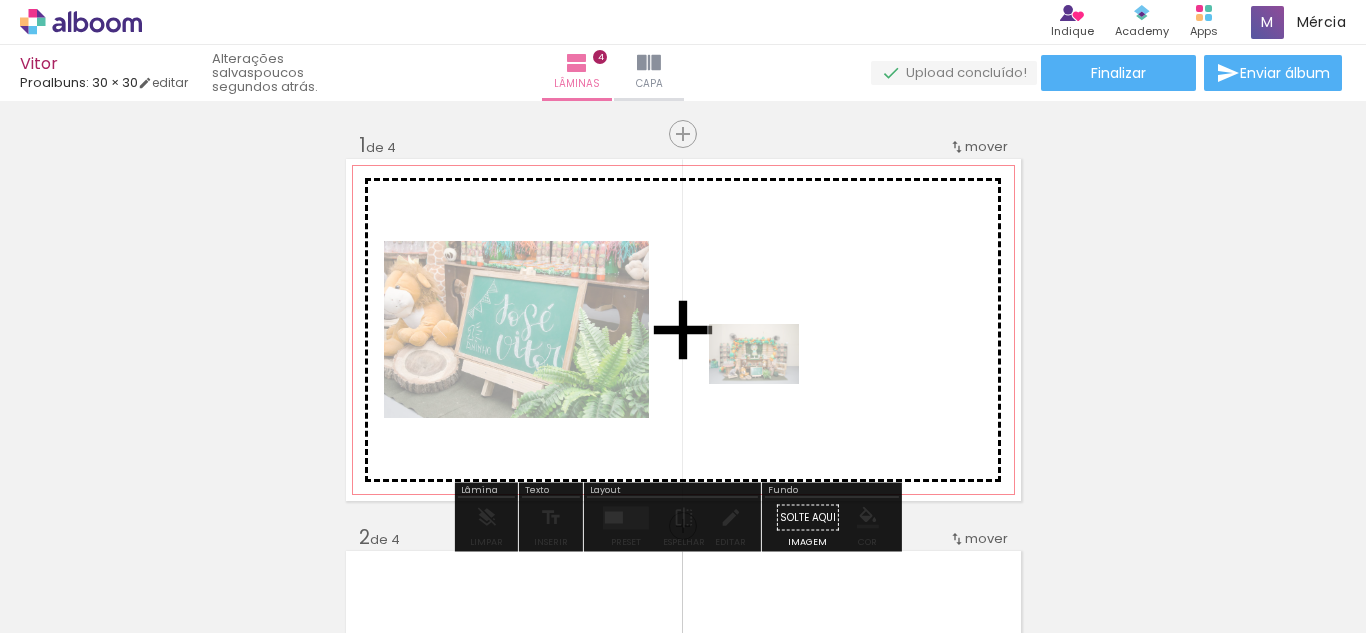 drag, startPoint x: 343, startPoint y: 570, endPoint x: 781, endPoint y: 372, distance: 480.67453 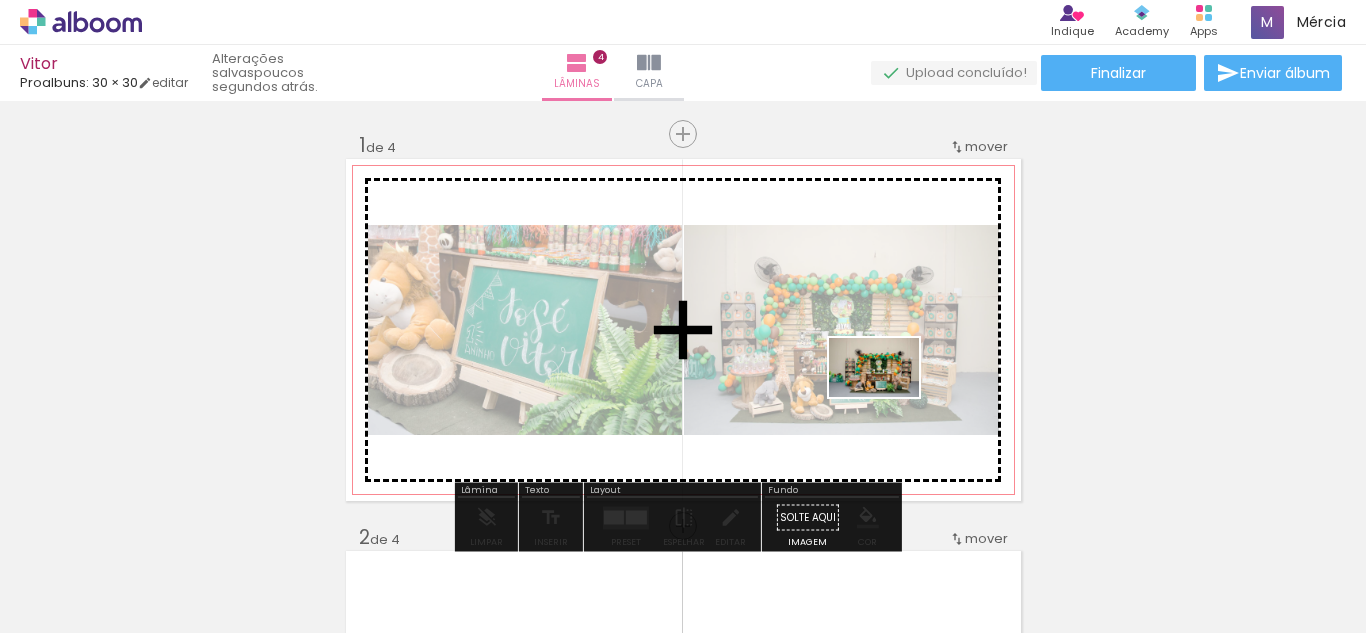 drag, startPoint x: 236, startPoint y: 564, endPoint x: 889, endPoint y: 398, distance: 673.7692 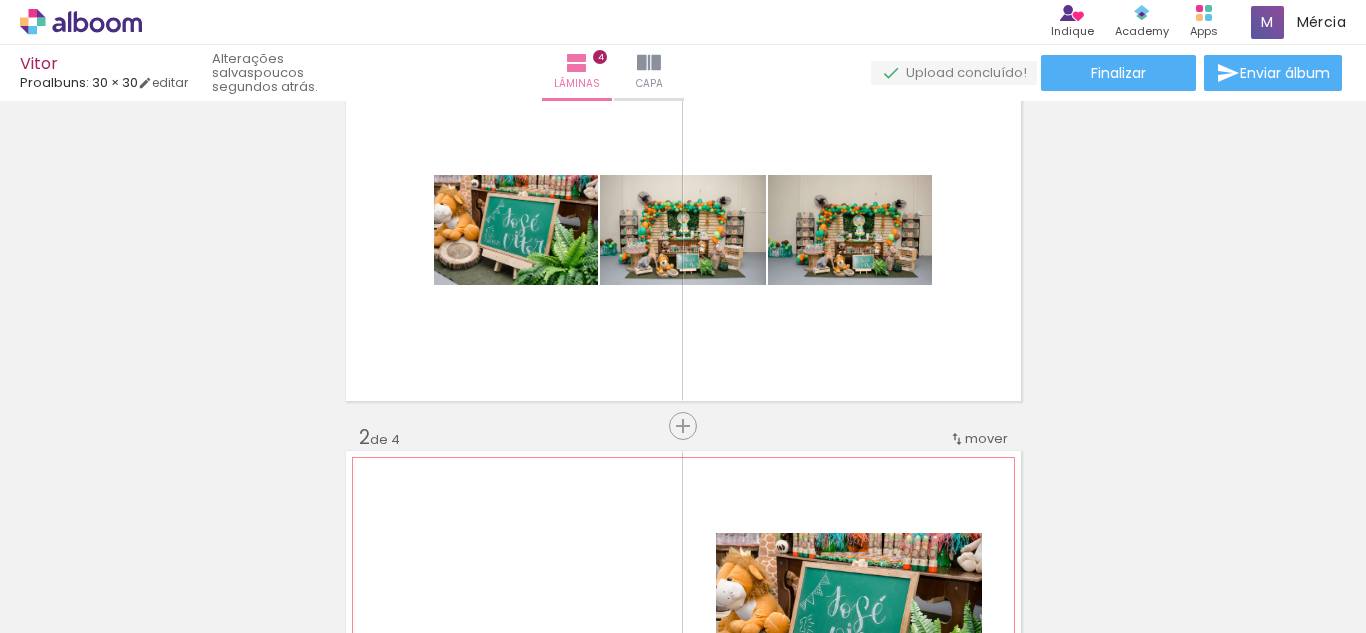 scroll, scrollTop: 0, scrollLeft: 0, axis: both 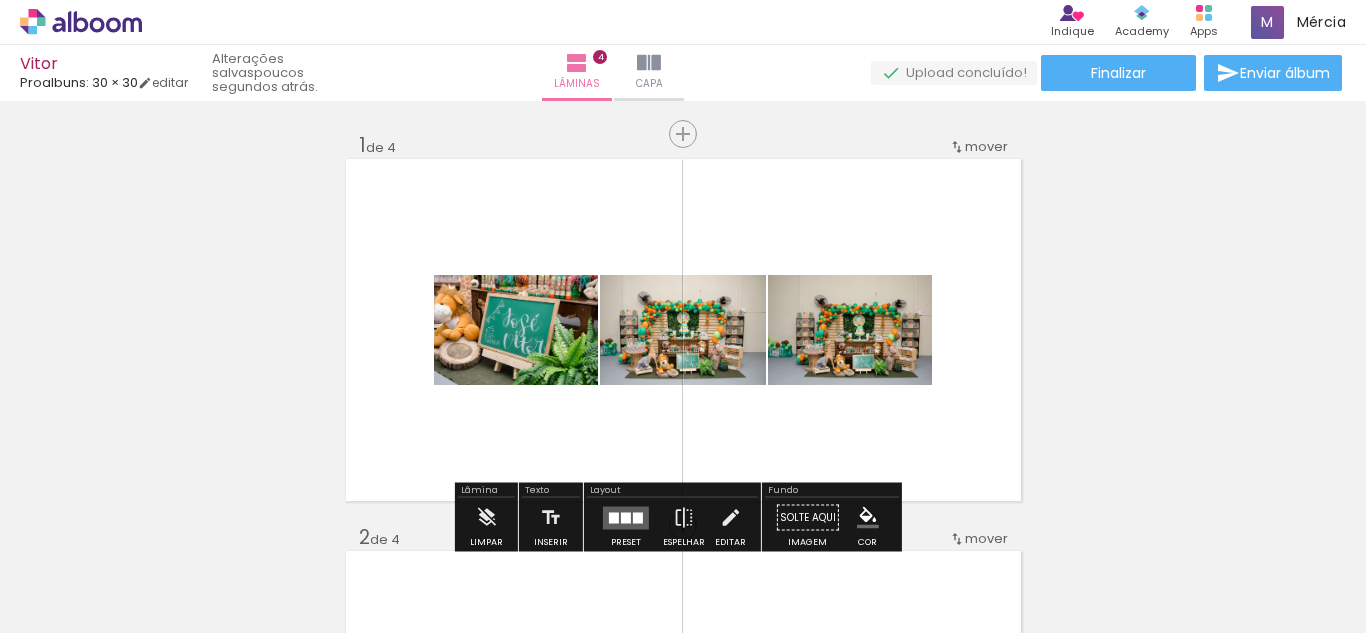 click on "Adicionar
Fotos" at bounding box center [71, 606] 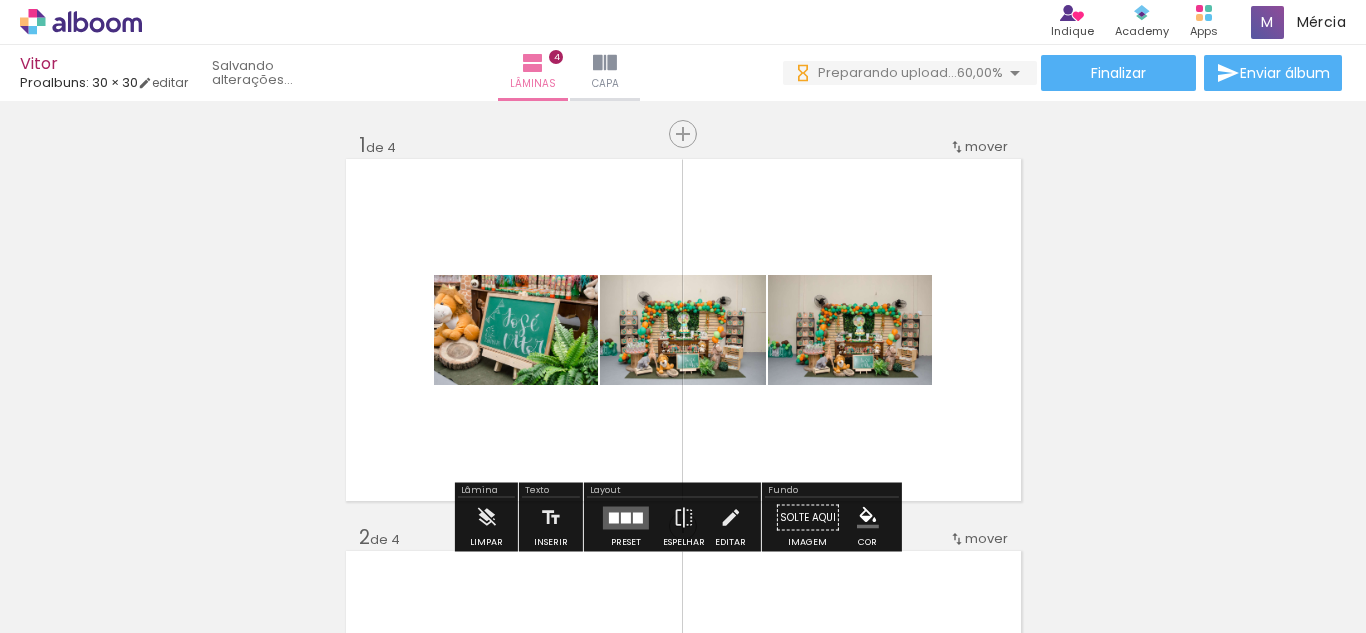 scroll, scrollTop: 0, scrollLeft: 0, axis: both 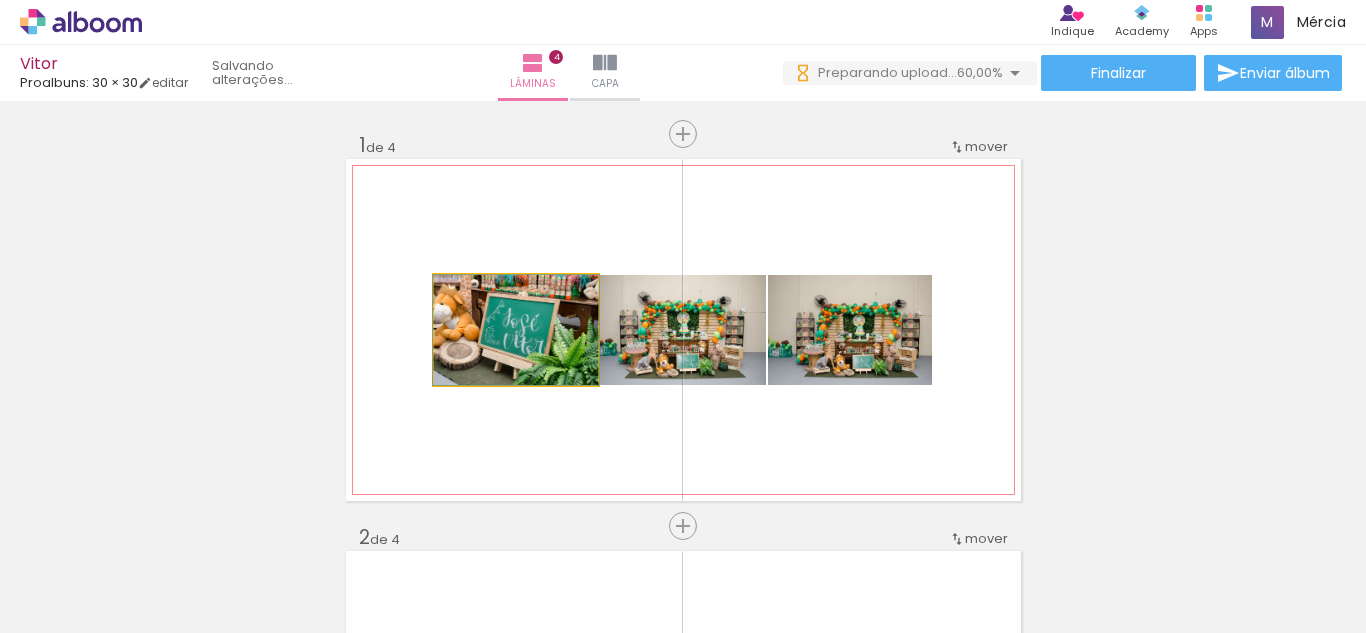 click 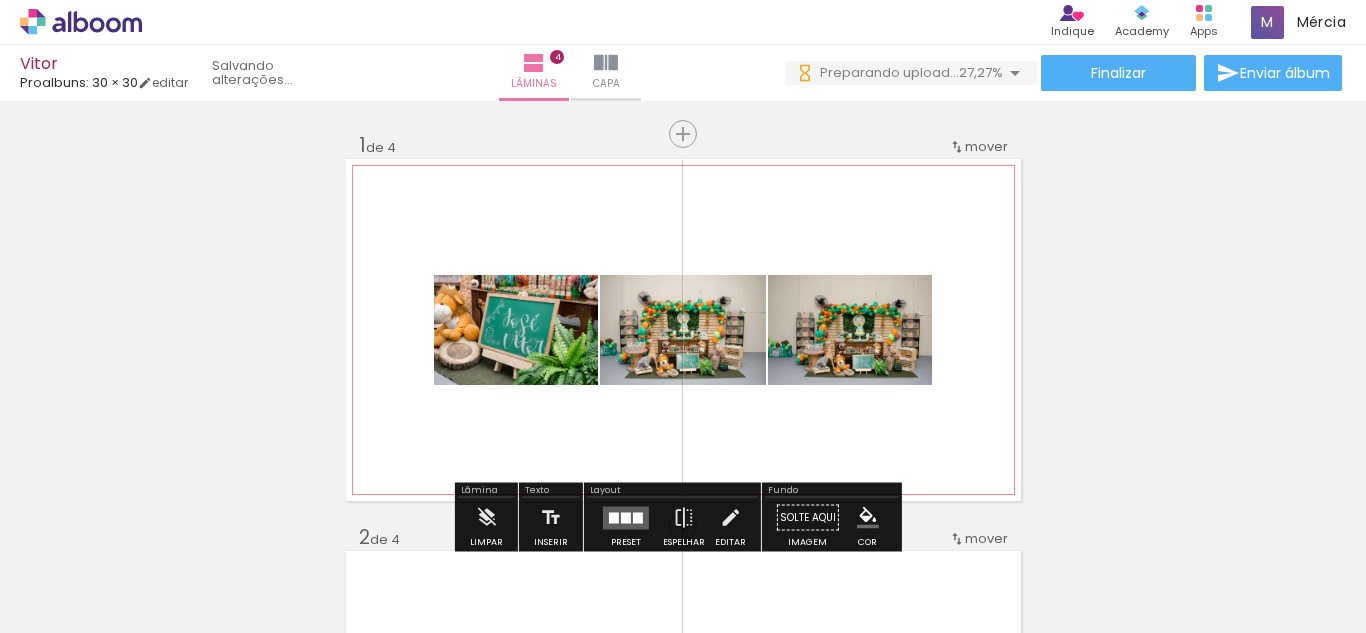 scroll, scrollTop: 0, scrollLeft: 0, axis: both 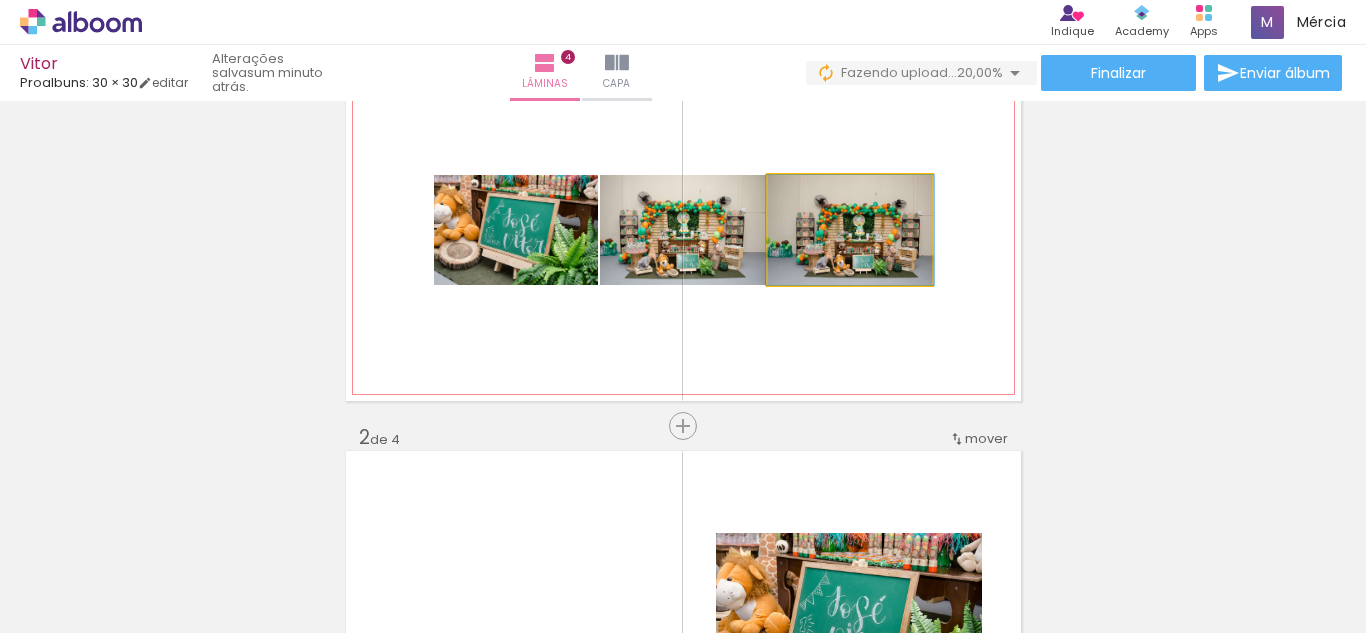 click 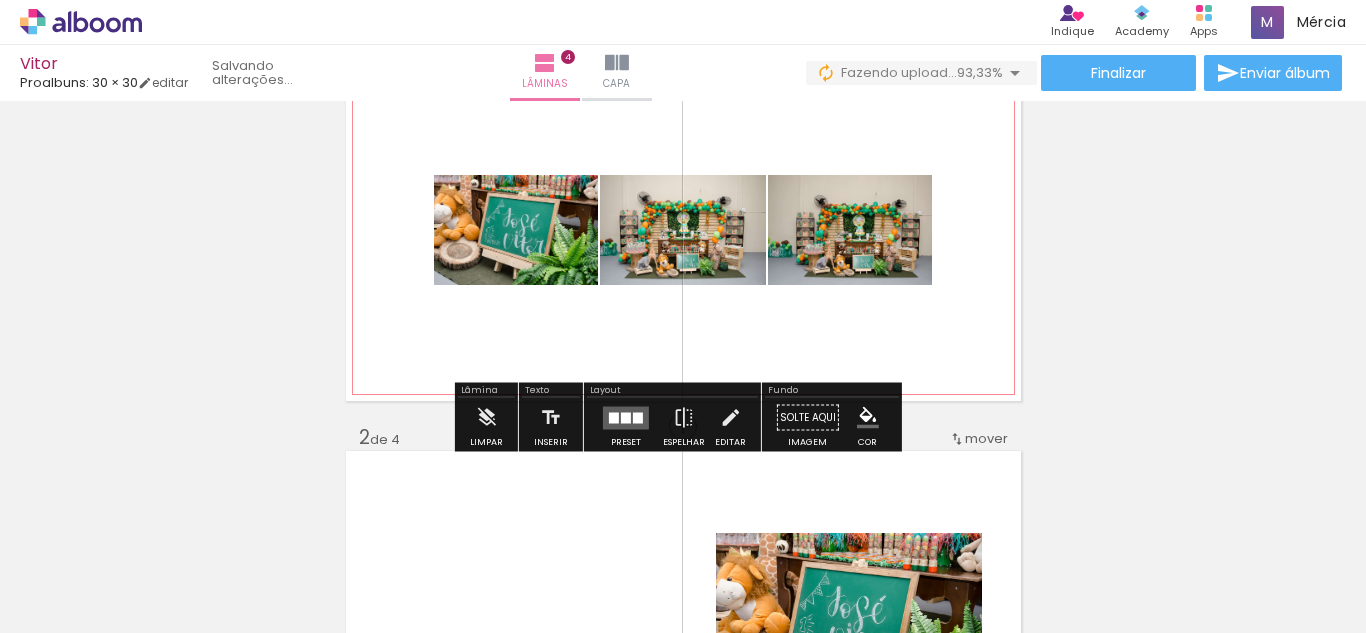 click 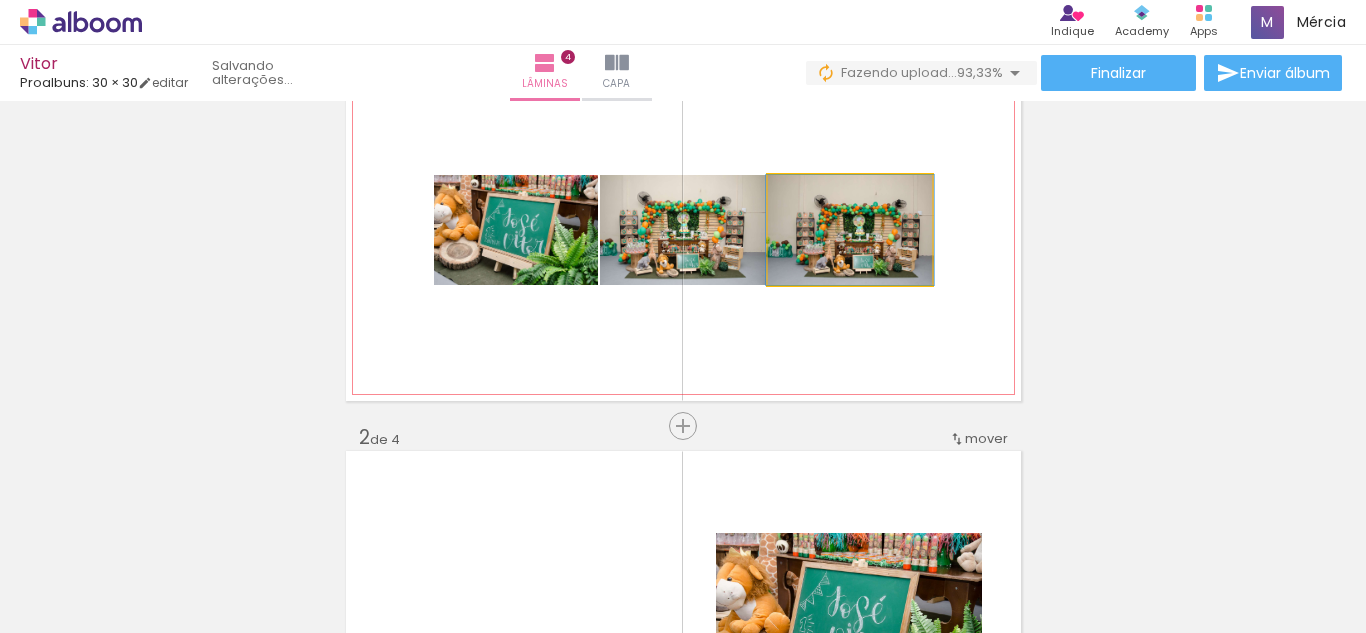 click 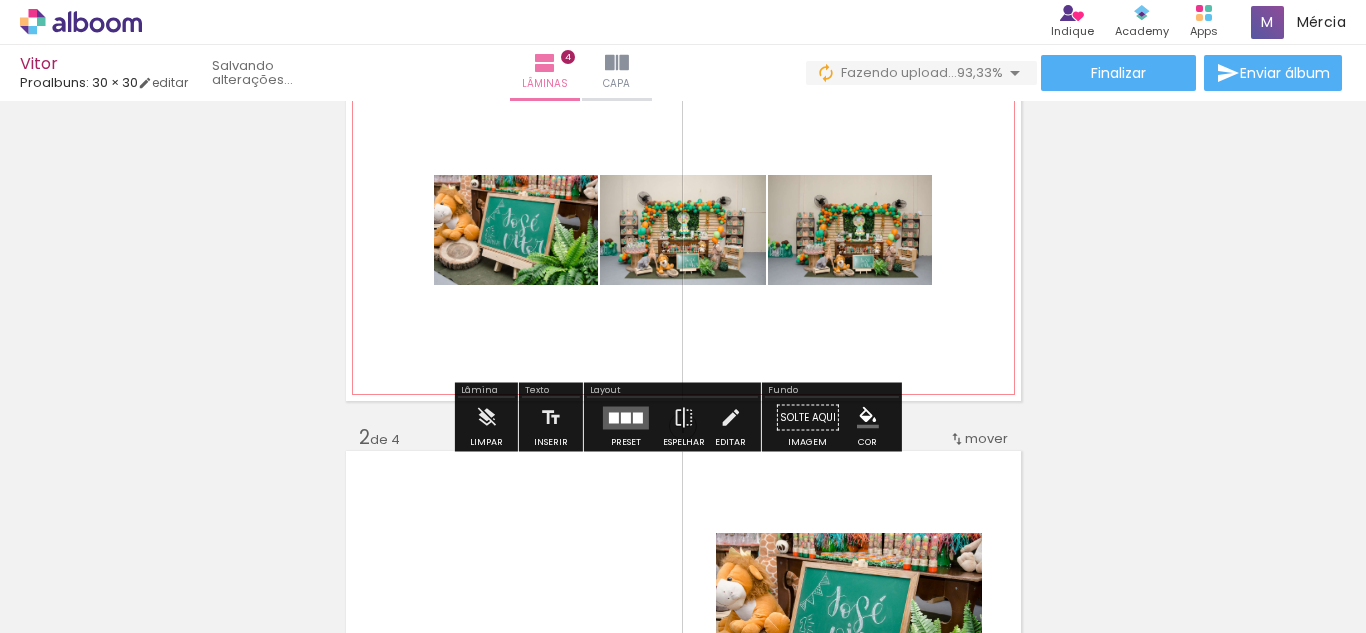 scroll, scrollTop: 0, scrollLeft: 0, axis: both 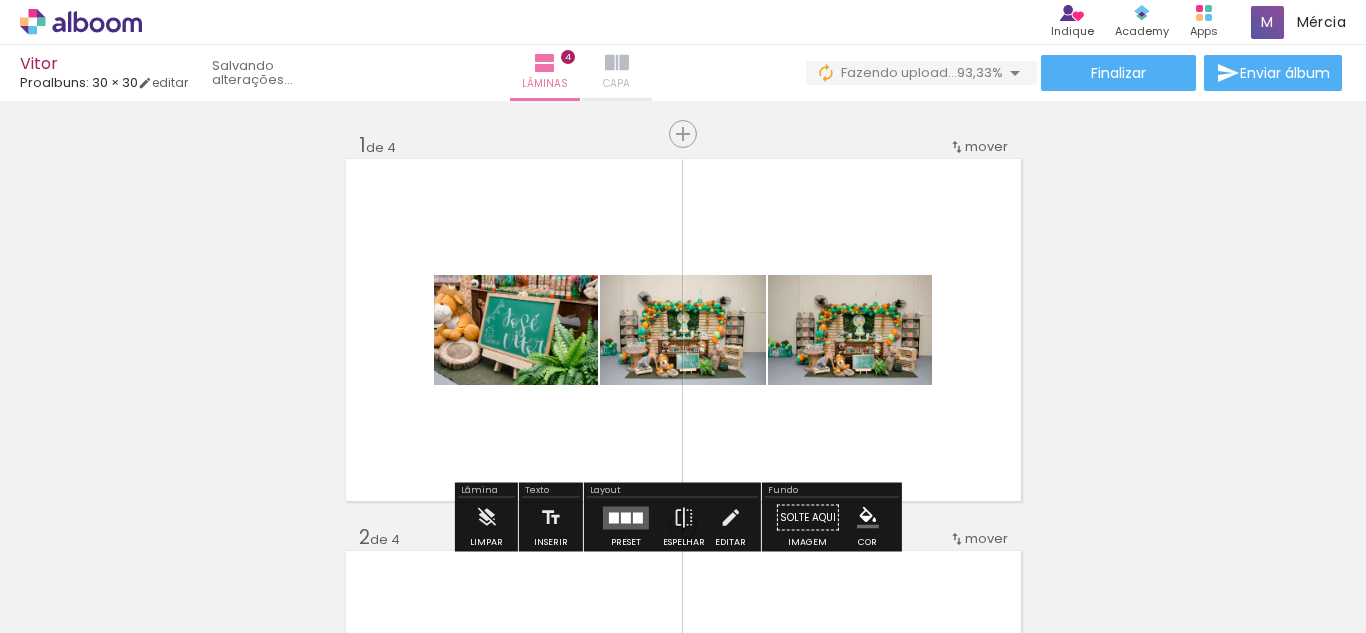 click at bounding box center [617, 63] 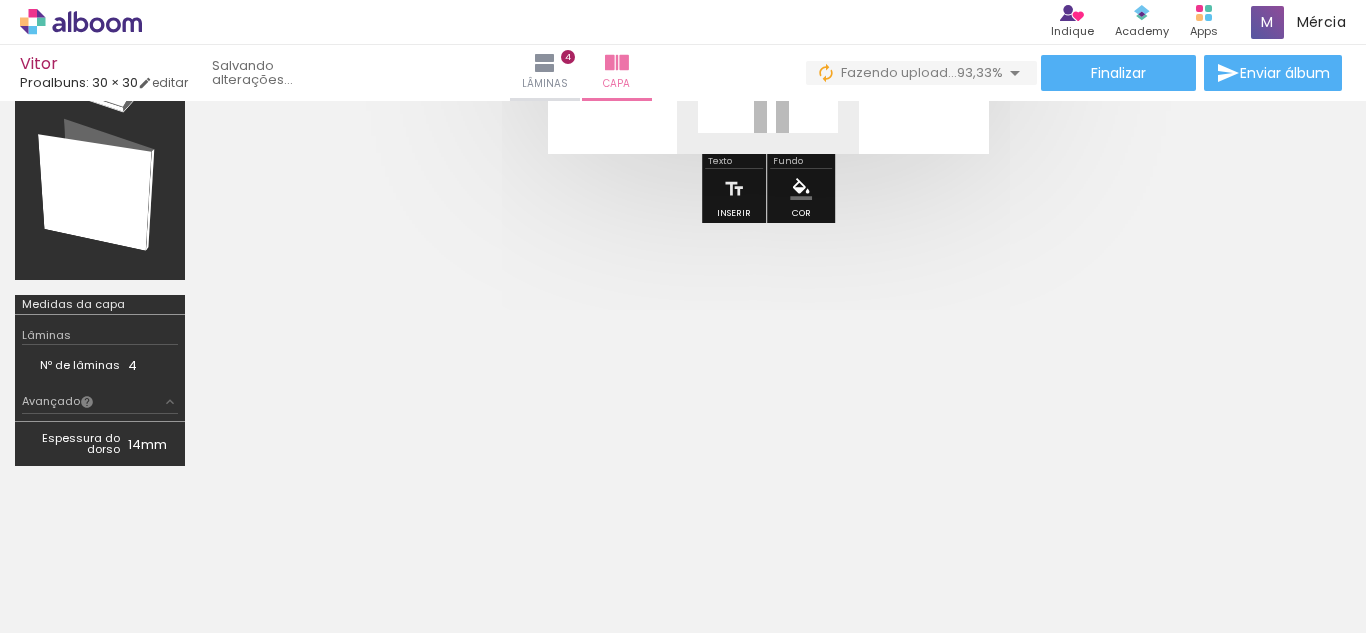 scroll, scrollTop: 0, scrollLeft: 0, axis: both 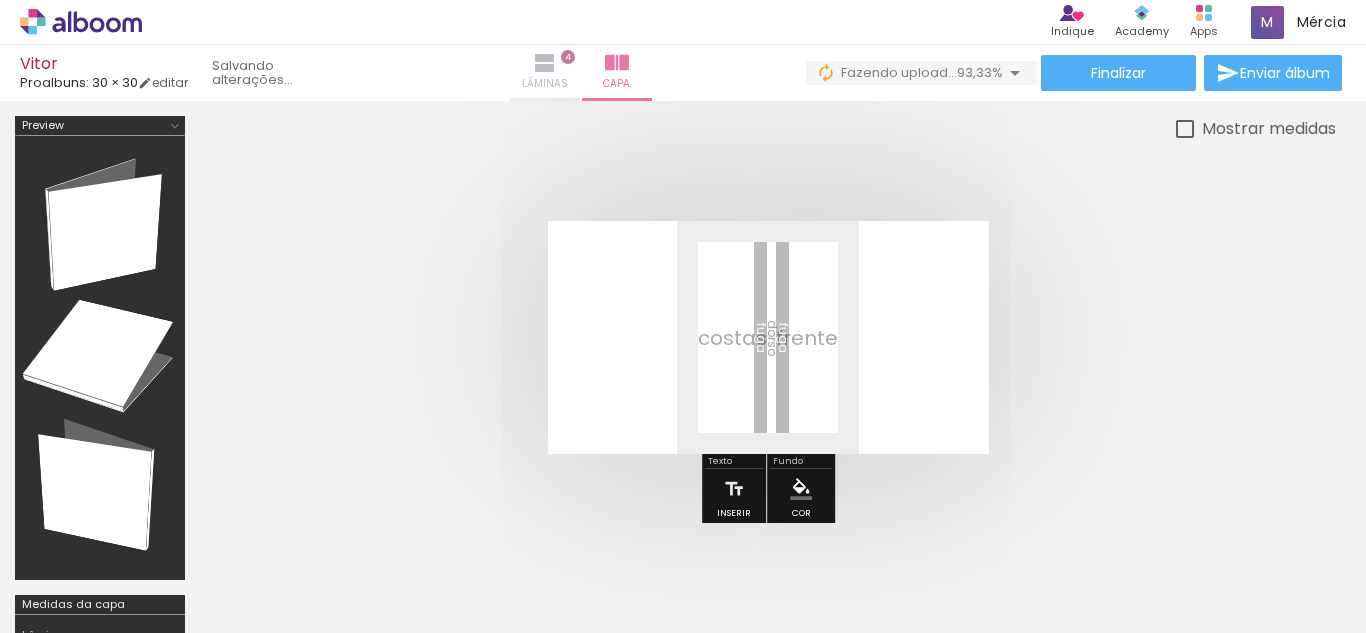 click at bounding box center [545, 63] 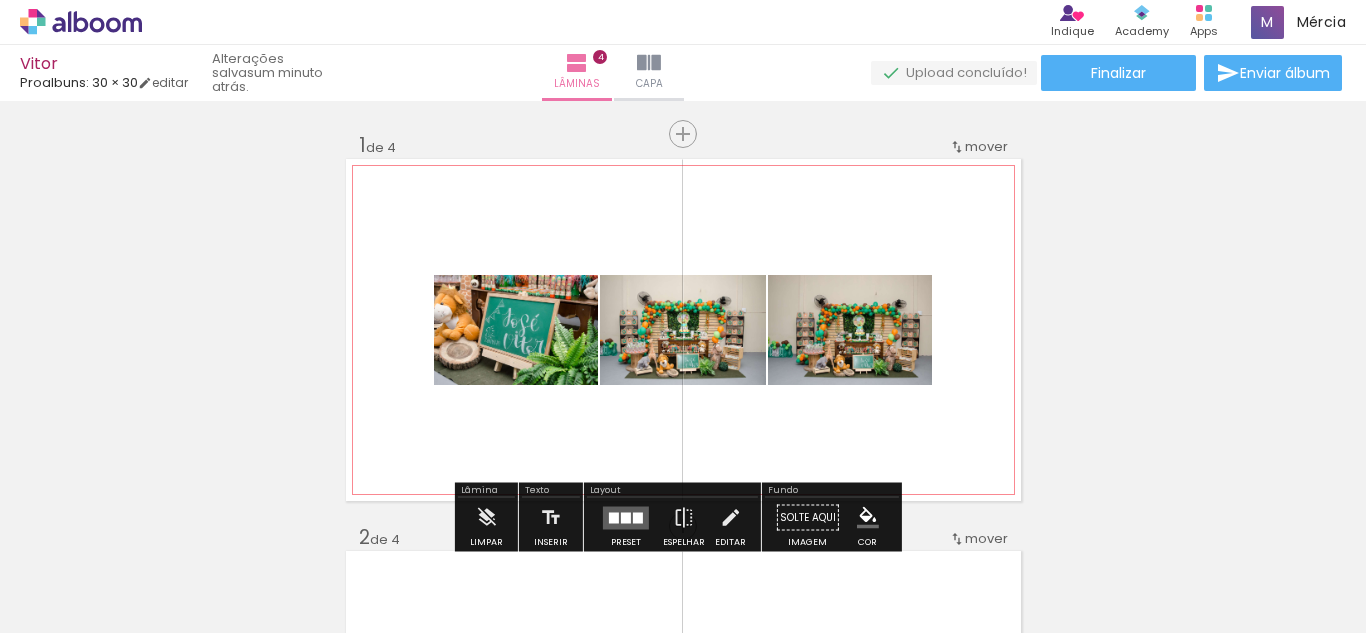 click on "mover" at bounding box center [986, 146] 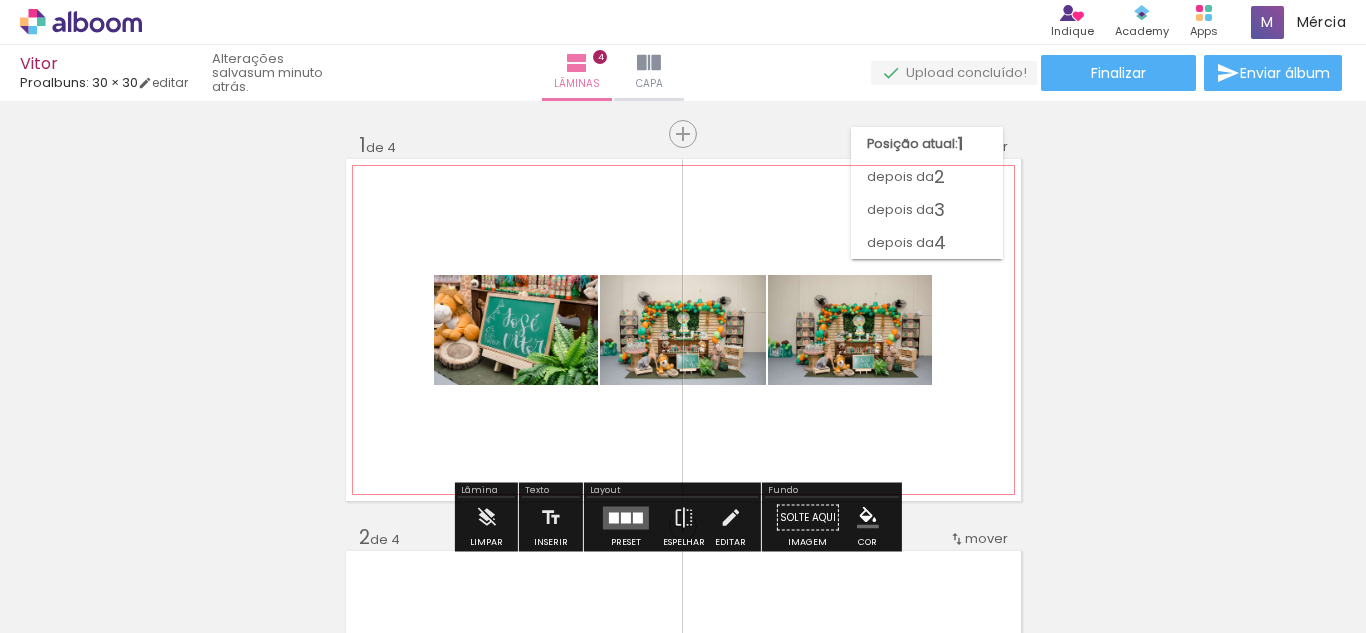 click on "1  de 4" 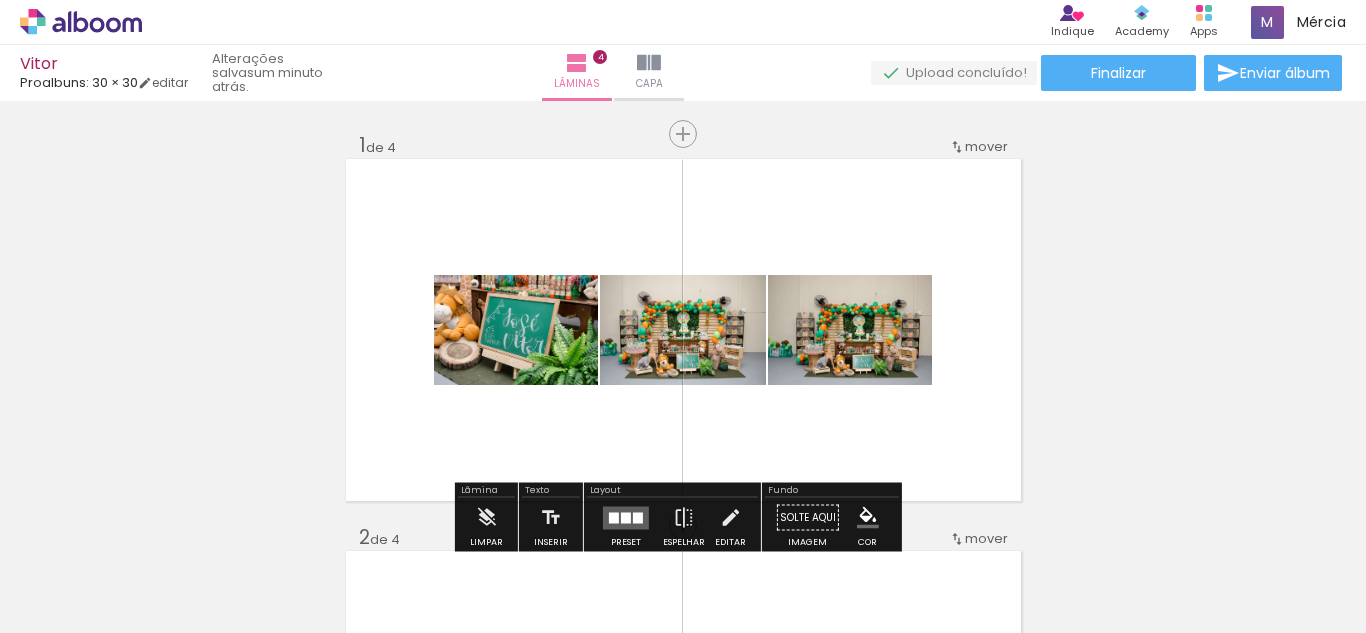 drag, startPoint x: 675, startPoint y: 132, endPoint x: 1009, endPoint y: 291, distance: 369.91486 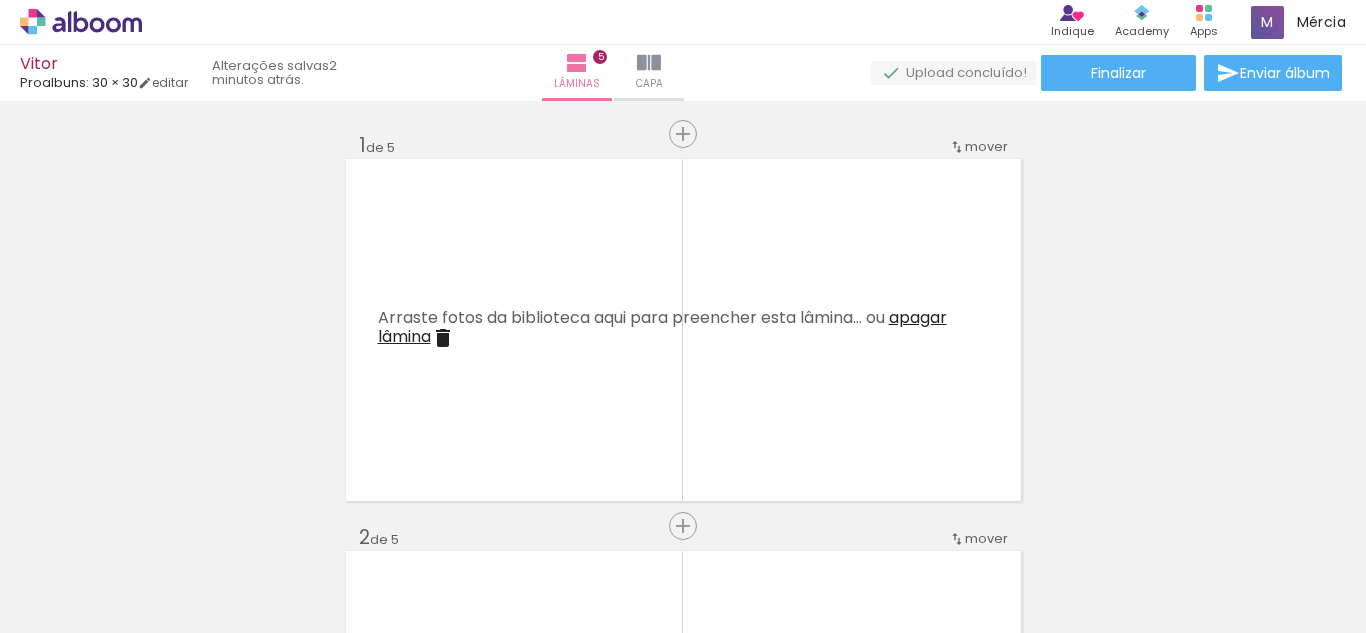 click at bounding box center [200, 565] 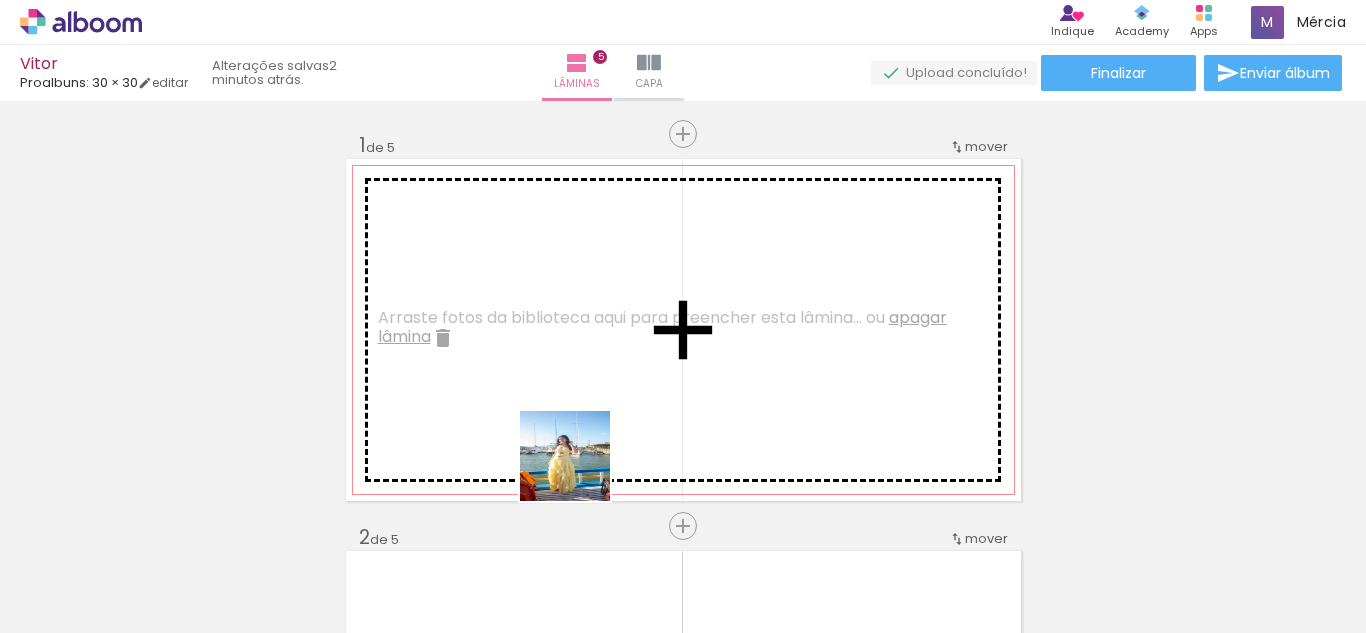 drag, startPoint x: 566, startPoint y: 578, endPoint x: 585, endPoint y: 441, distance: 138.31125 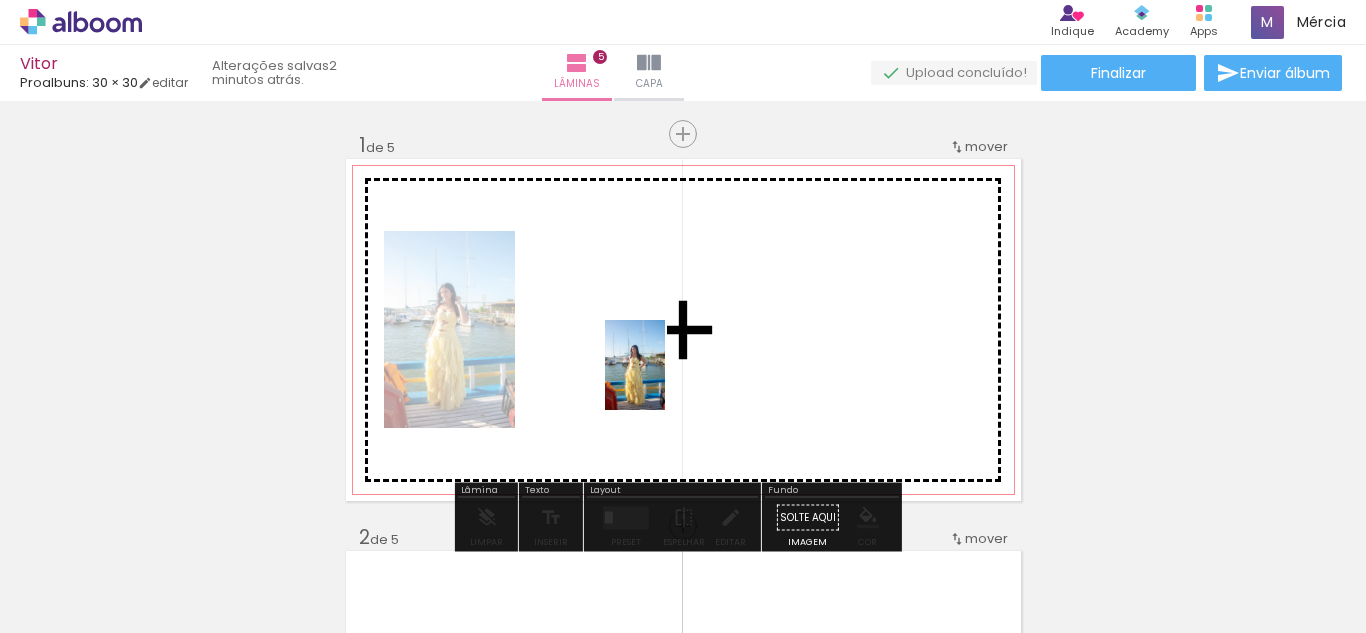 drag, startPoint x: 657, startPoint y: 589, endPoint x: 656, endPoint y: 374, distance: 215.00232 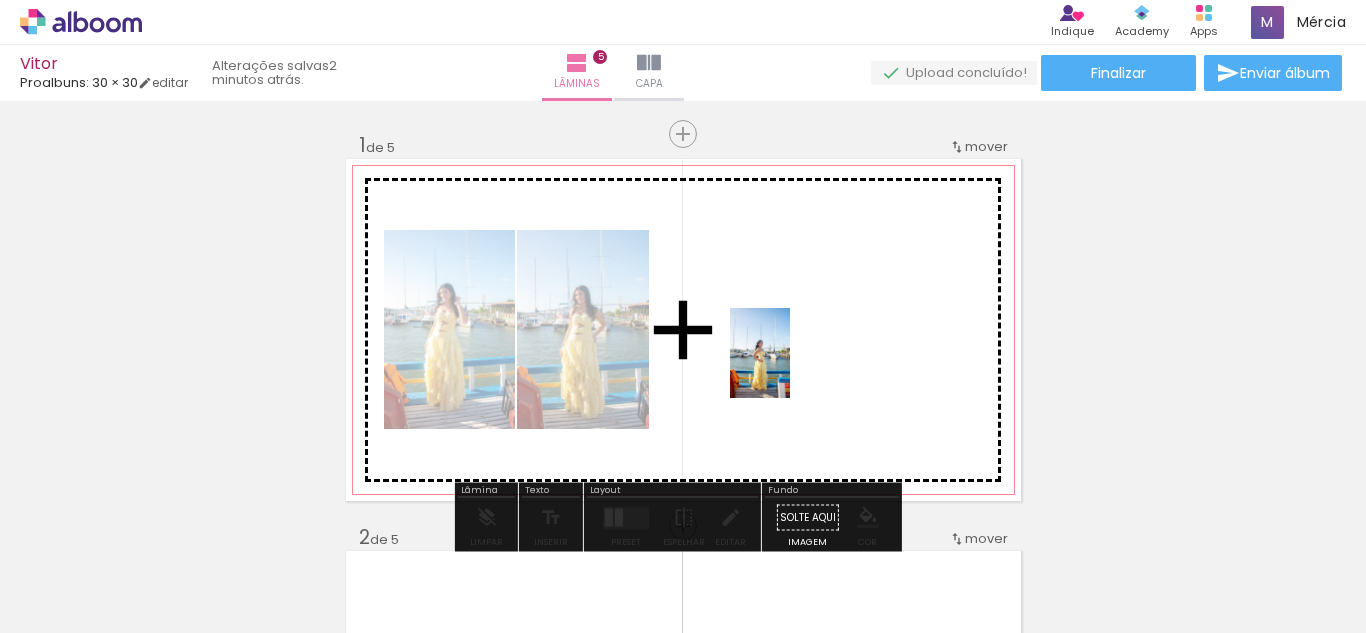 drag, startPoint x: 787, startPoint y: 576, endPoint x: 790, endPoint y: 368, distance: 208.02164 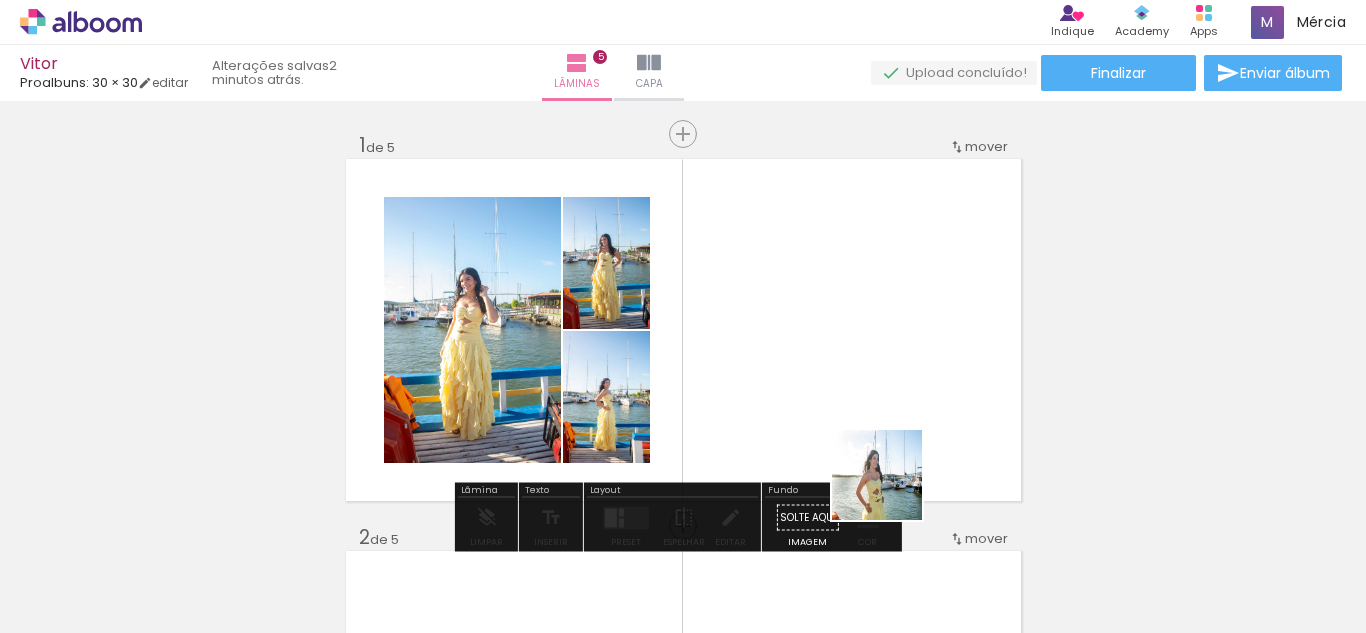 drag, startPoint x: 899, startPoint y: 588, endPoint x: 868, endPoint y: 408, distance: 182.64993 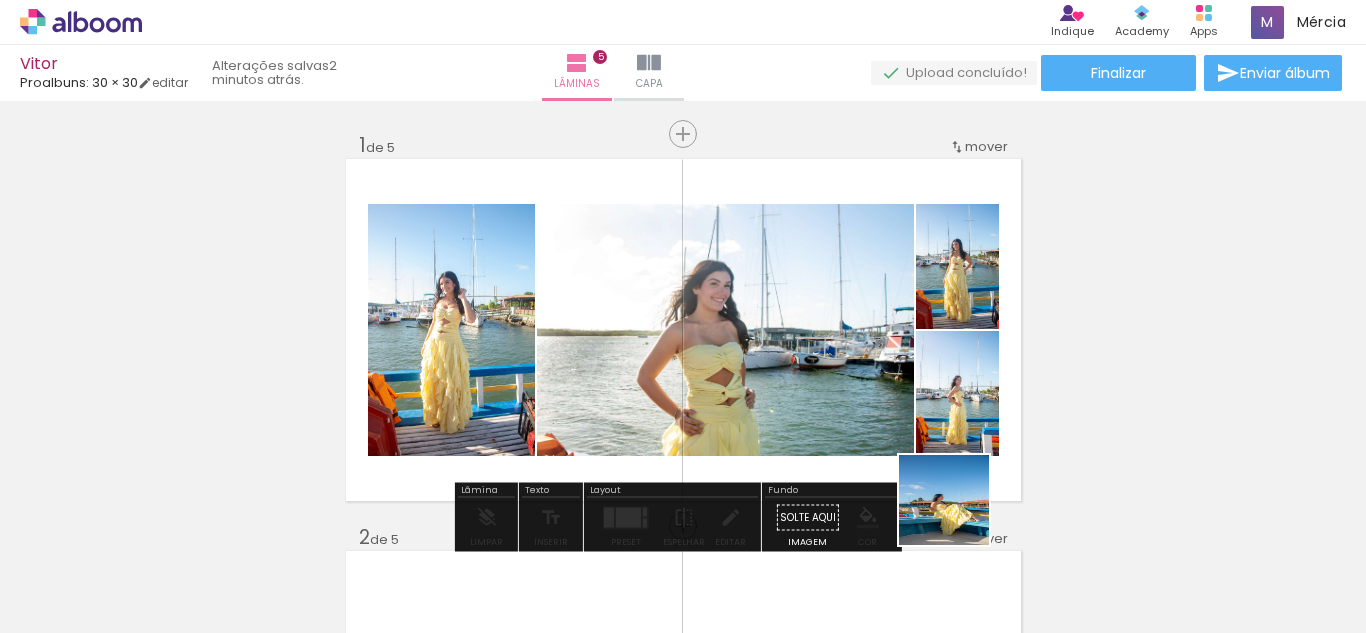 drag, startPoint x: 985, startPoint y: 558, endPoint x: 931, endPoint y: 438, distance: 131.59027 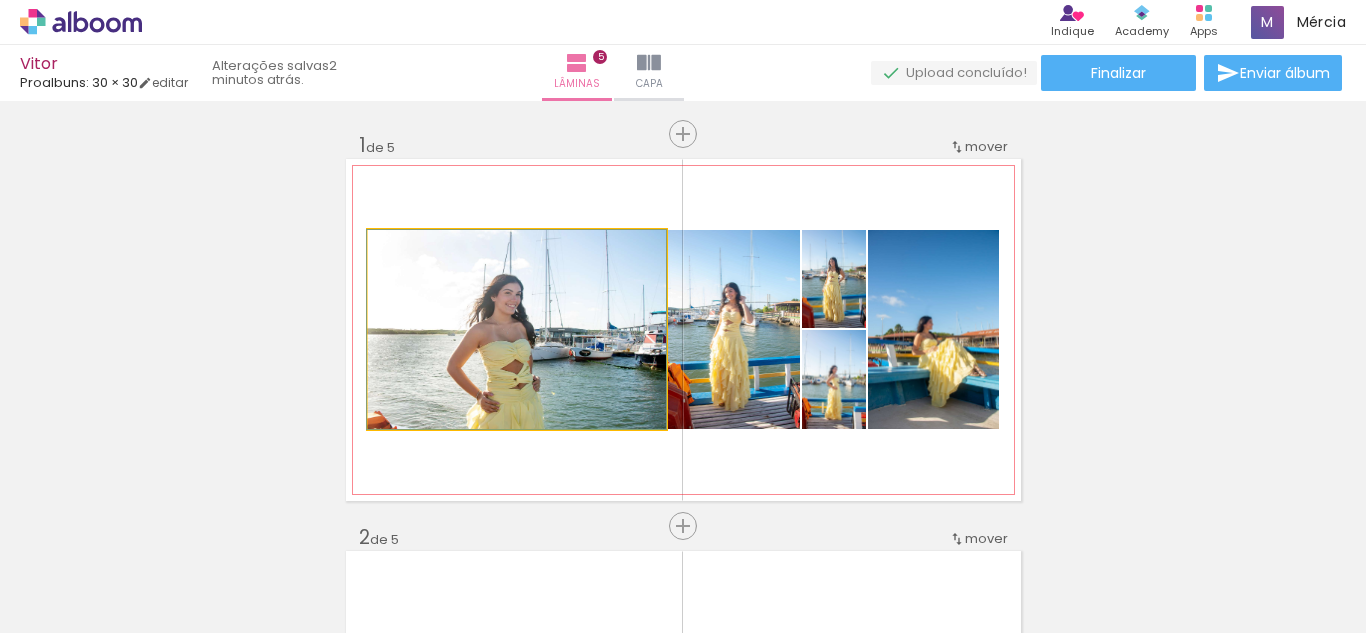 drag, startPoint x: 510, startPoint y: 376, endPoint x: 469, endPoint y: 373, distance: 41.109608 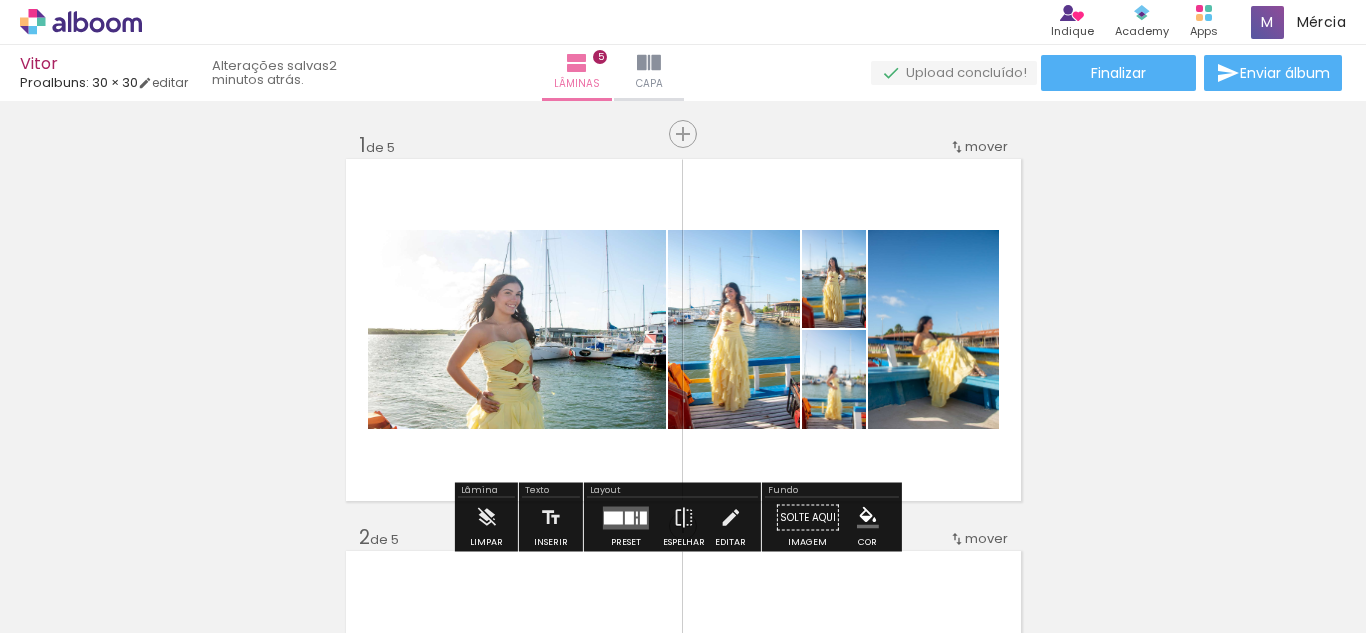scroll, scrollTop: 100, scrollLeft: 0, axis: vertical 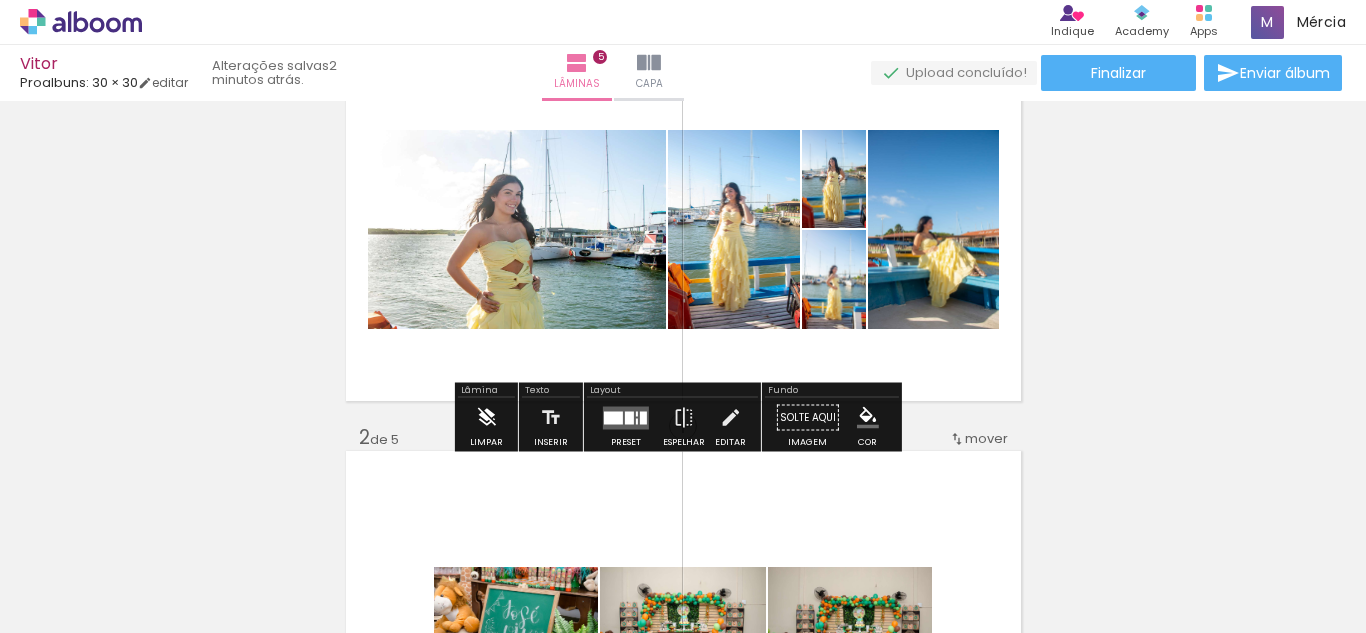 click at bounding box center (486, 418) 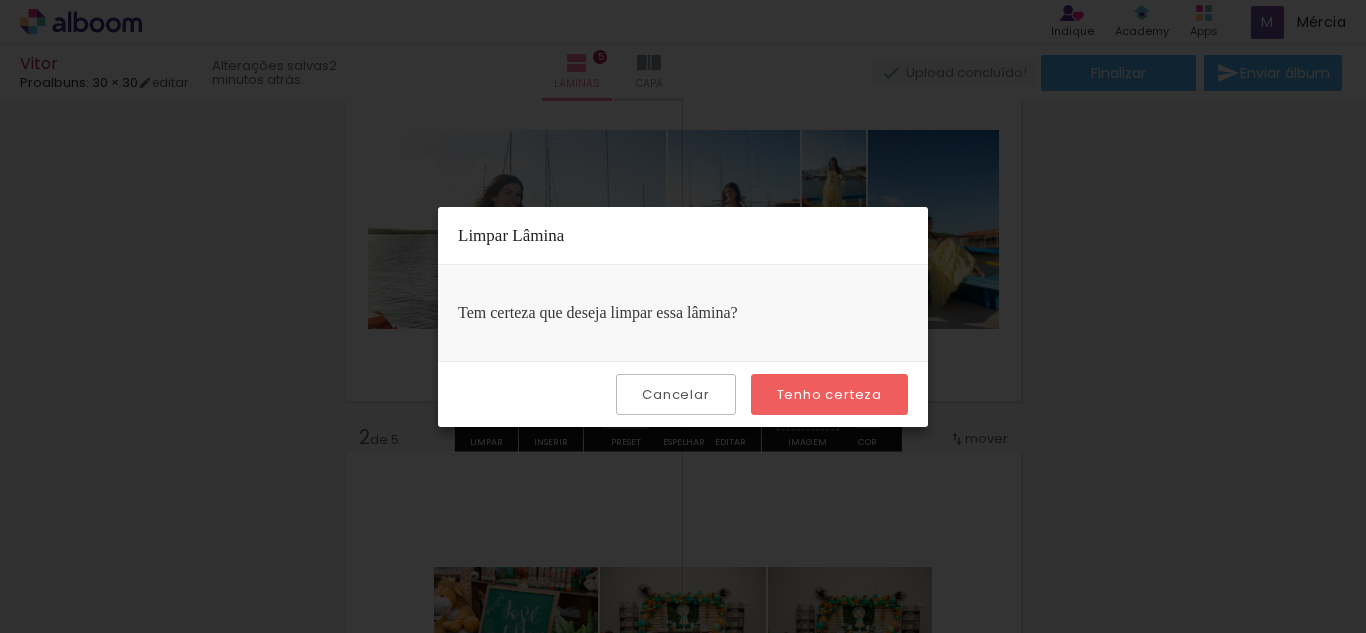click on "Tenho certeza" at bounding box center [0, 0] 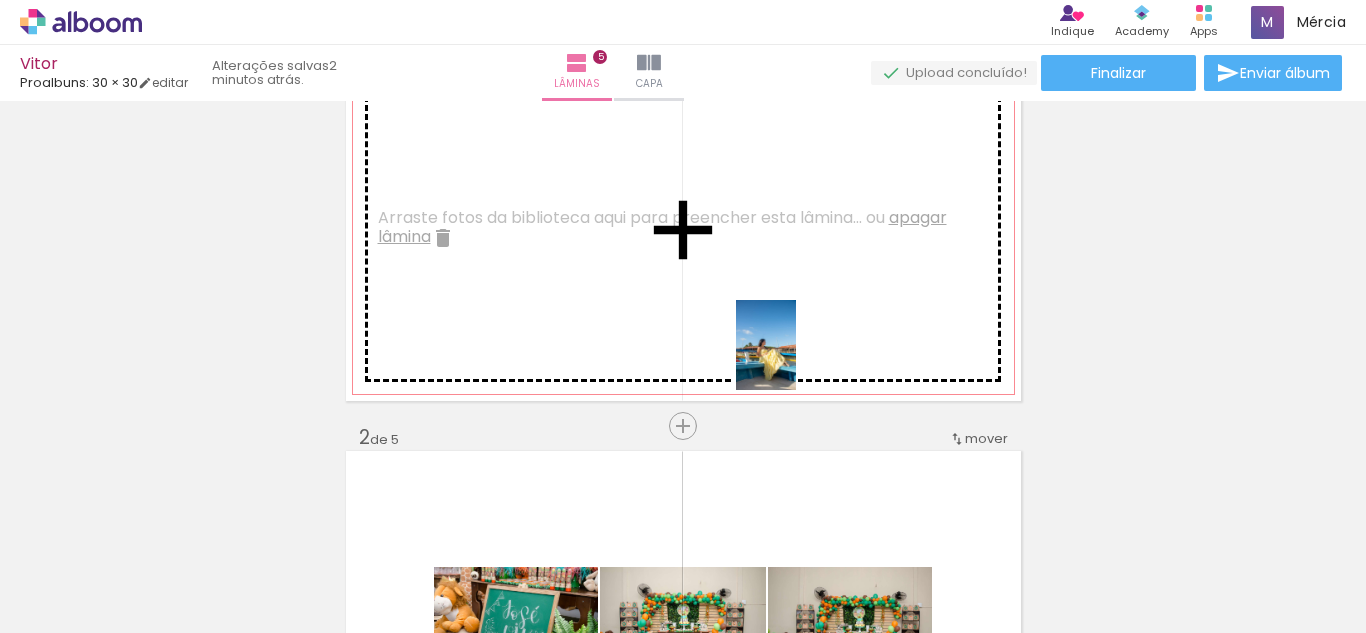 drag, startPoint x: 995, startPoint y: 594, endPoint x: 796, endPoint y: 360, distance: 307.17584 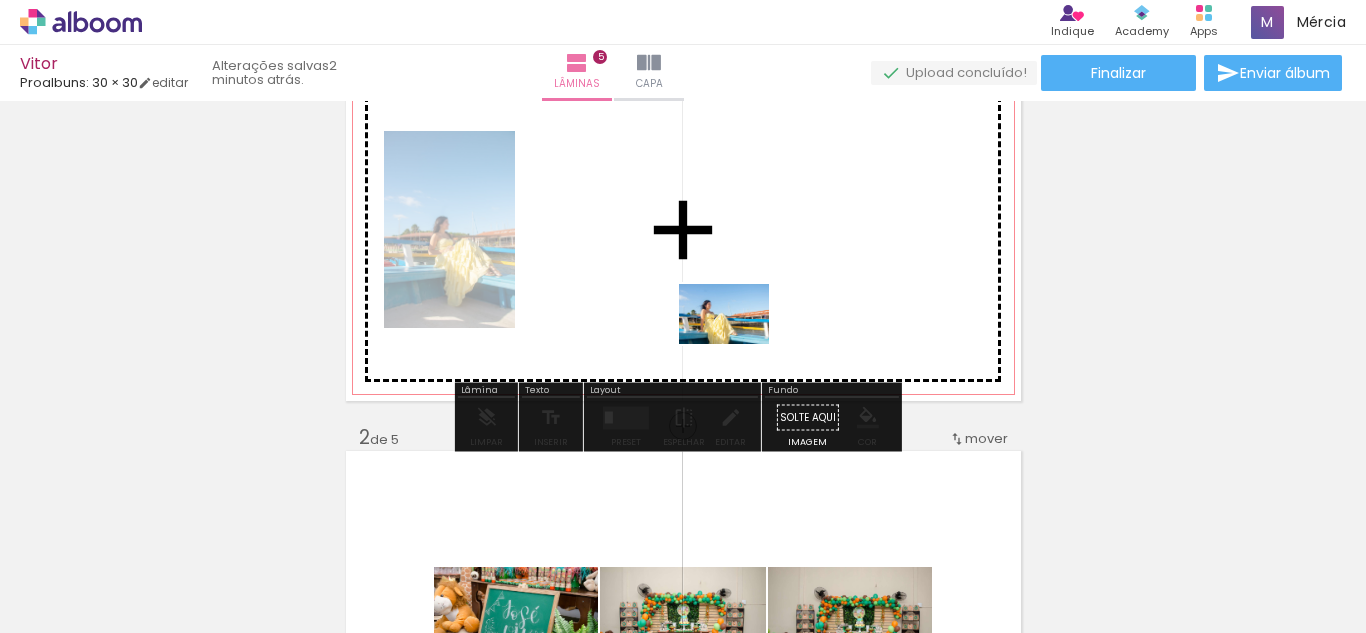 drag, startPoint x: 1094, startPoint y: 583, endPoint x: 796, endPoint y: 605, distance: 298.81097 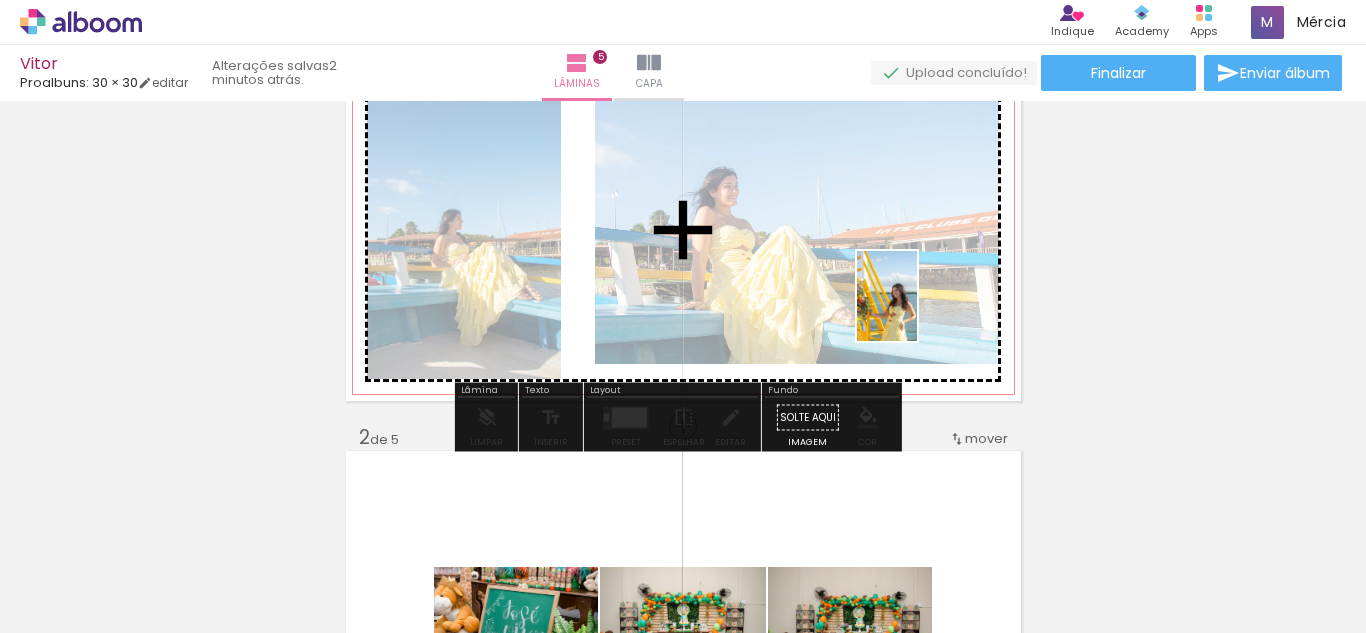 drag, startPoint x: 1210, startPoint y: 576, endPoint x: 908, endPoint y: 298, distance: 410.4729 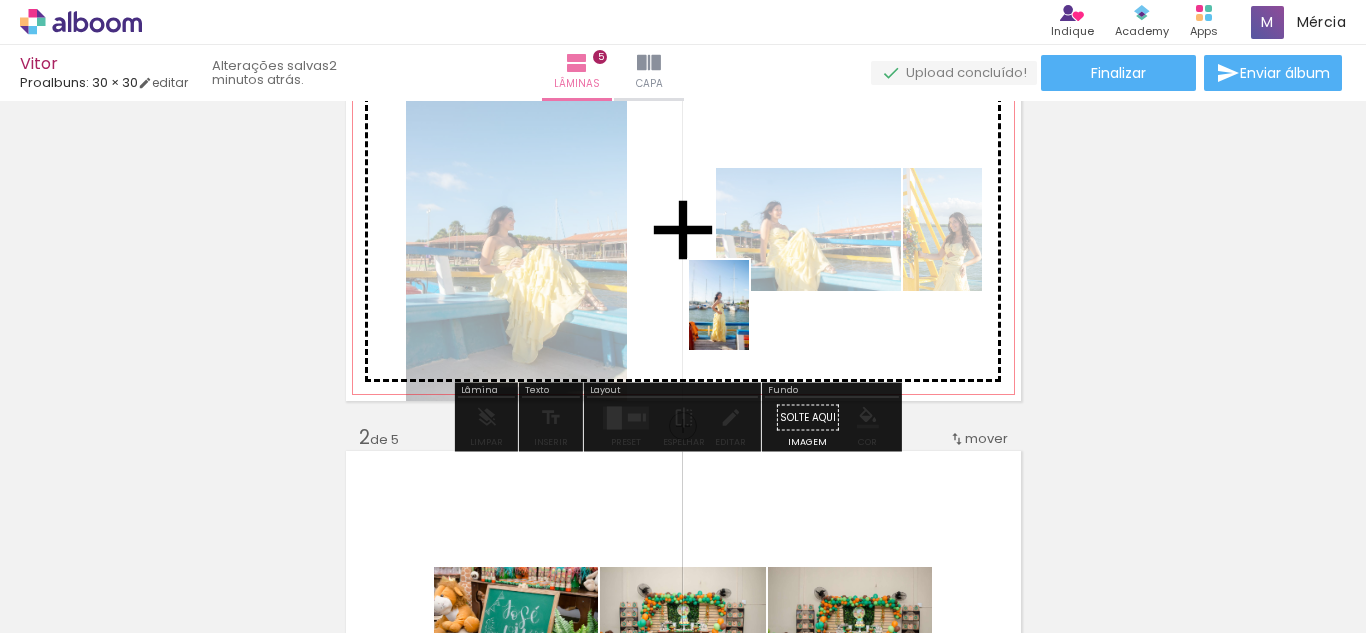 drag, startPoint x: 779, startPoint y: 592, endPoint x: 744, endPoint y: 315, distance: 279.20242 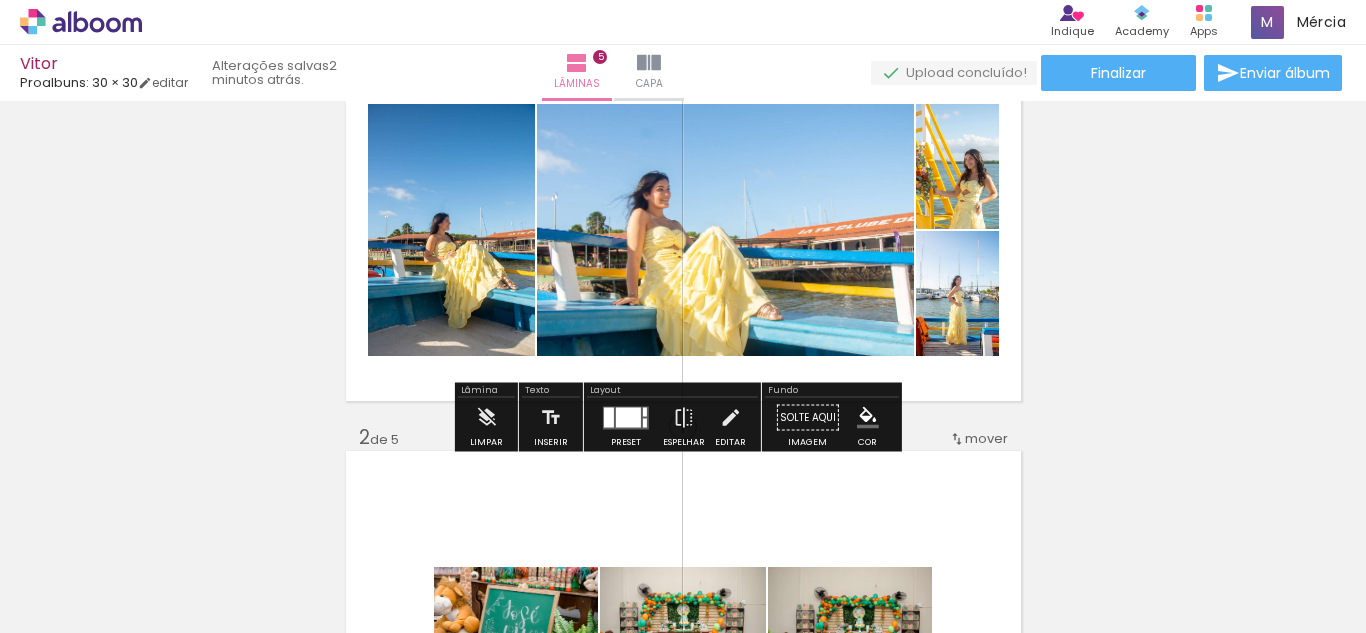 click at bounding box center (626, 418) 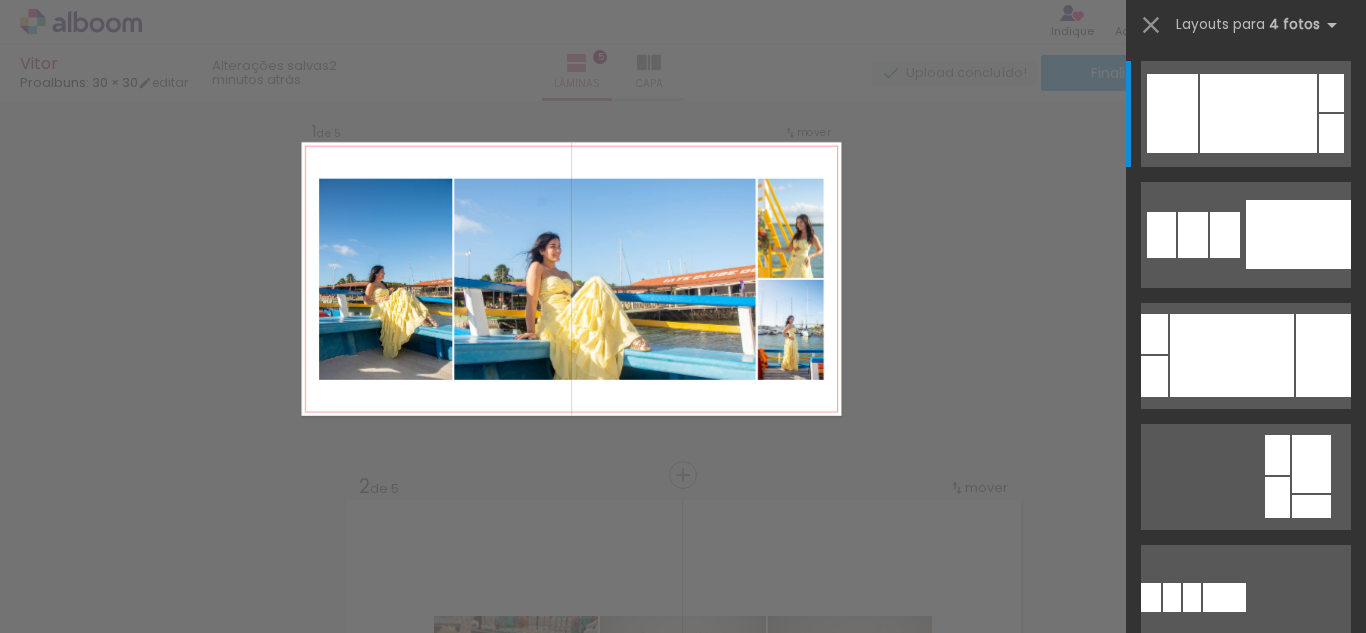 scroll, scrollTop: 25, scrollLeft: 0, axis: vertical 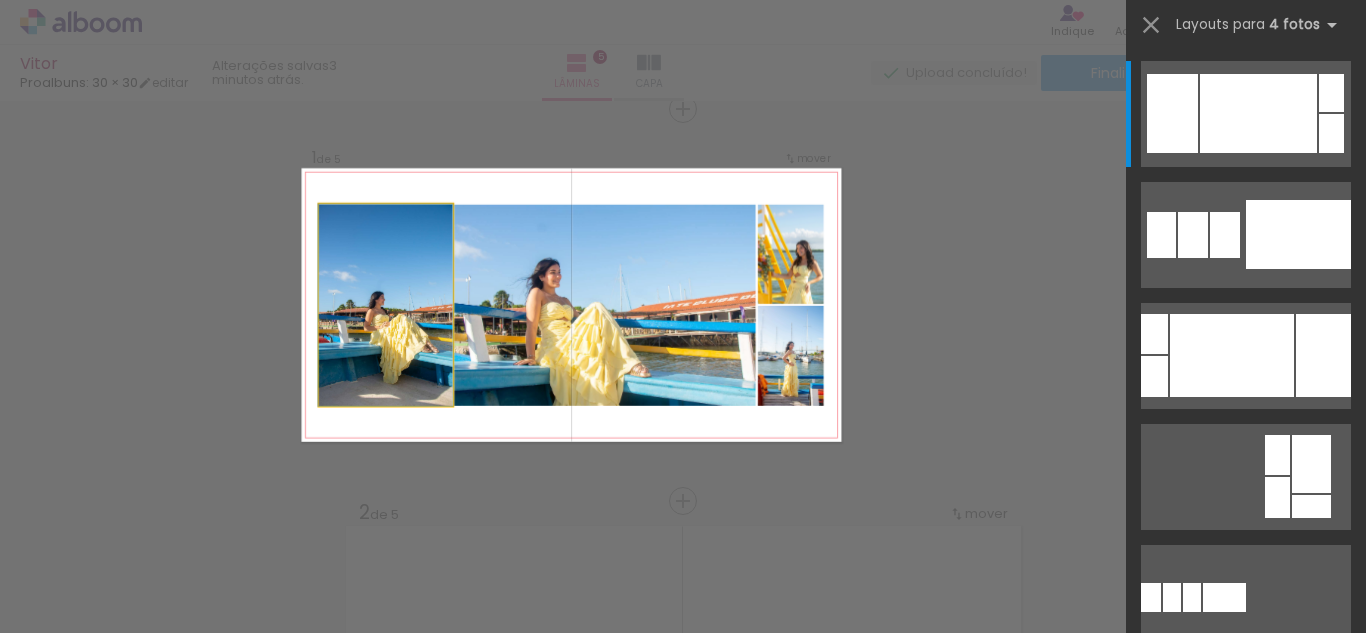 click 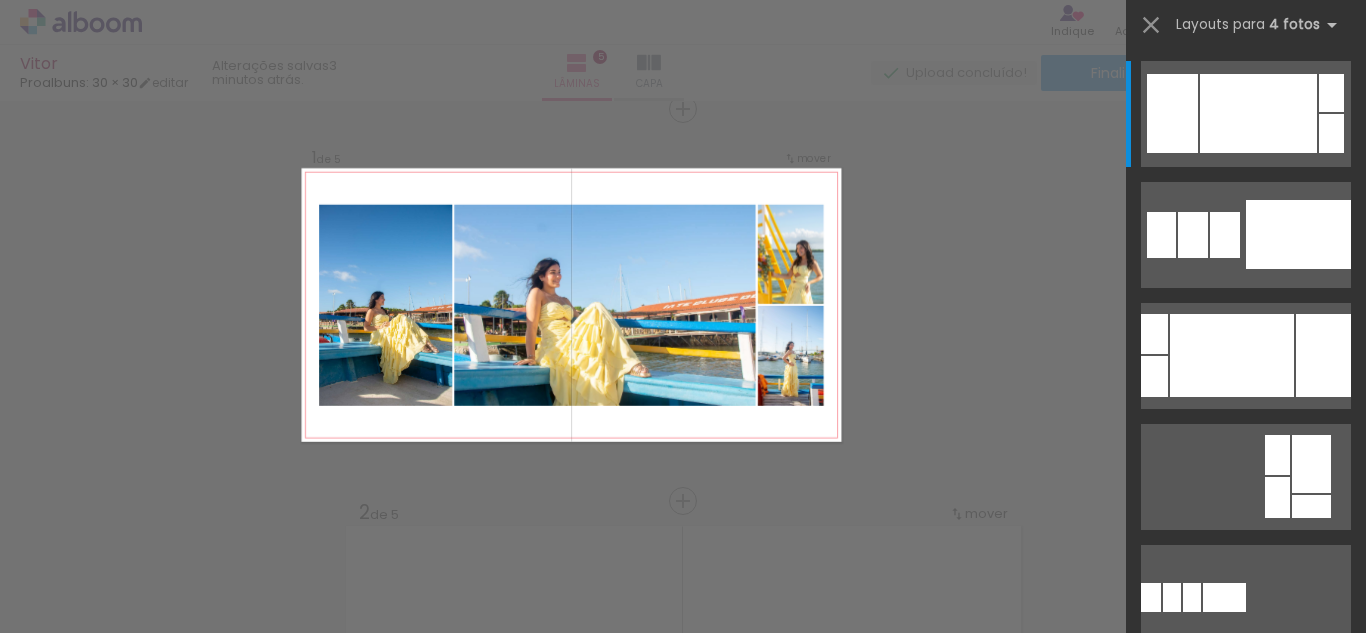 click on "Adicionar
Fotos" at bounding box center (71, 606) 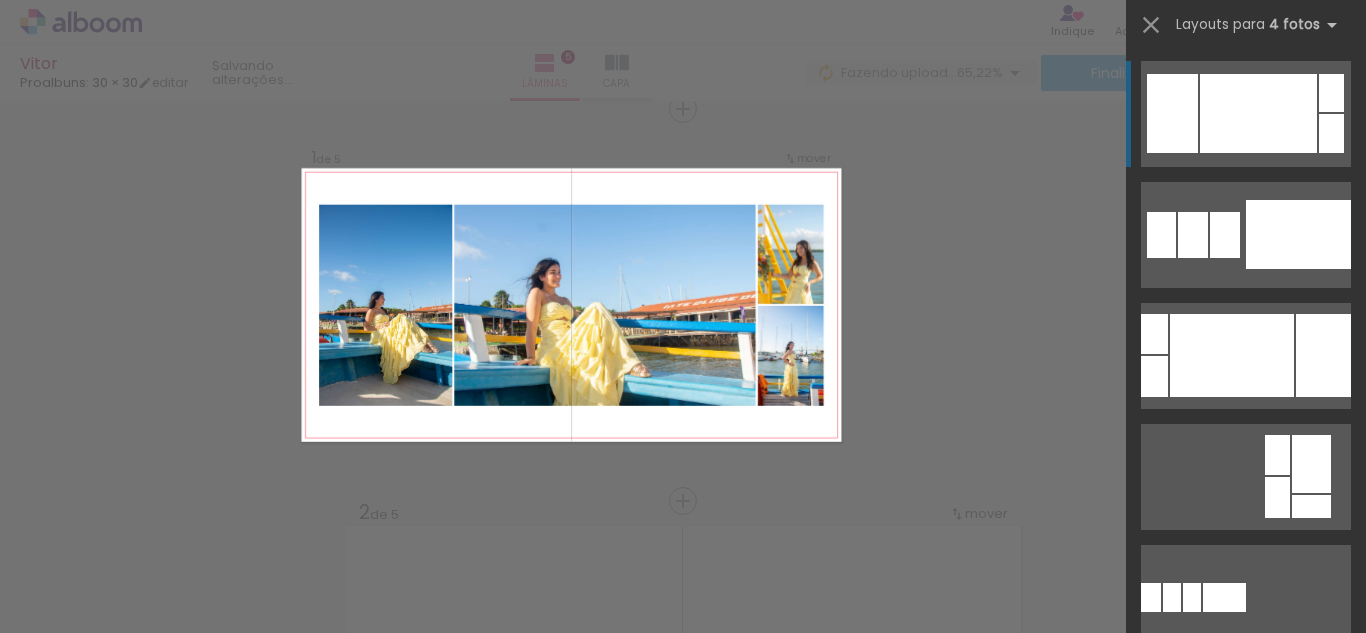 scroll, scrollTop: 0, scrollLeft: 0, axis: both 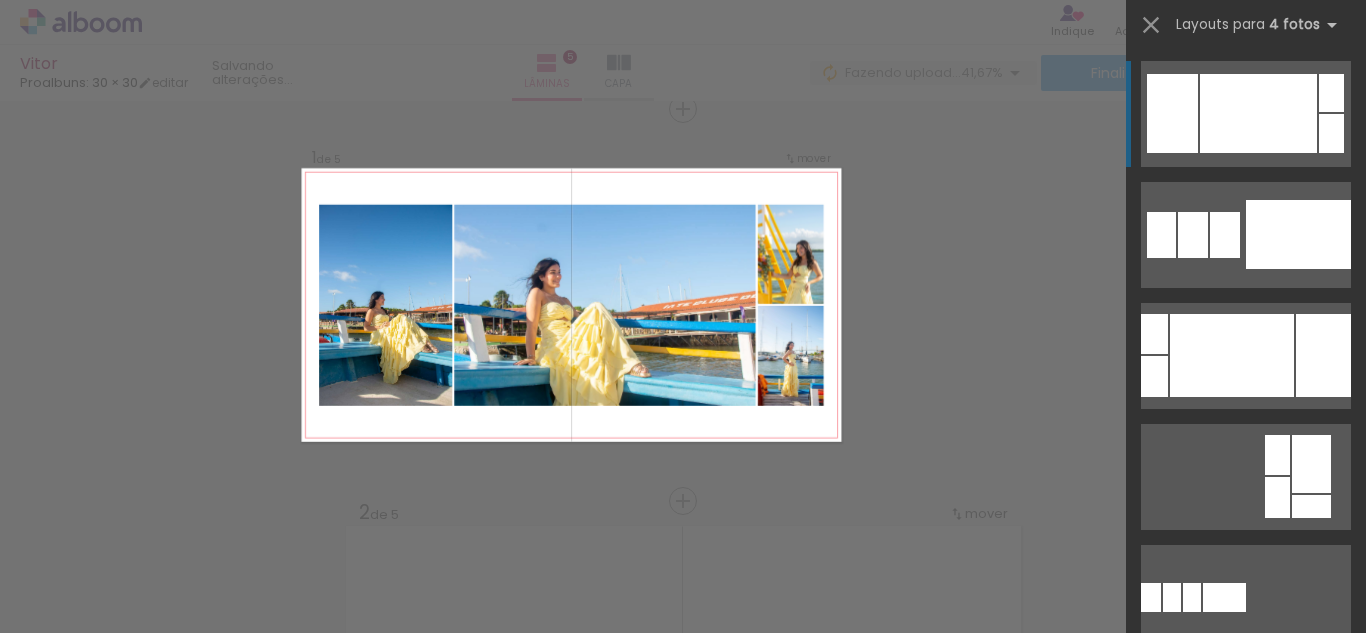 click on "Adicionar
Fotos" at bounding box center [71, 606] 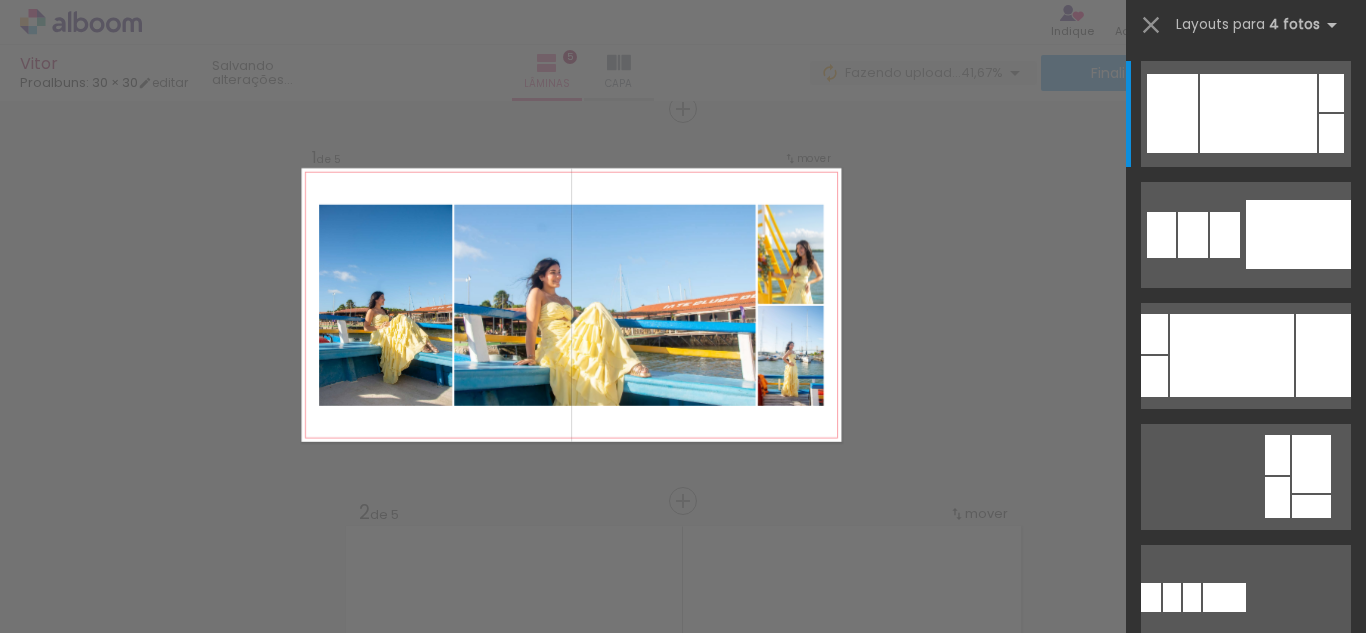 scroll, scrollTop: 0, scrollLeft: 0, axis: both 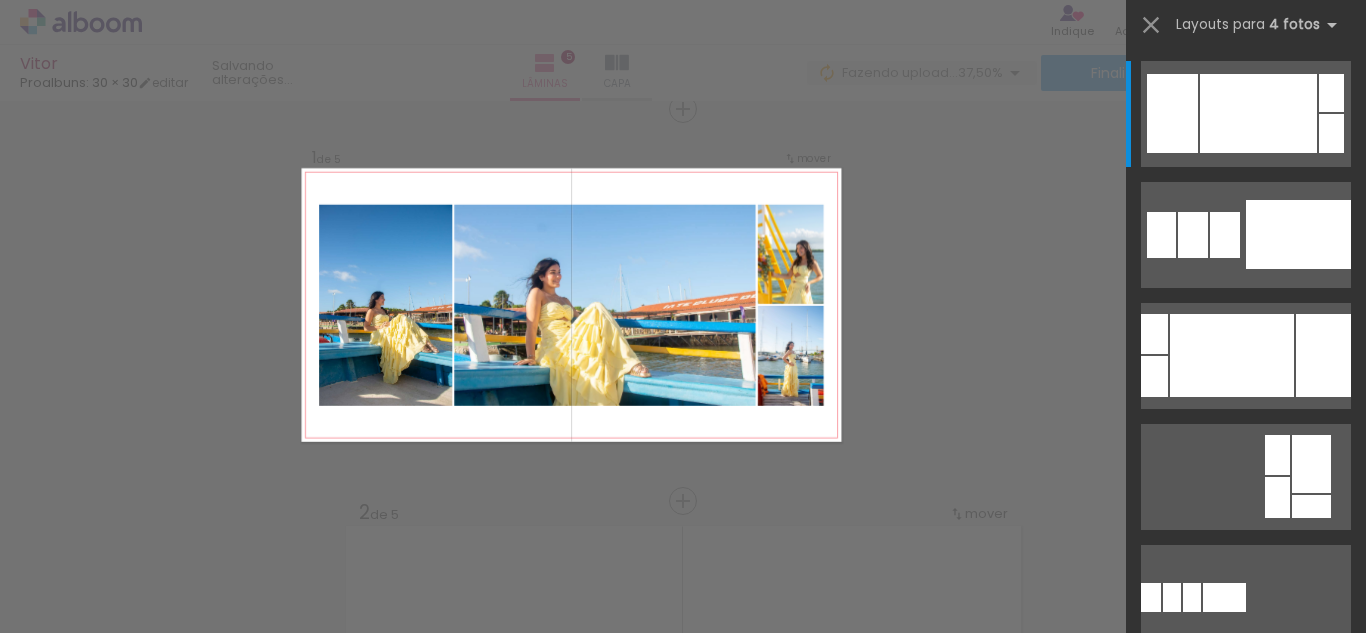 click on "115 fotos" at bounding box center [45, 541] 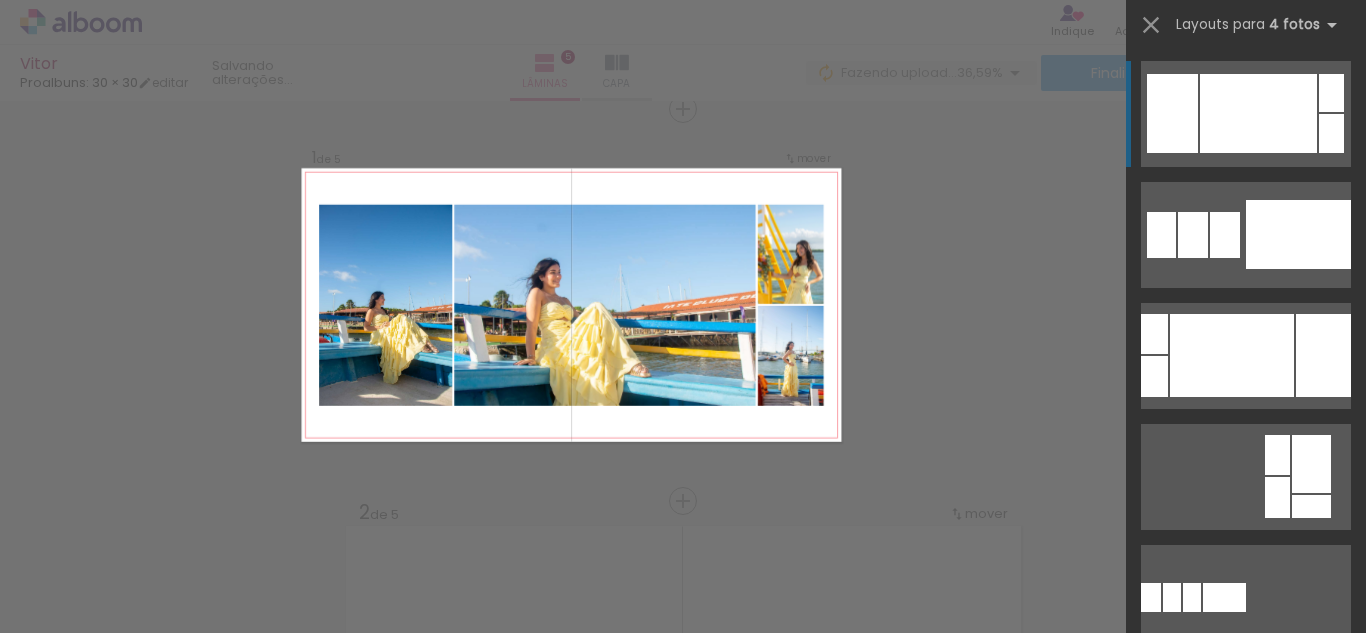 scroll, scrollTop: 0, scrollLeft: 0, axis: both 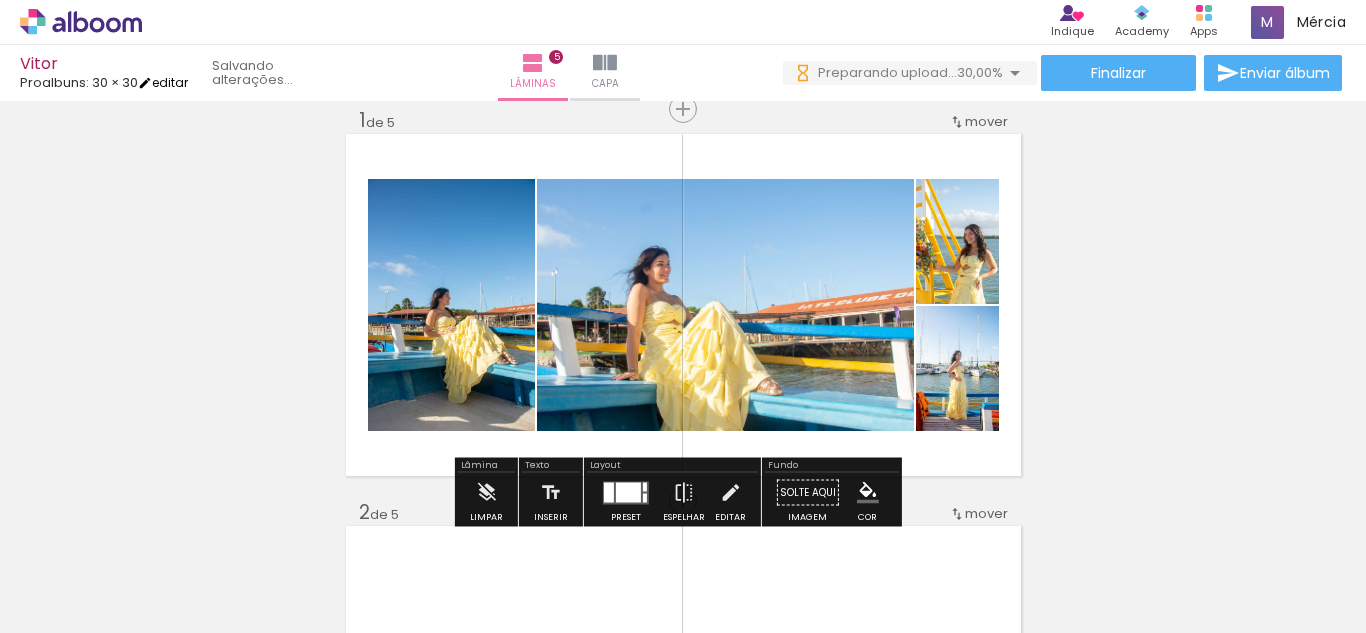 click on "editar" at bounding box center [163, 82] 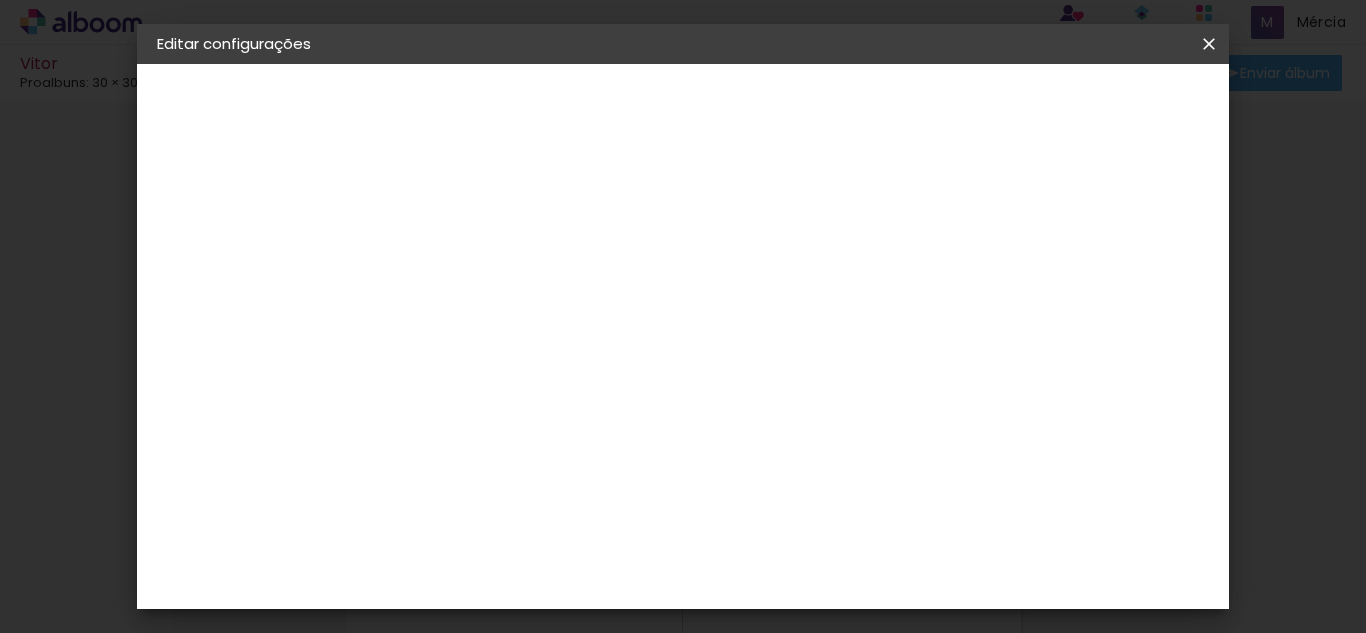 scroll, scrollTop: 0, scrollLeft: 0, axis: both 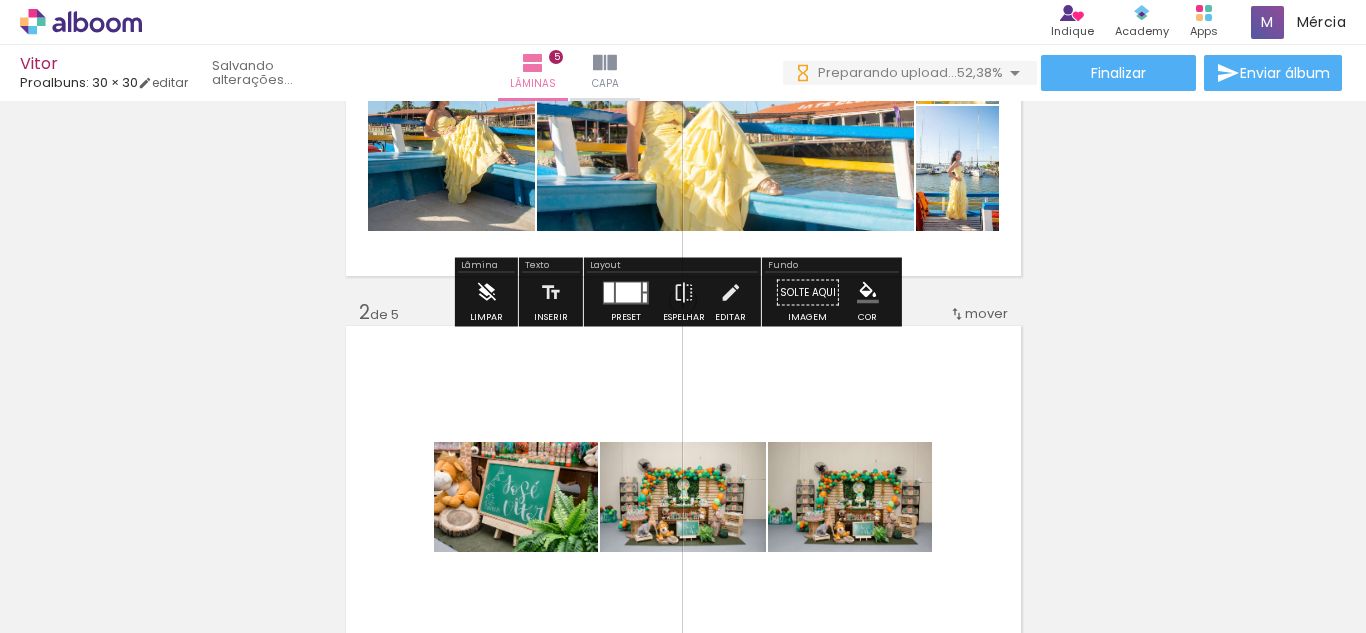 click at bounding box center (486, 293) 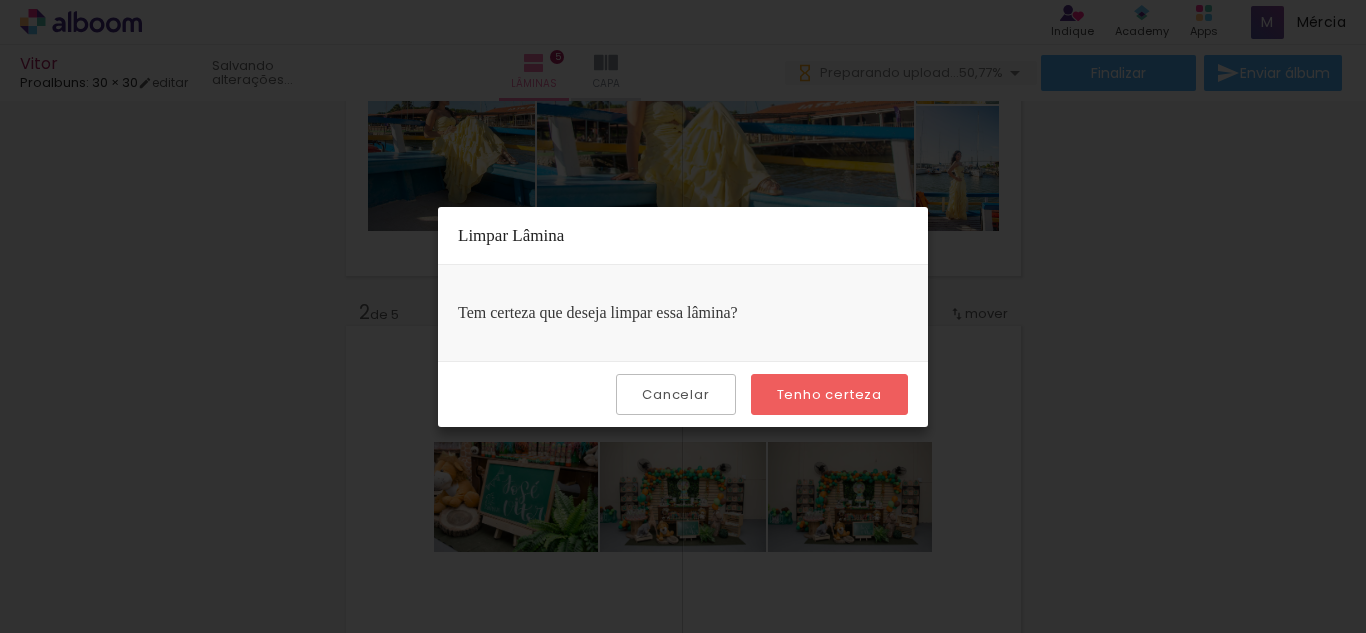 scroll, scrollTop: 0, scrollLeft: 0, axis: both 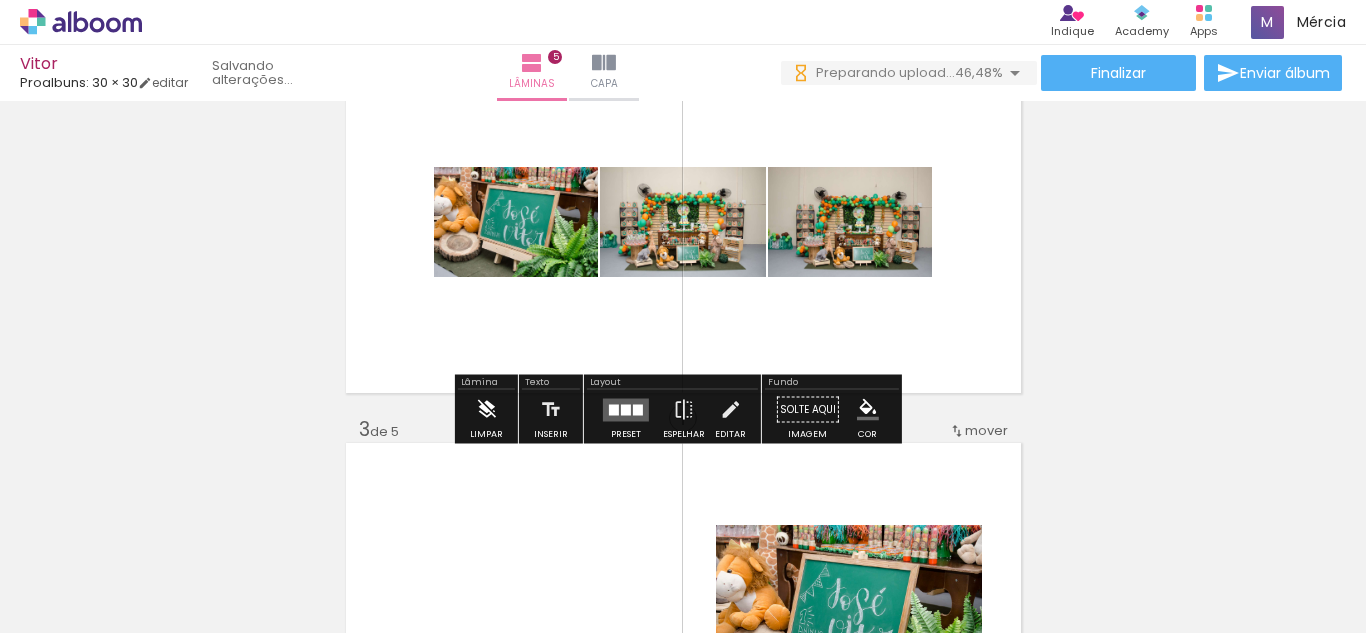 click at bounding box center (486, 410) 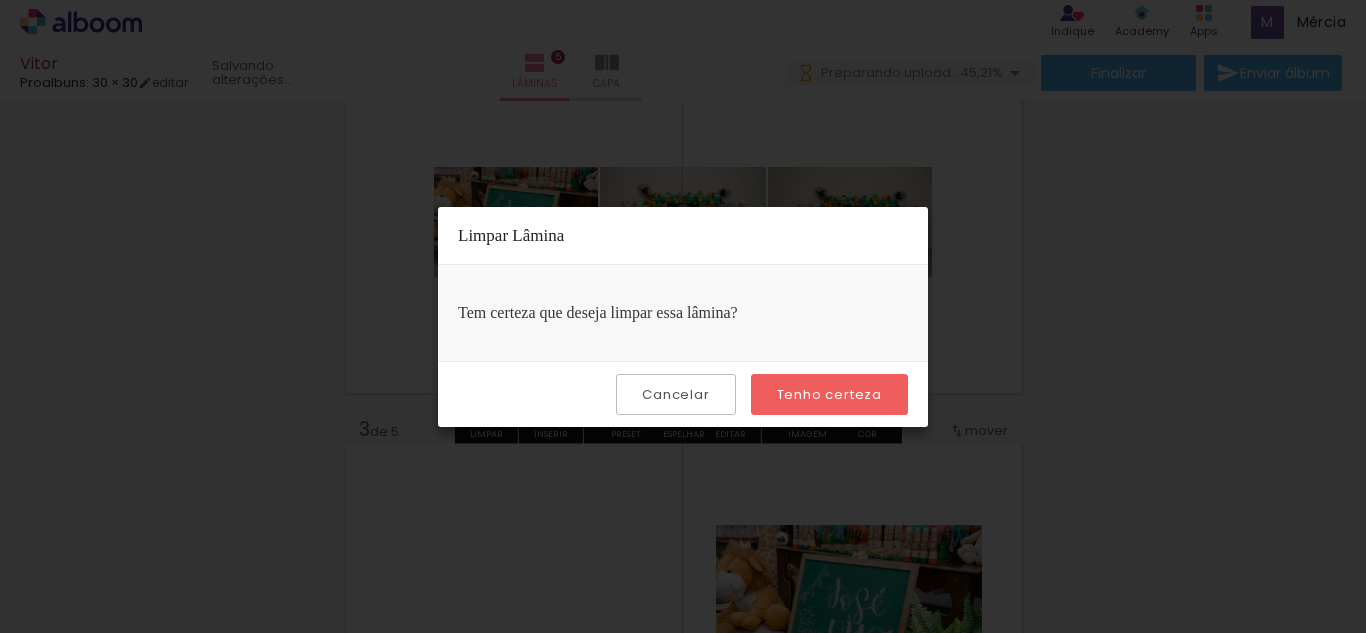 click on "Tenho certeza" at bounding box center [0, 0] 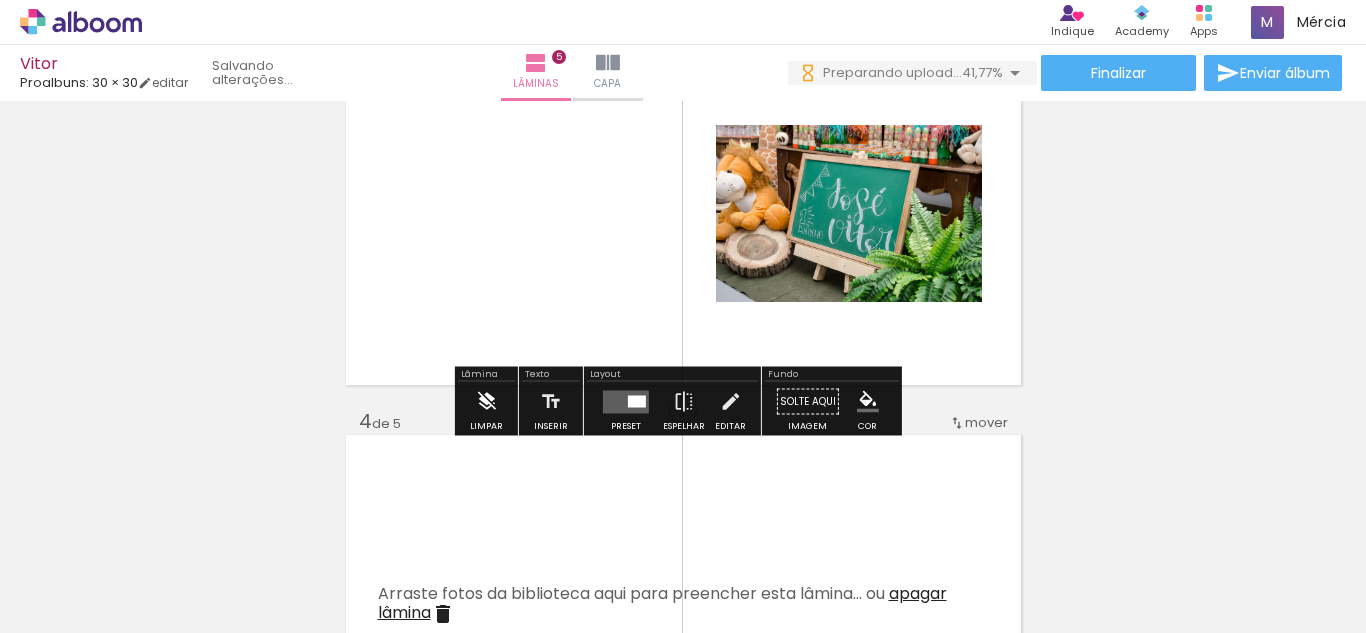 click at bounding box center (486, 402) 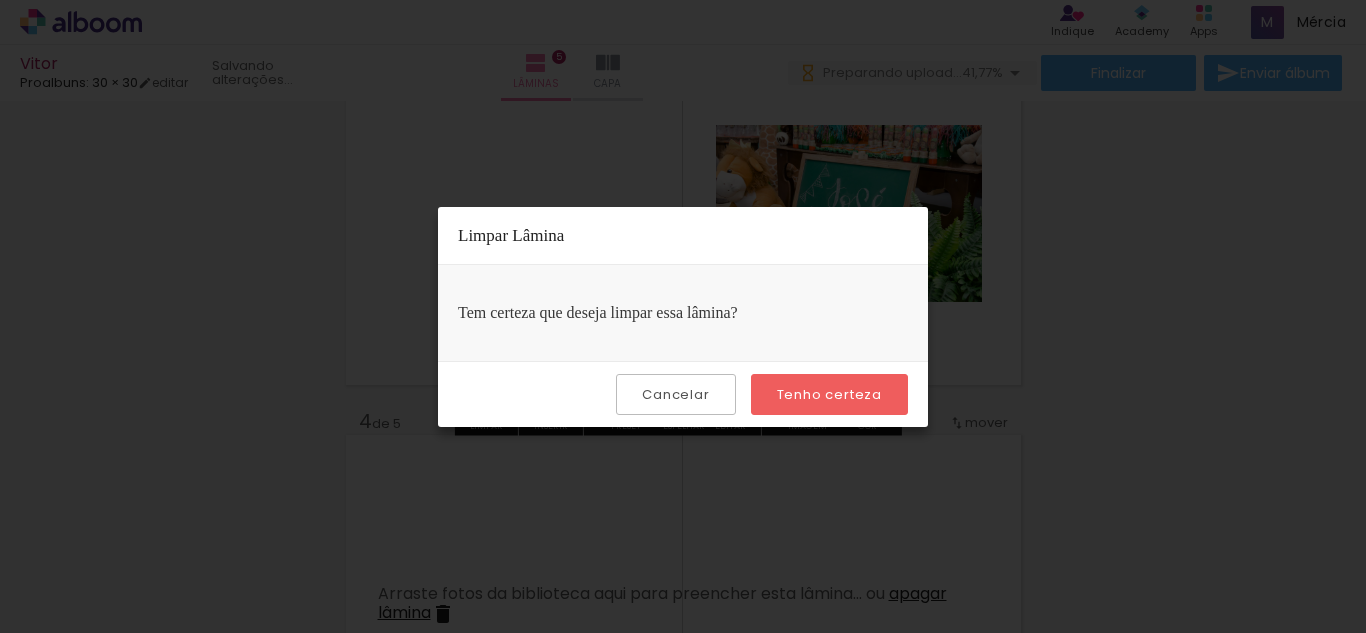 click on "Tenho certeza" at bounding box center [0, 0] 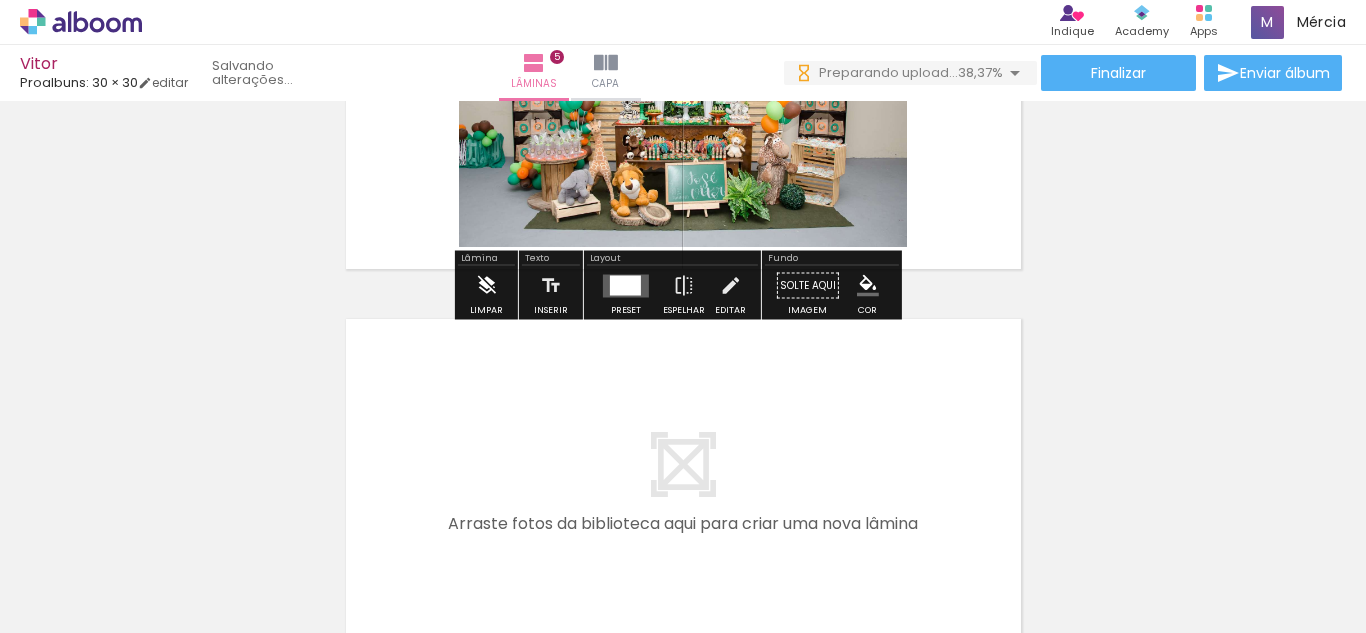 click at bounding box center (486, 286) 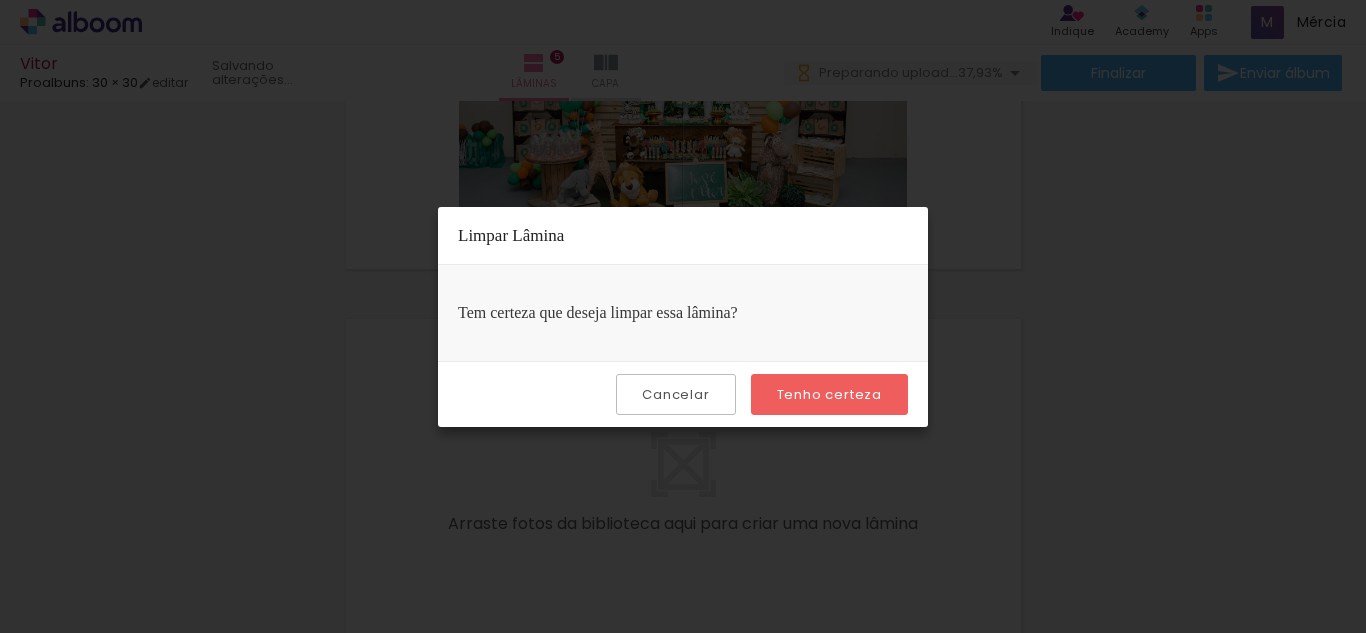 click on "Tenho certeza" at bounding box center (829, 394) 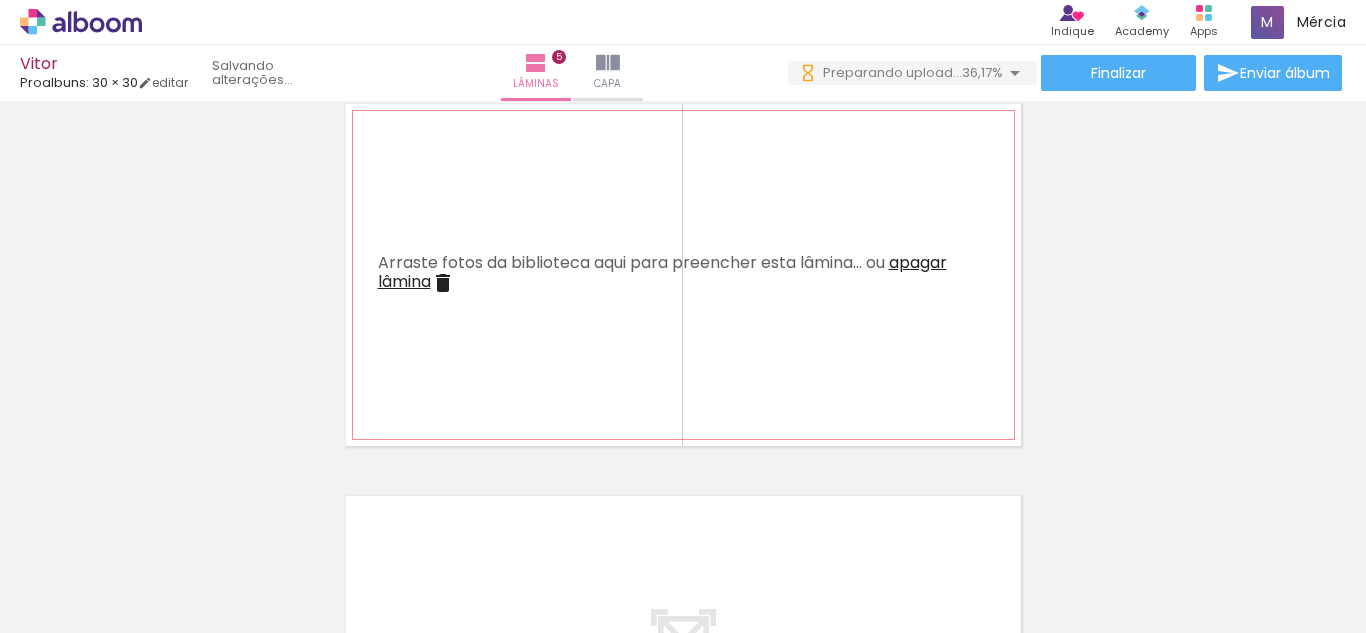 click on "apagar lâmina" at bounding box center [662, 272] 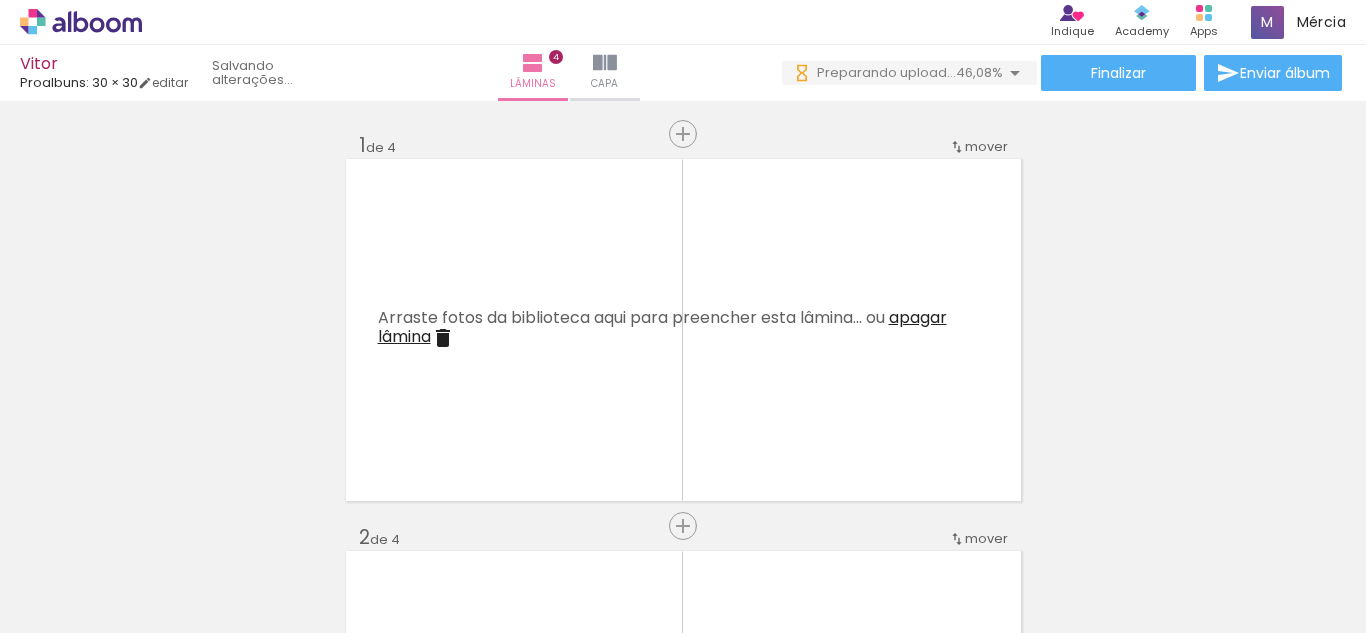 click at bounding box center (1273, 566) 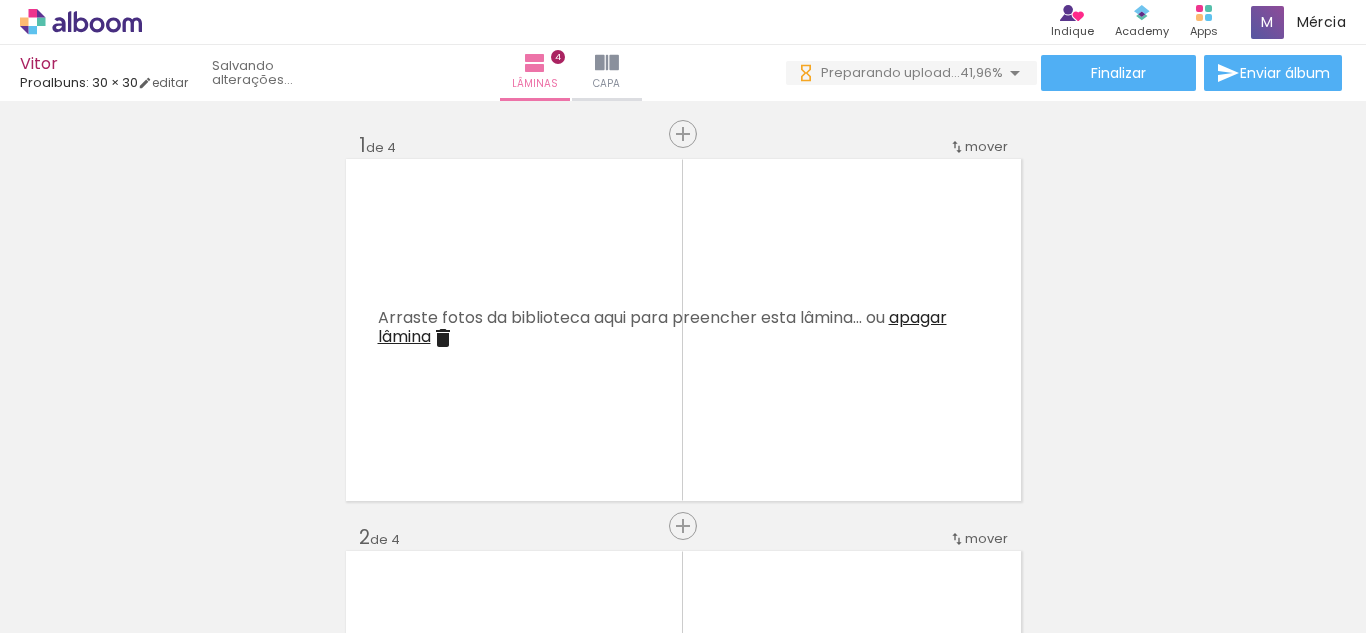 click at bounding box center [1273, 566] 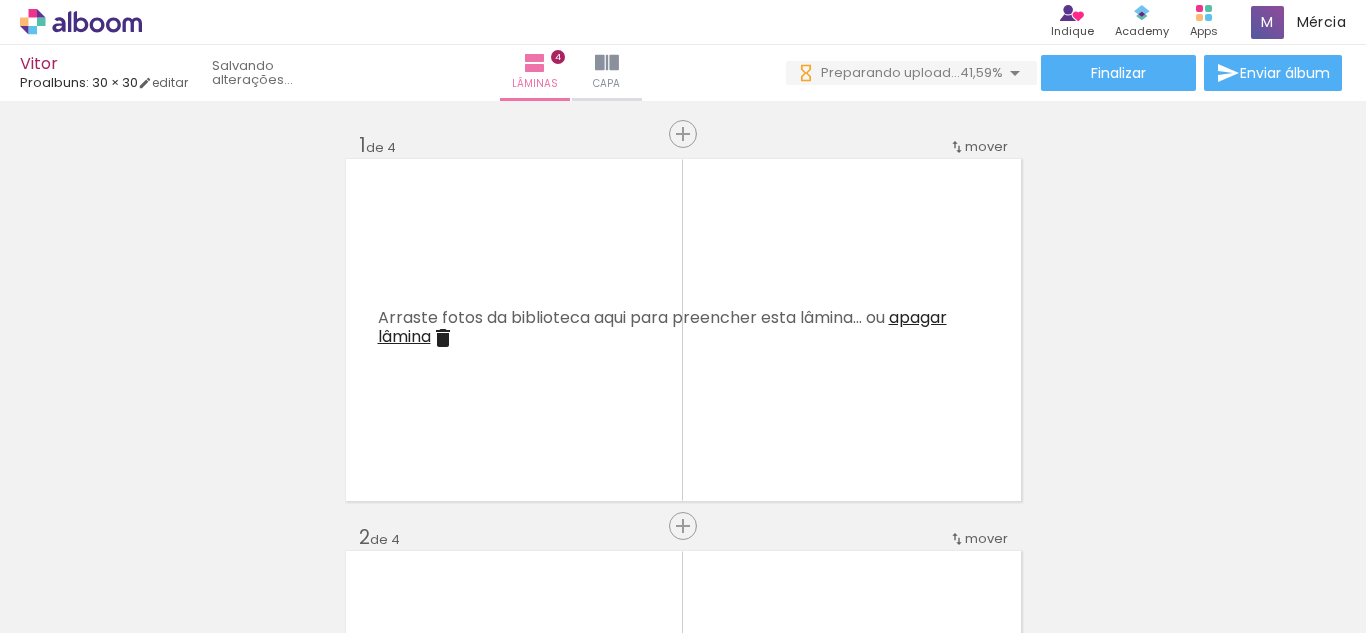 click at bounding box center (1273, 566) 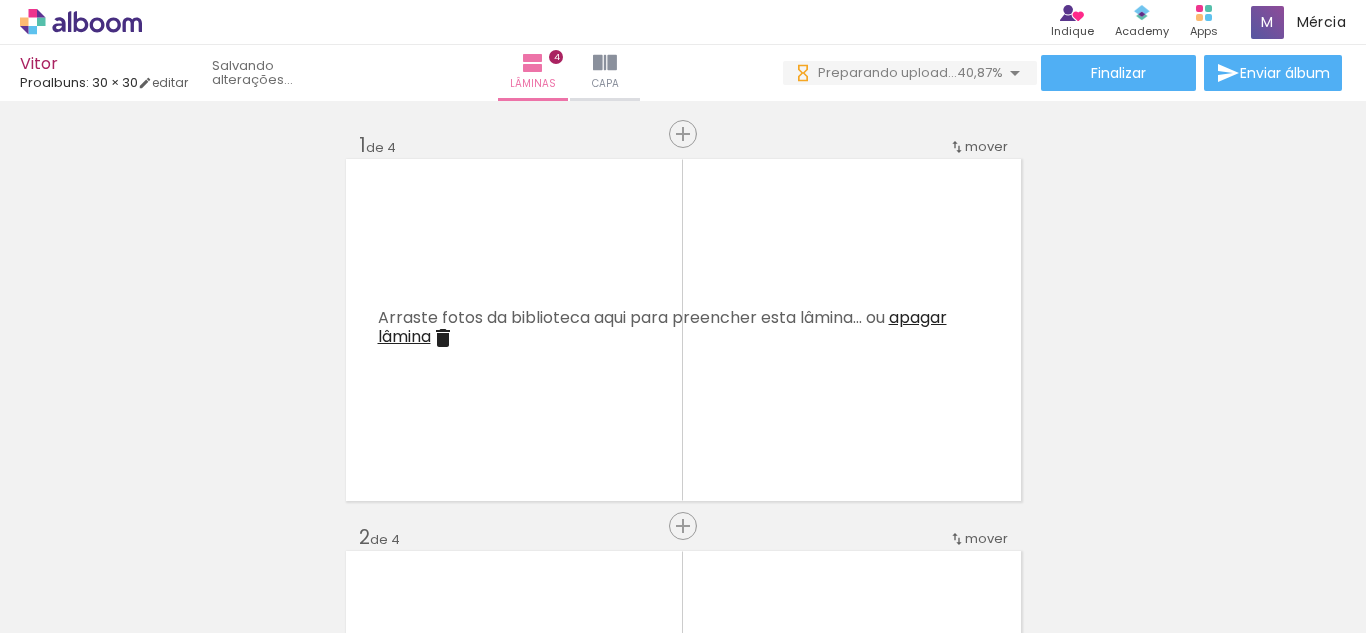 scroll, scrollTop: 0, scrollLeft: 0, axis: both 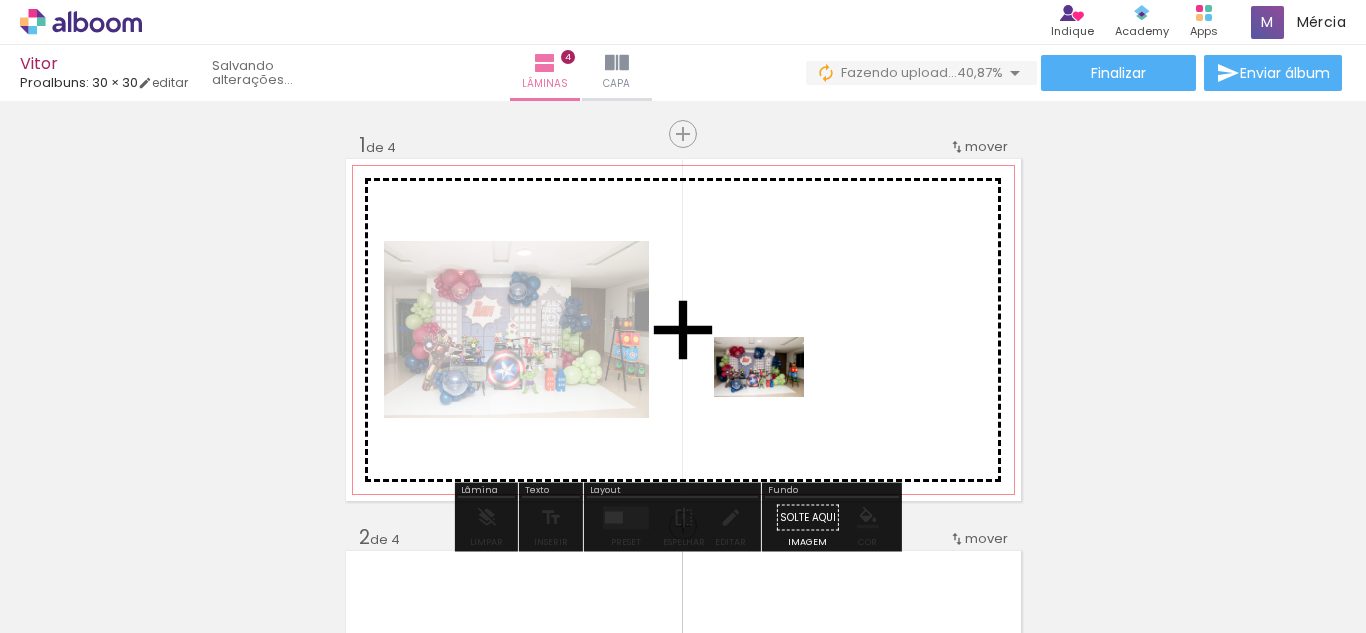 drag, startPoint x: 398, startPoint y: 585, endPoint x: 774, endPoint y: 397, distance: 420.38077 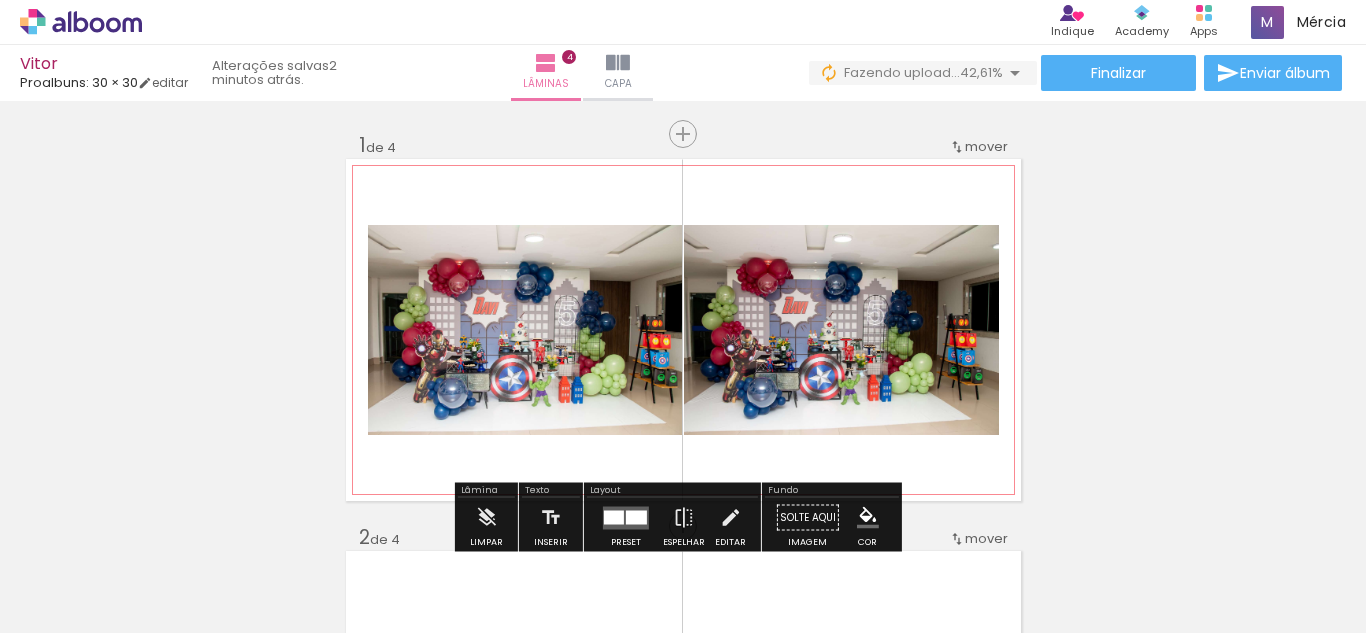 scroll, scrollTop: 100, scrollLeft: 0, axis: vertical 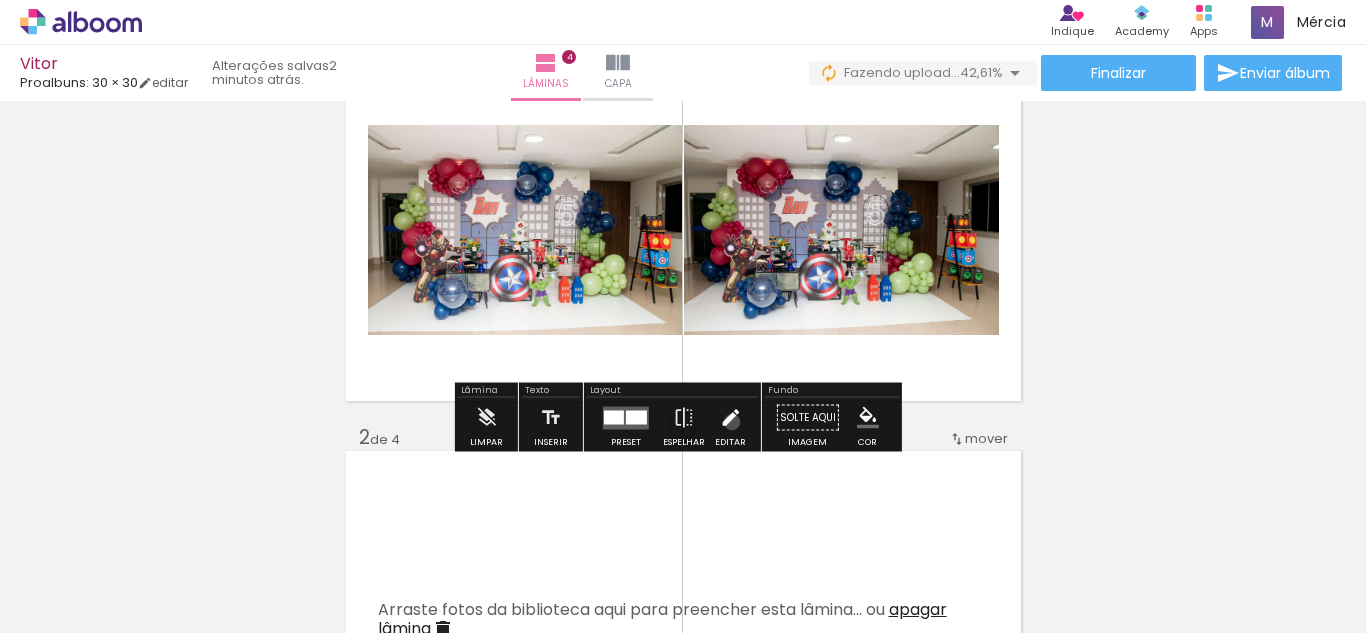 click at bounding box center (730, 418) 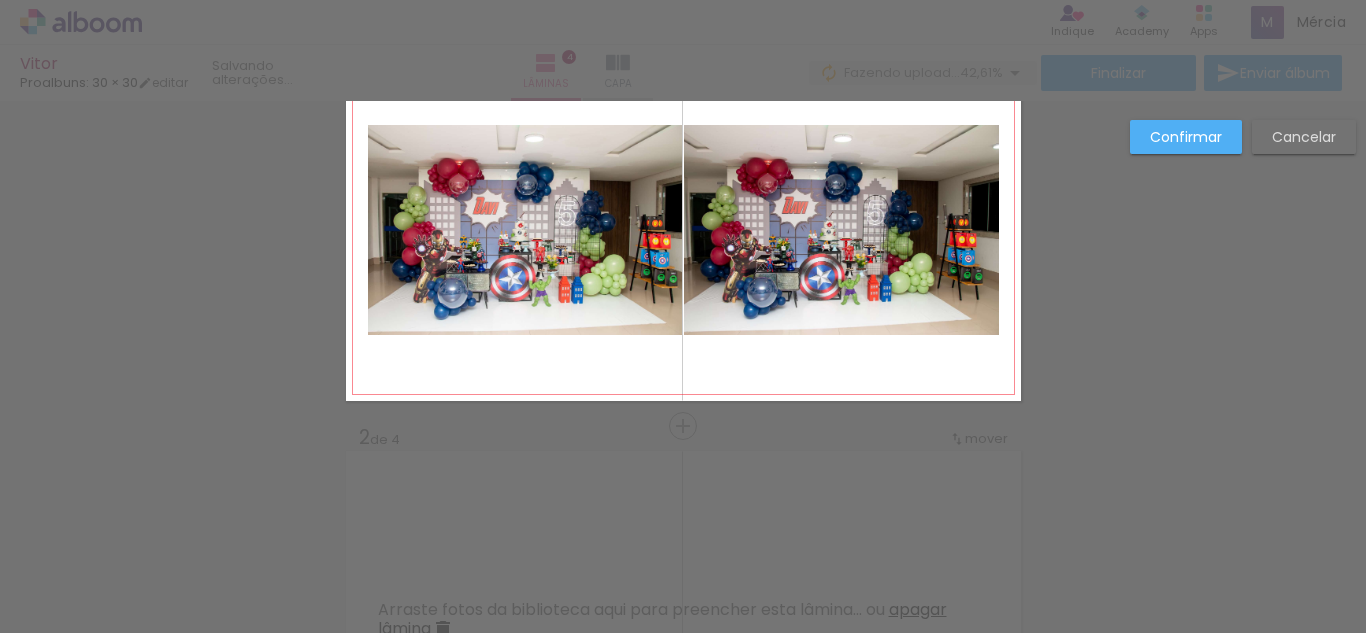 scroll, scrollTop: 26, scrollLeft: 0, axis: vertical 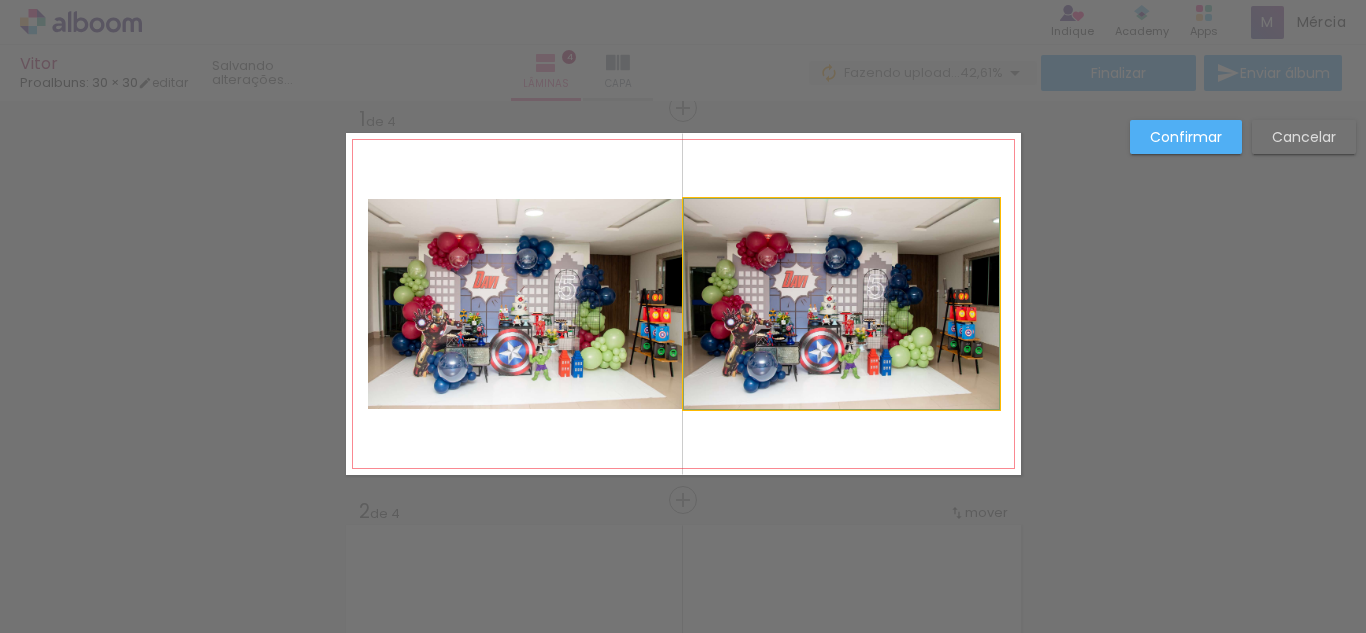 click 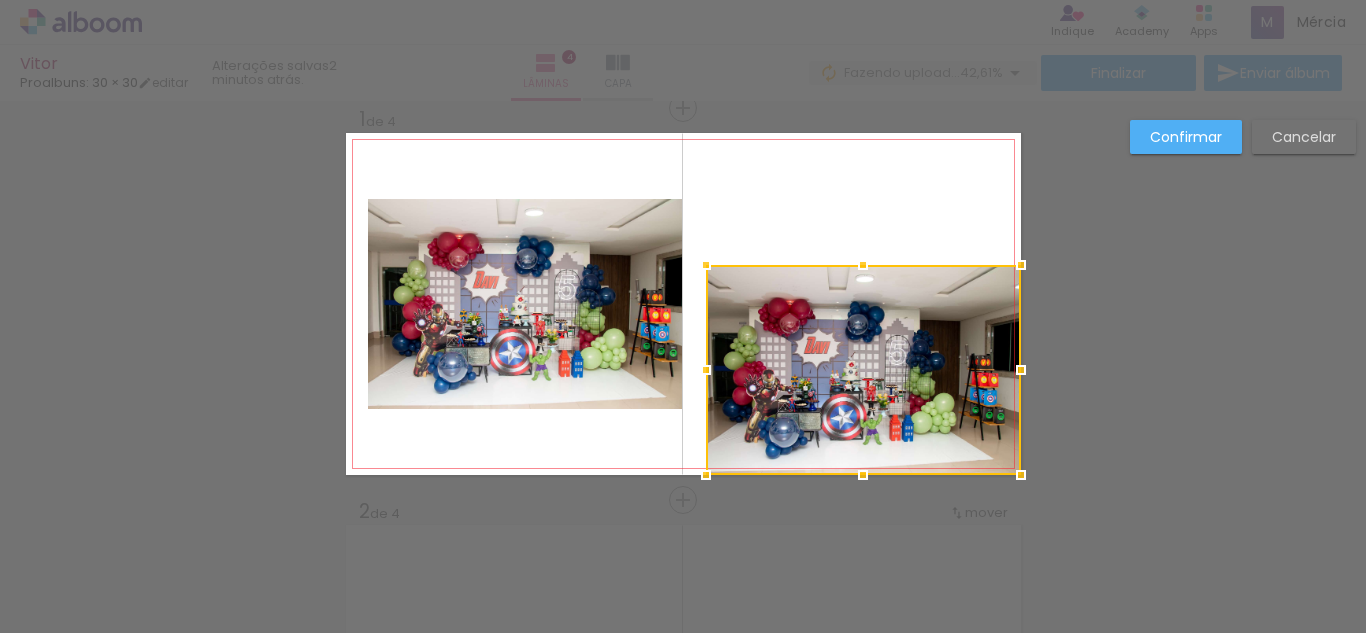 drag, startPoint x: 891, startPoint y: 316, endPoint x: 1215, endPoint y: 411, distance: 337.64035 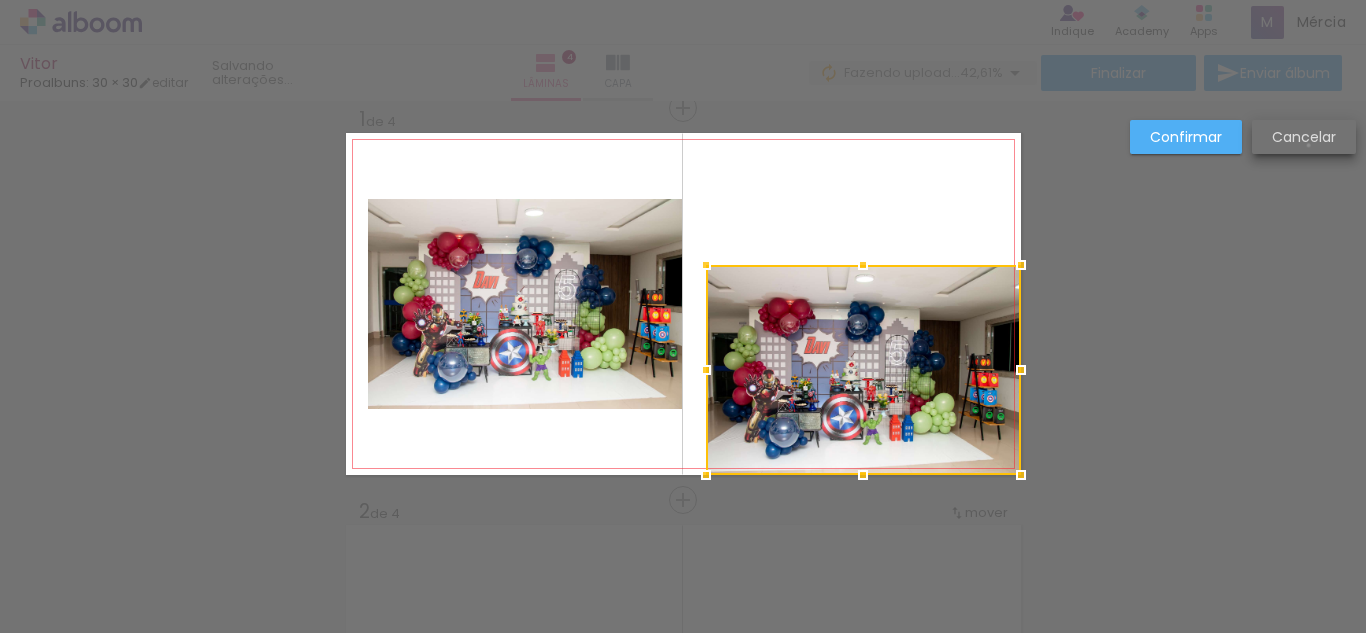 click on "Cancelar" at bounding box center [0, 0] 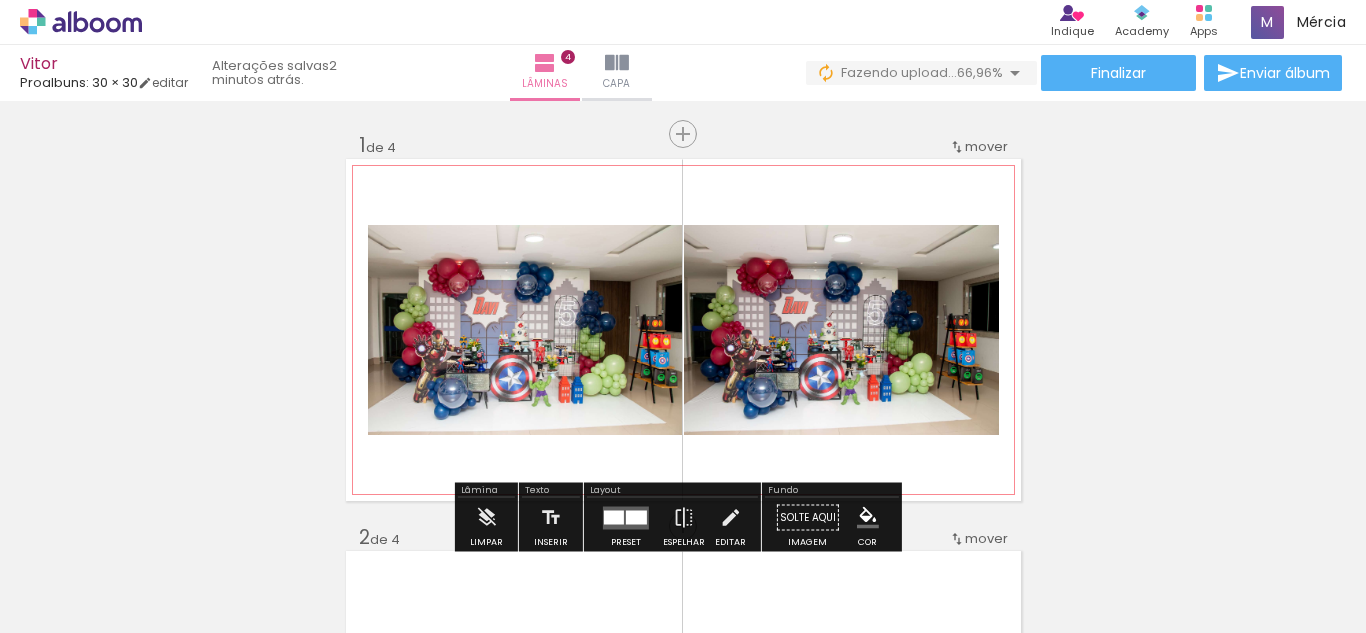 scroll, scrollTop: 200, scrollLeft: 0, axis: vertical 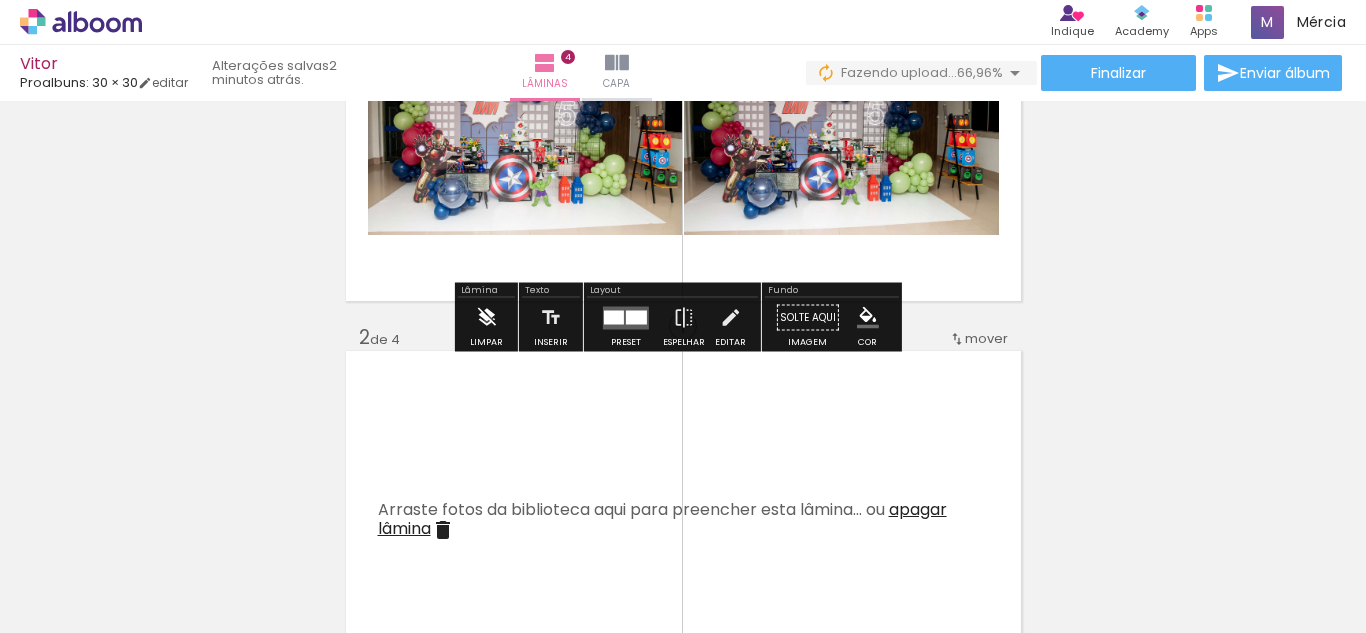 click at bounding box center [486, 318] 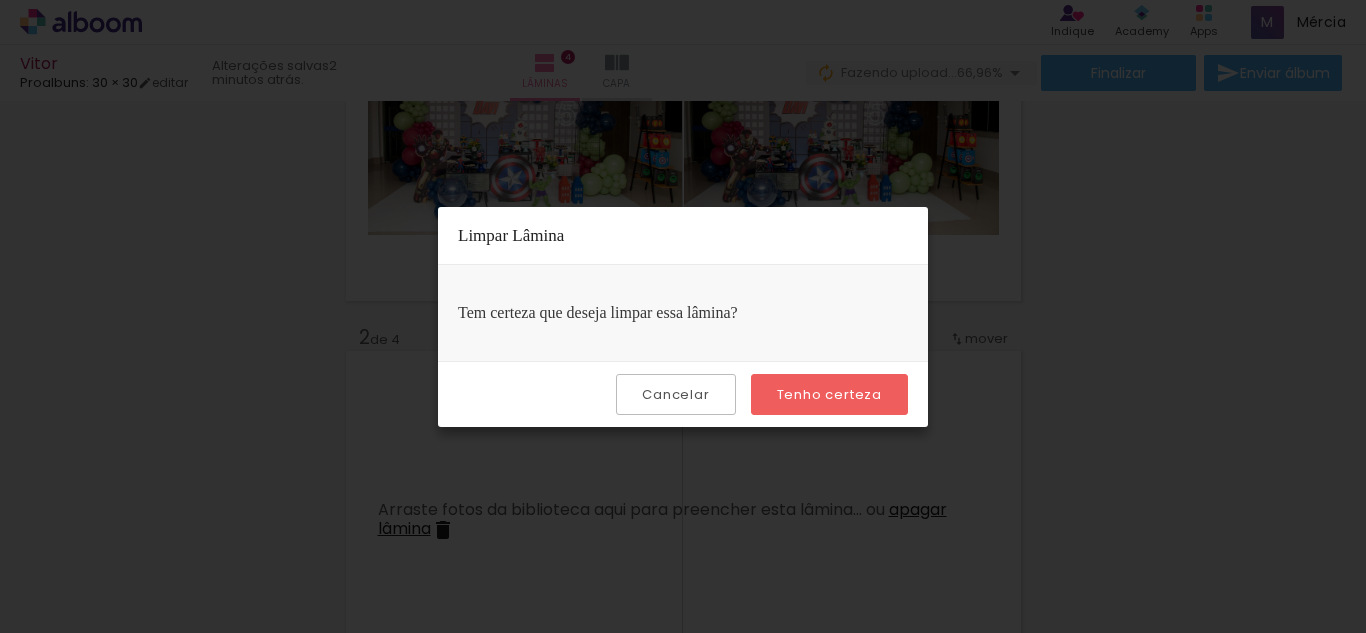 click on "Tenho certeza" at bounding box center [0, 0] 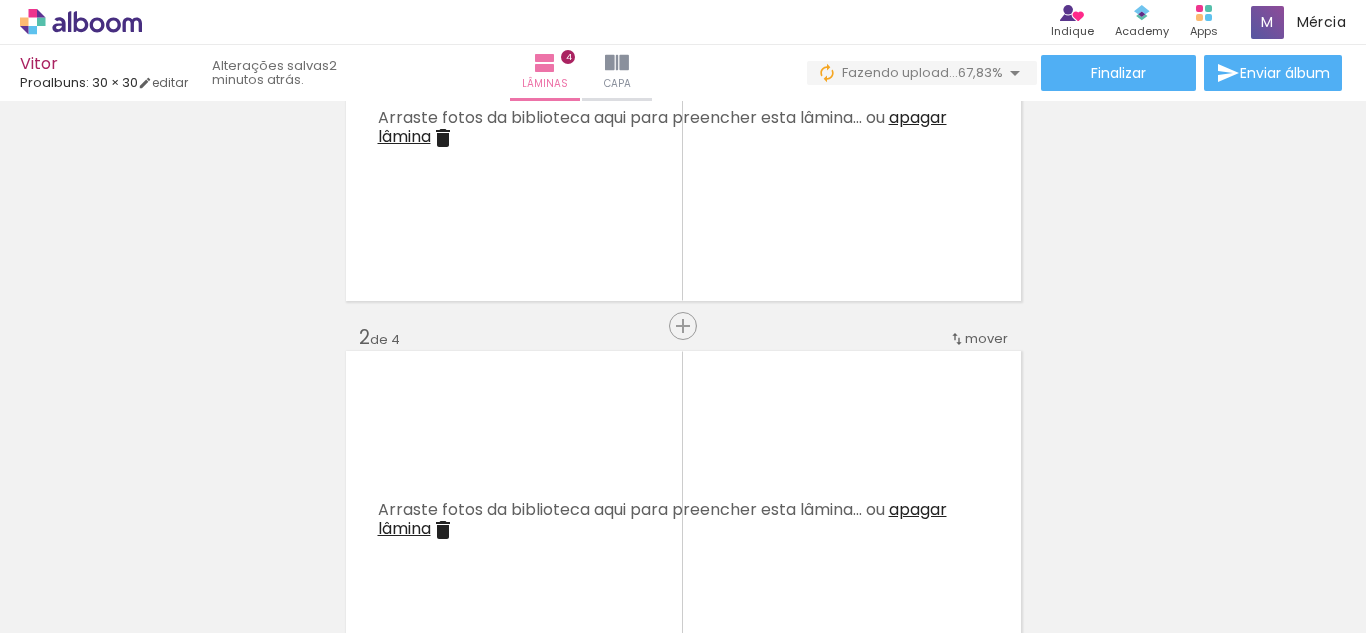 click at bounding box center [1273, 566] 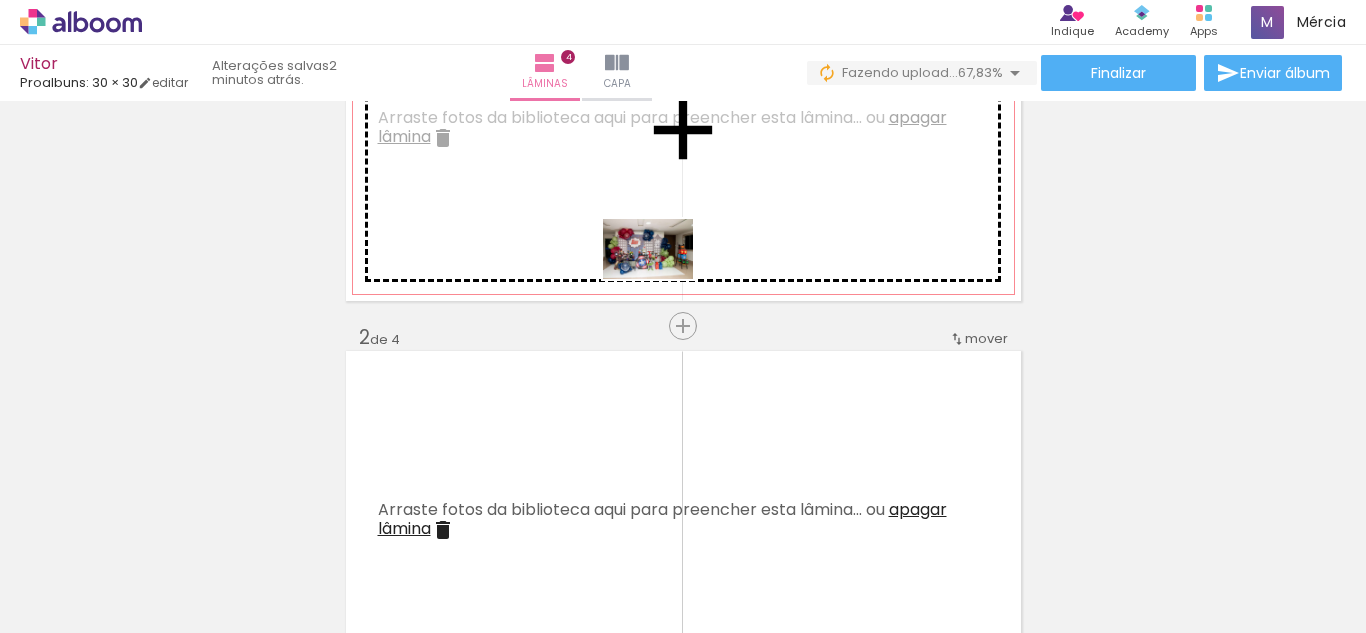 drag, startPoint x: 378, startPoint y: 574, endPoint x: 679, endPoint y: 260, distance: 434.9678 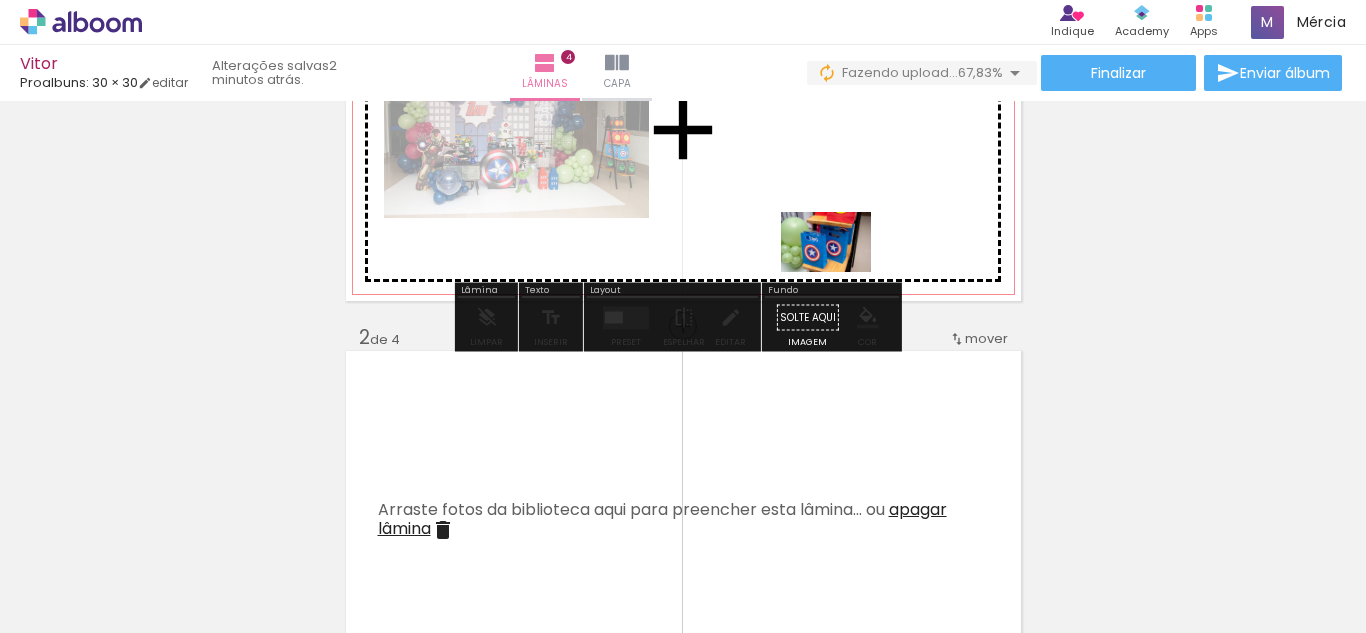 drag, startPoint x: 852, startPoint y: 591, endPoint x: 841, endPoint y: 272, distance: 319.1896 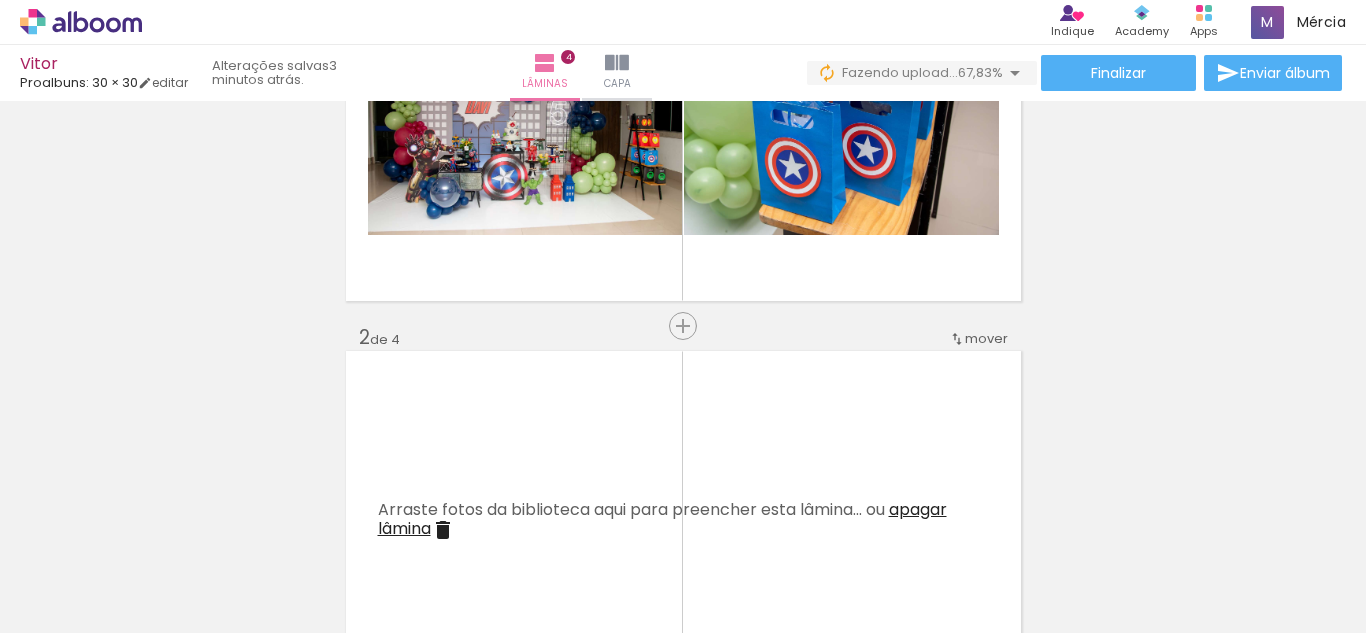 scroll, scrollTop: 0, scrollLeft: 2488, axis: horizontal 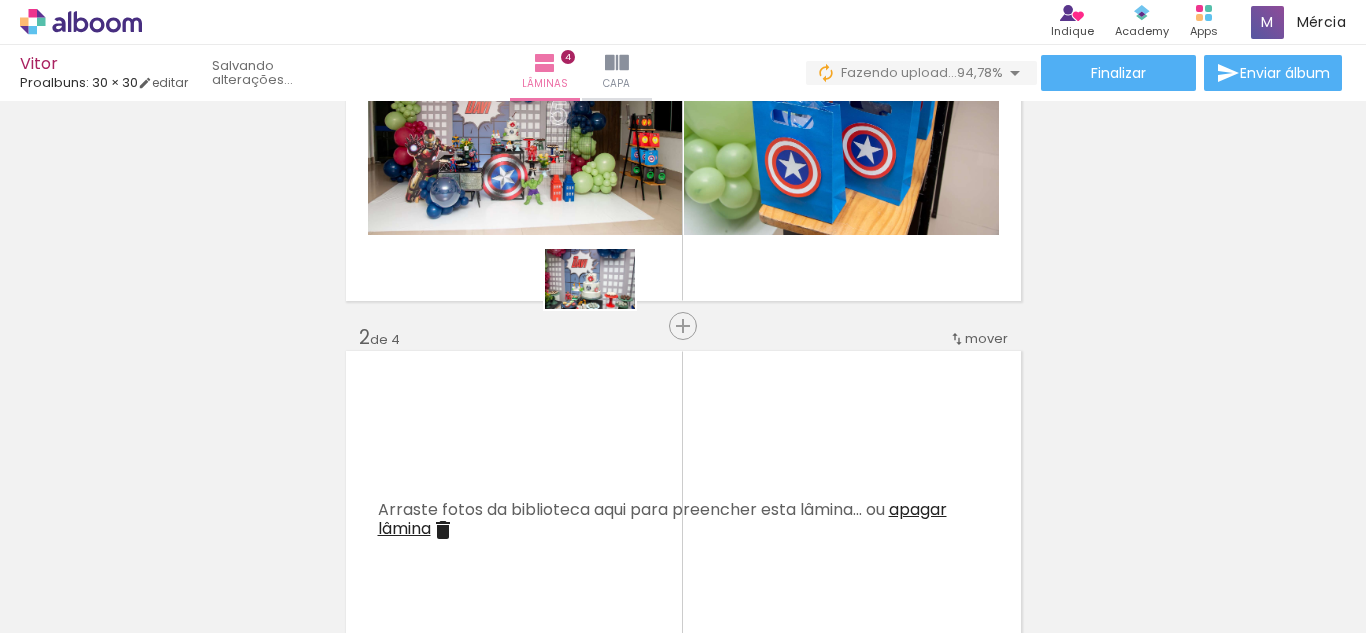 drag, startPoint x: 303, startPoint y: 590, endPoint x: 605, endPoint y: 309, distance: 412.51062 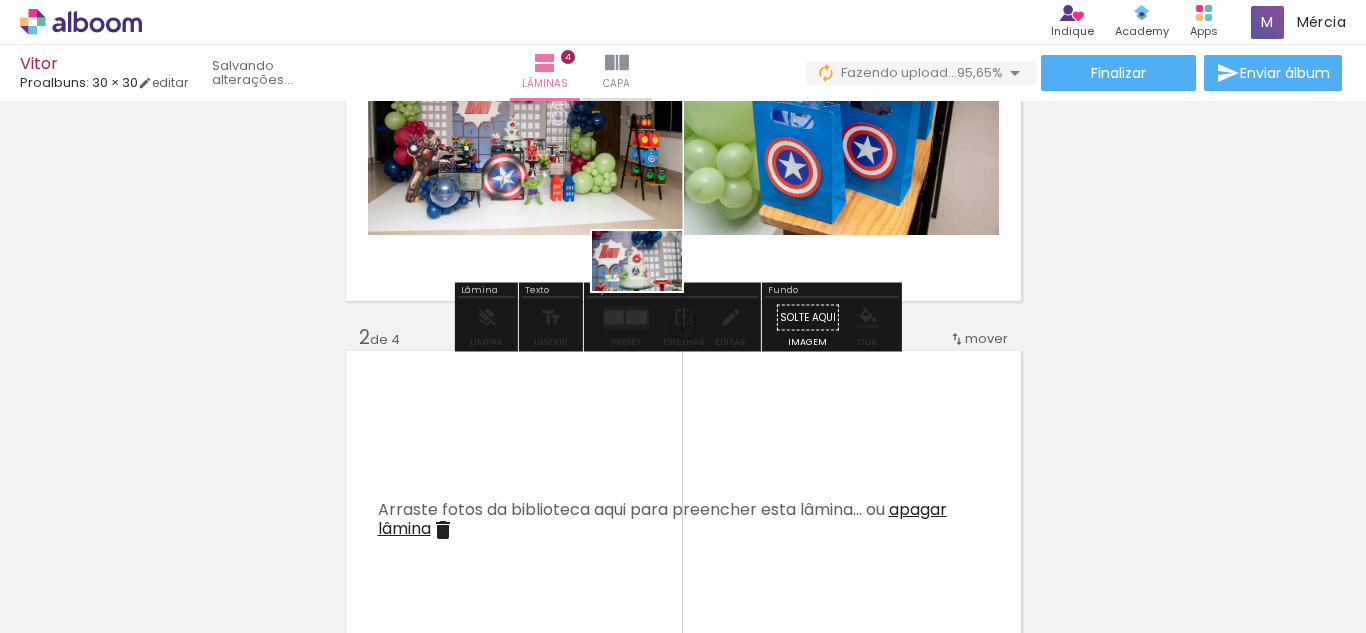 drag, startPoint x: 522, startPoint y: 585, endPoint x: 652, endPoint y: 291, distance: 321.45917 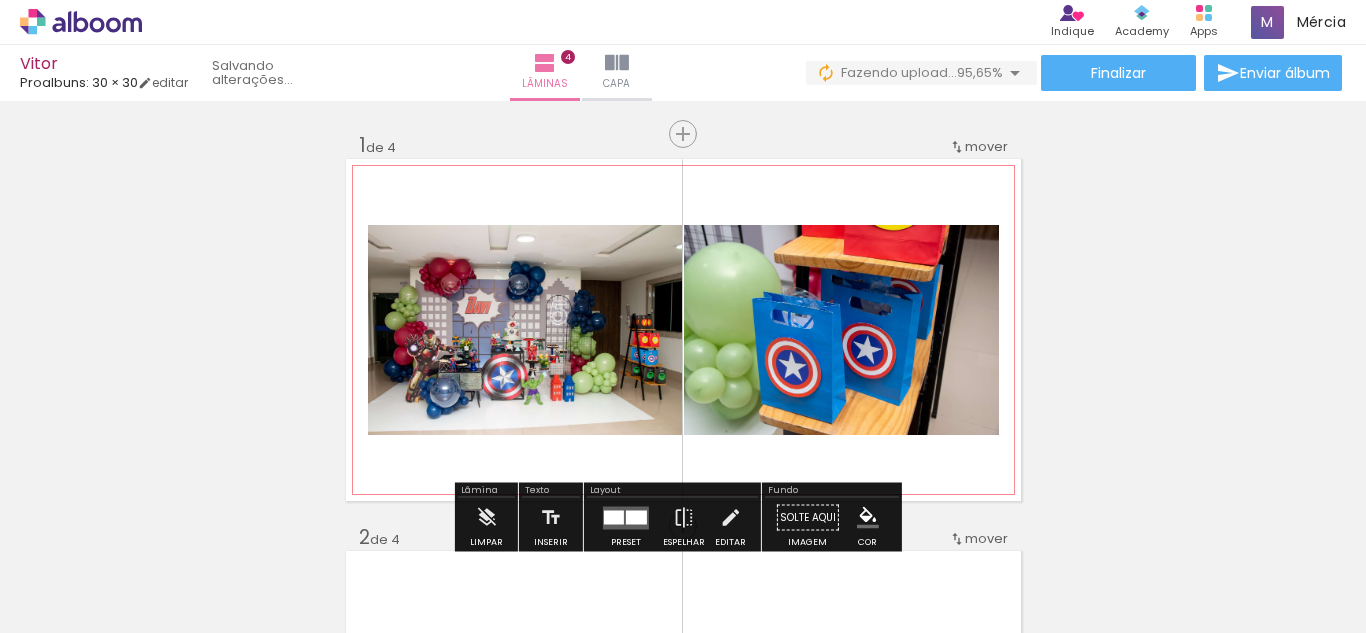 scroll, scrollTop: 100, scrollLeft: 0, axis: vertical 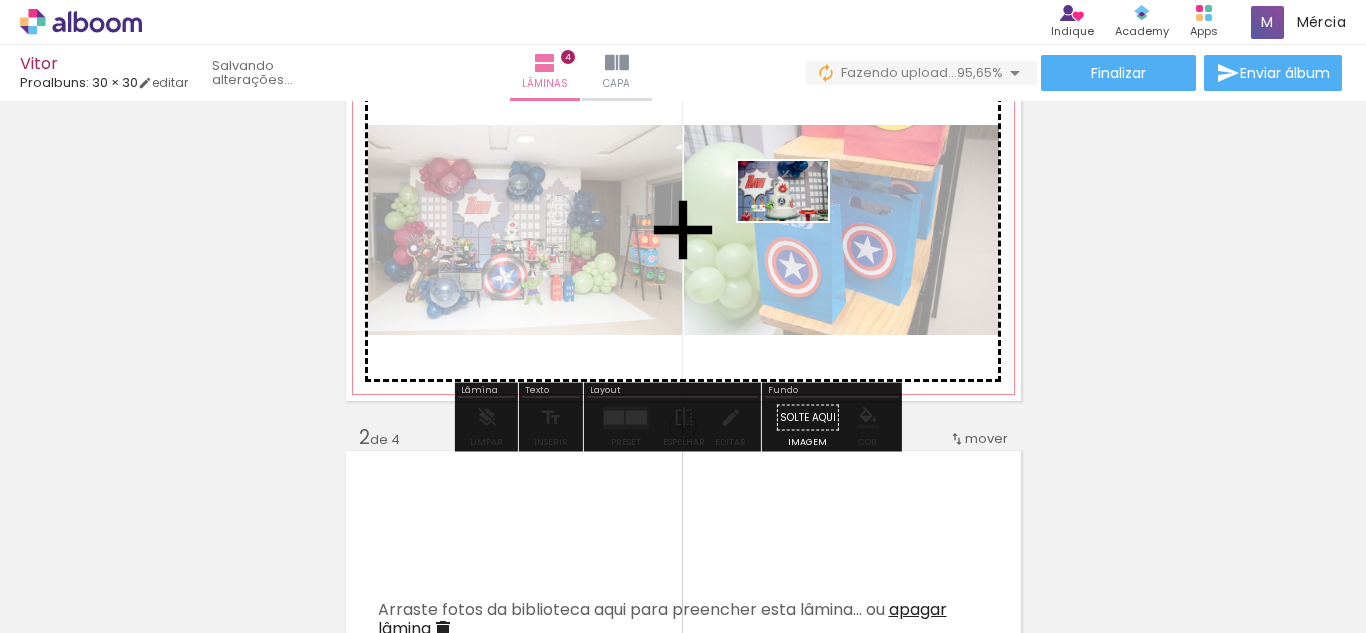 drag, startPoint x: 519, startPoint y: 580, endPoint x: 773, endPoint y: 356, distance: 338.66208 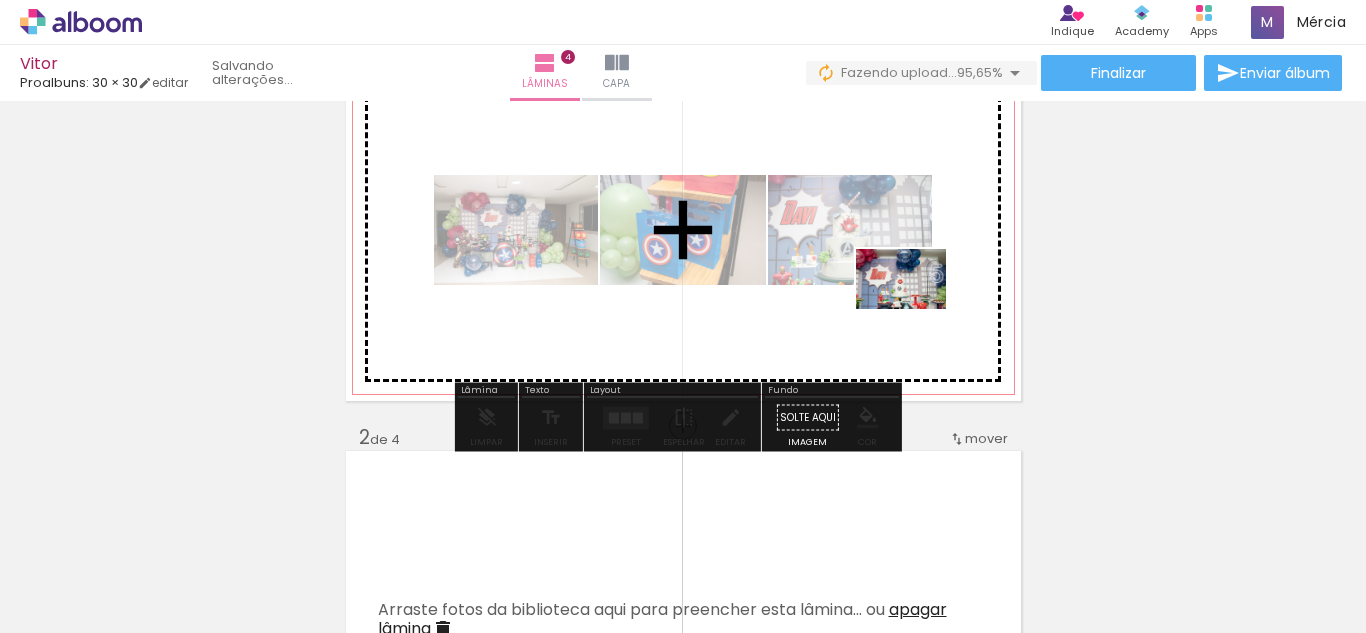 drag, startPoint x: 660, startPoint y: 577, endPoint x: 916, endPoint y: 309, distance: 370.6211 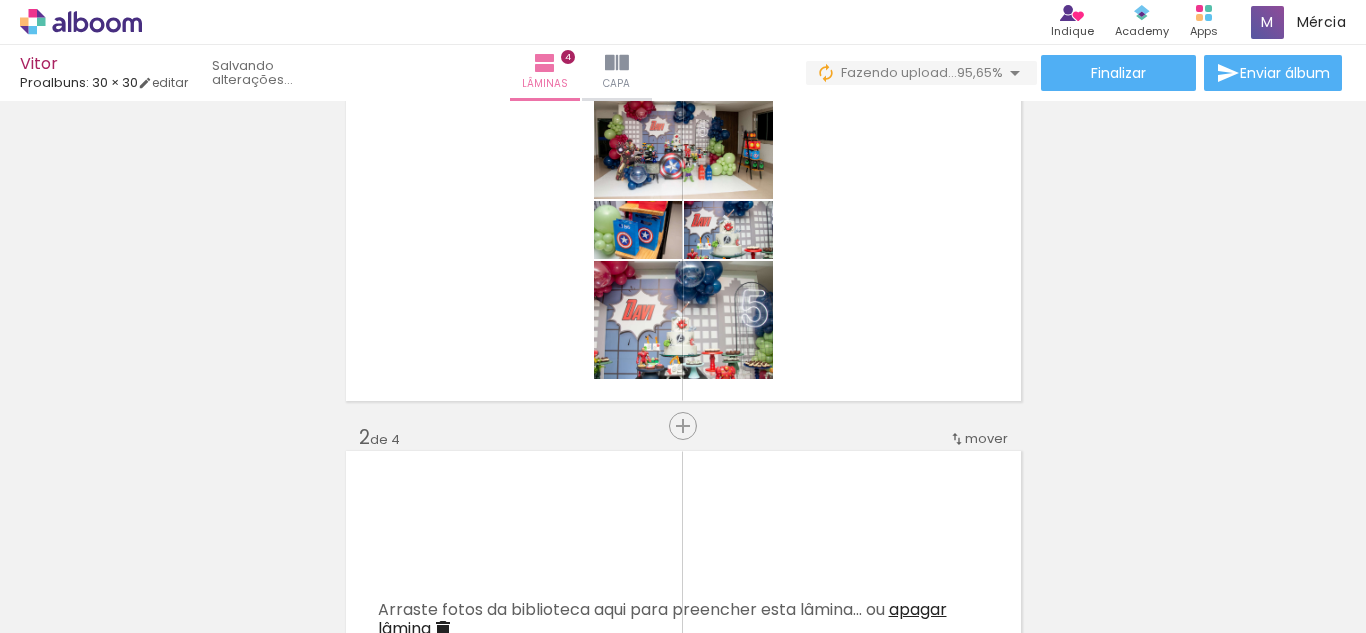 scroll, scrollTop: 0, scrollLeft: 3468, axis: horizontal 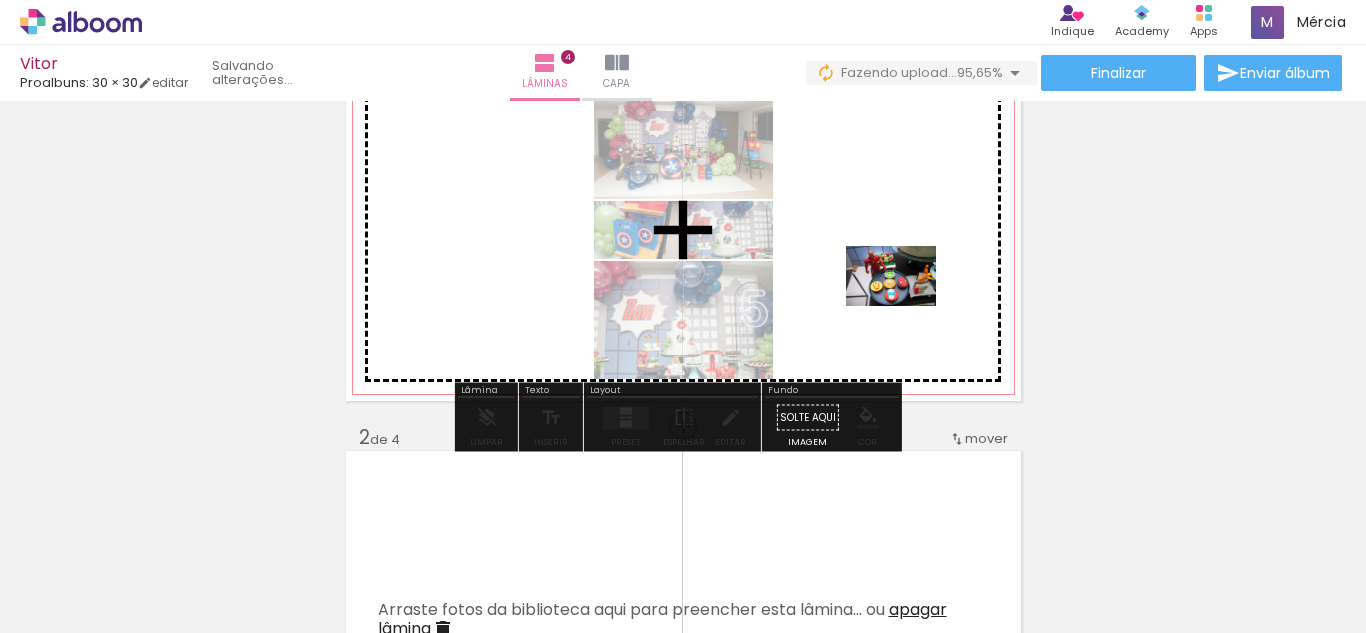 drag, startPoint x: 456, startPoint y: 582, endPoint x: 908, endPoint y: 303, distance: 531.1732 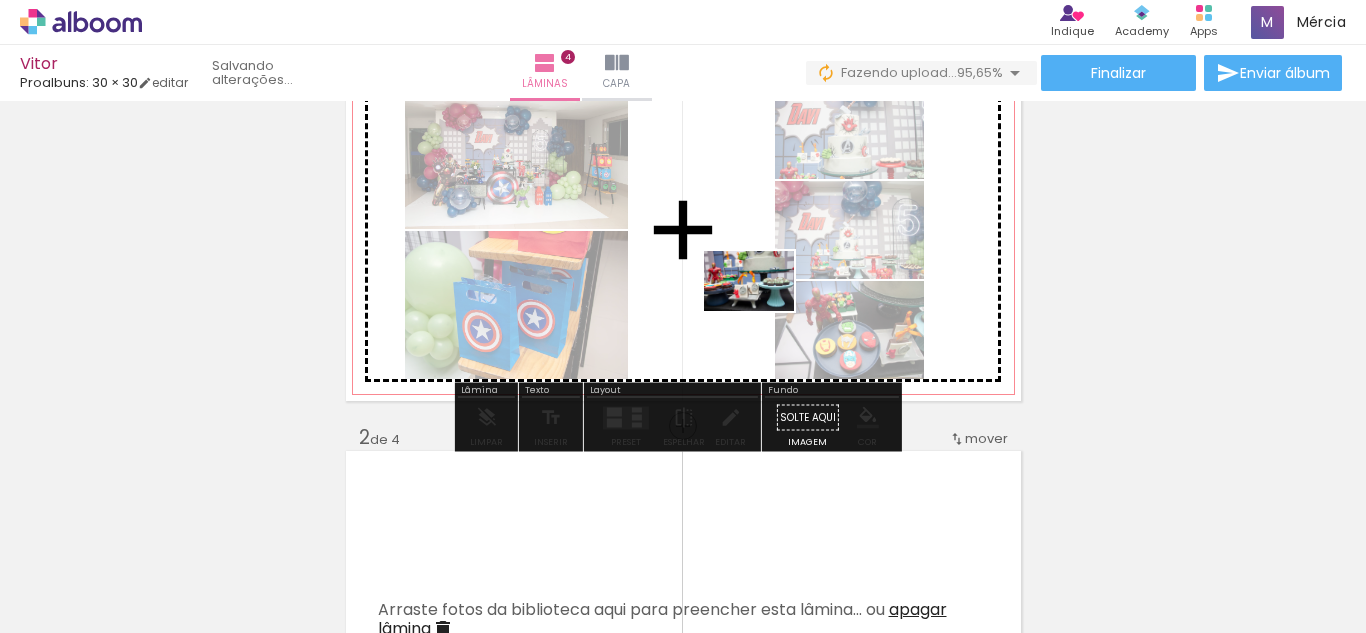 drag, startPoint x: 654, startPoint y: 579, endPoint x: 764, endPoint y: 311, distance: 289.69638 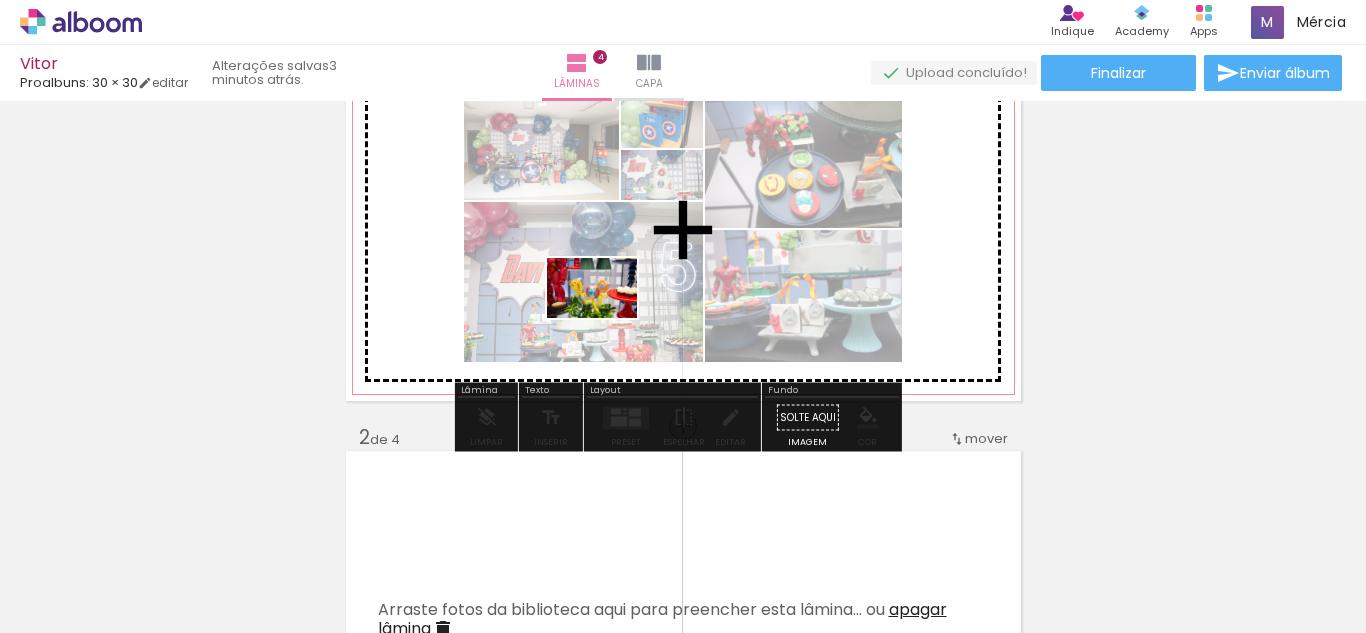 drag, startPoint x: 347, startPoint y: 567, endPoint x: 334, endPoint y: 495, distance: 73.1642 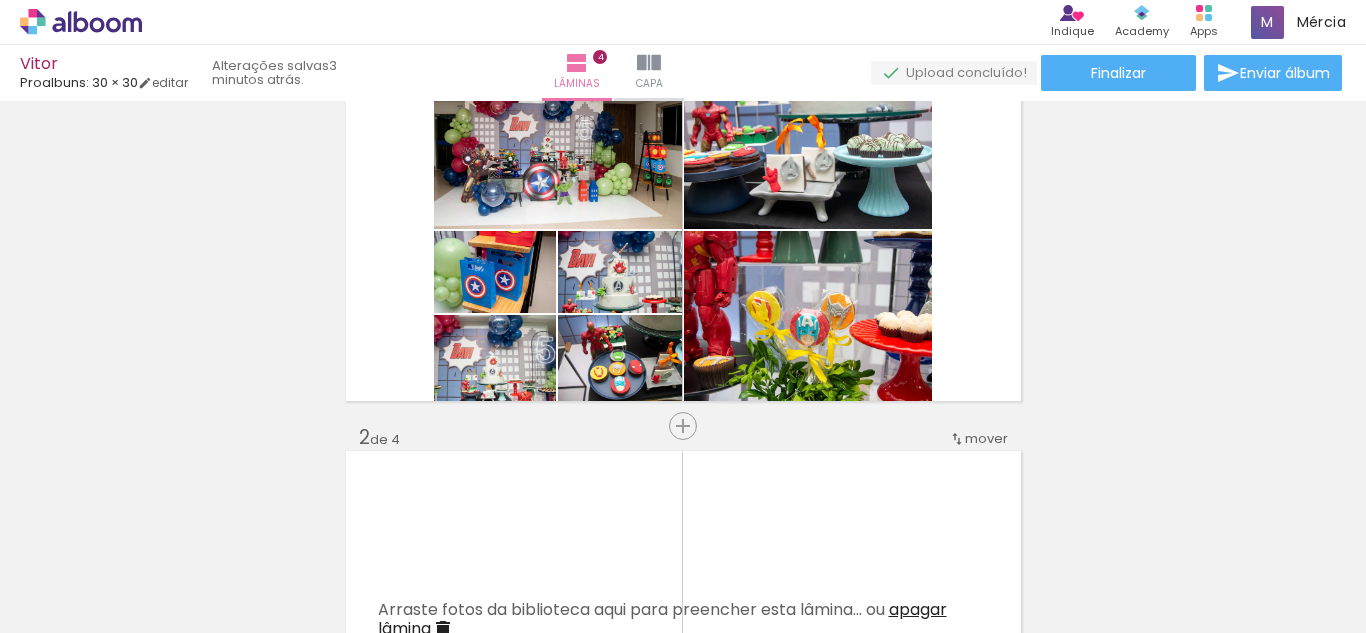scroll, scrollTop: 0, scrollLeft: 5147, axis: horizontal 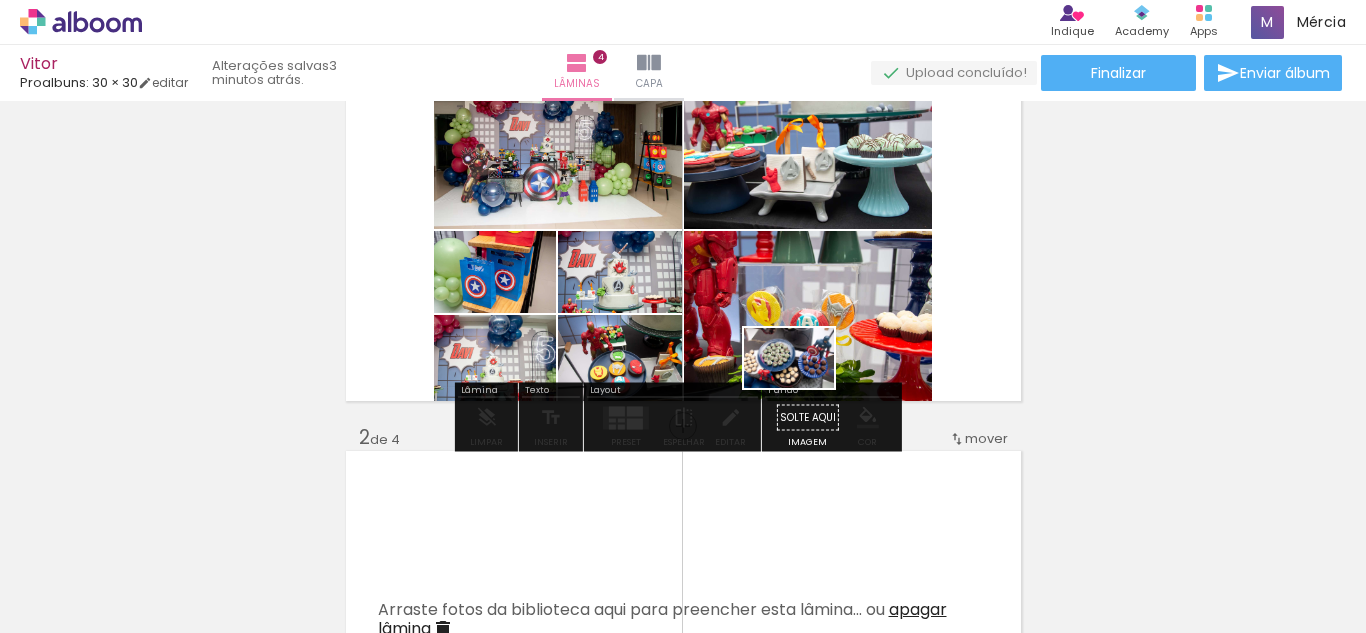drag, startPoint x: 445, startPoint y: 592, endPoint x: 804, endPoint y: 388, distance: 412.9128 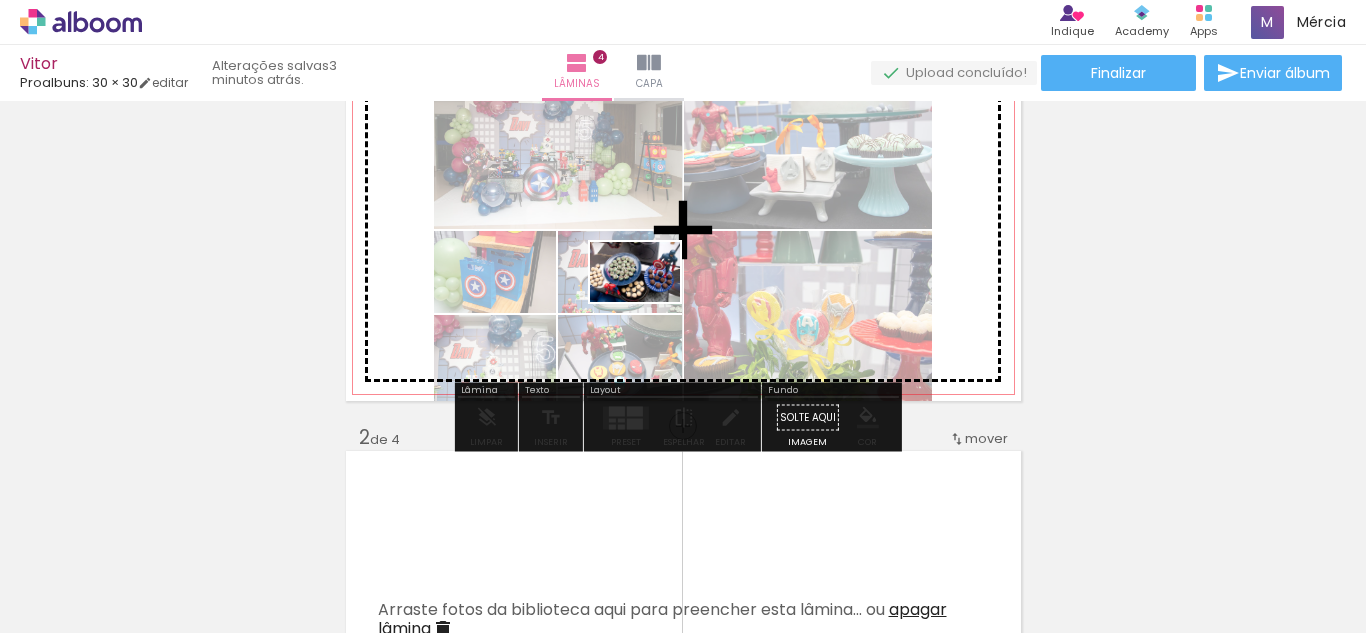 drag, startPoint x: 441, startPoint y: 581, endPoint x: 653, endPoint y: 297, distance: 354.4009 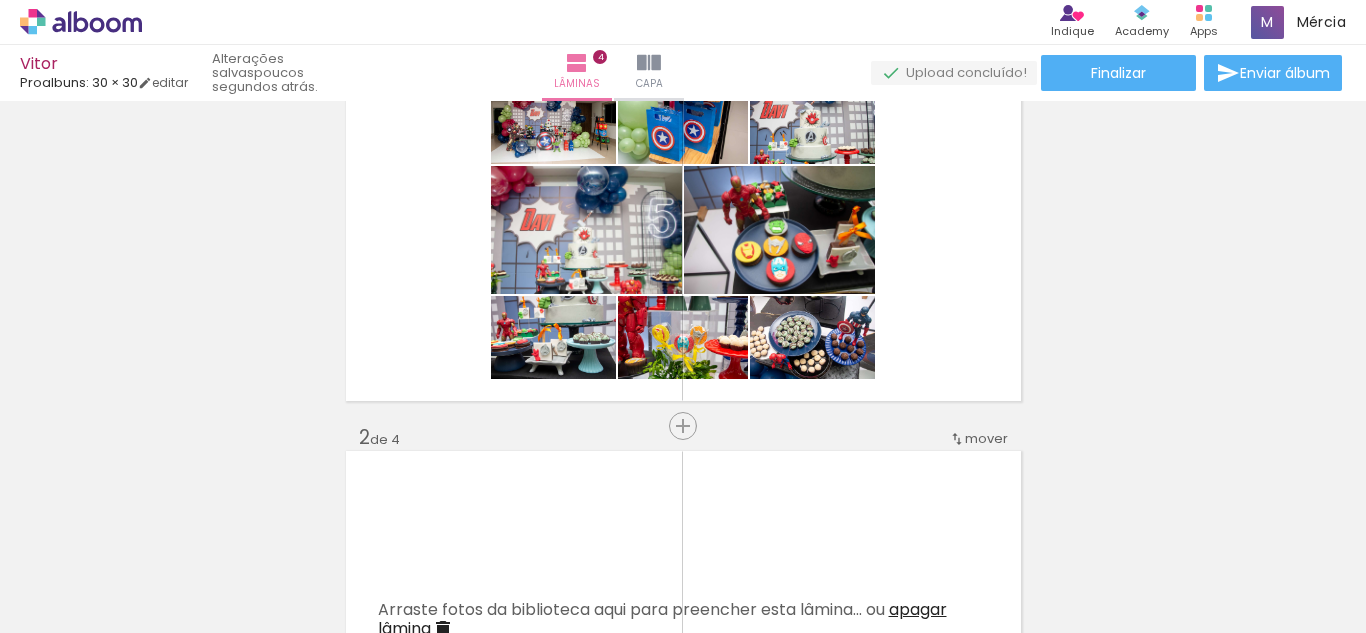 scroll, scrollTop: 0, scrollLeft: 3424, axis: horizontal 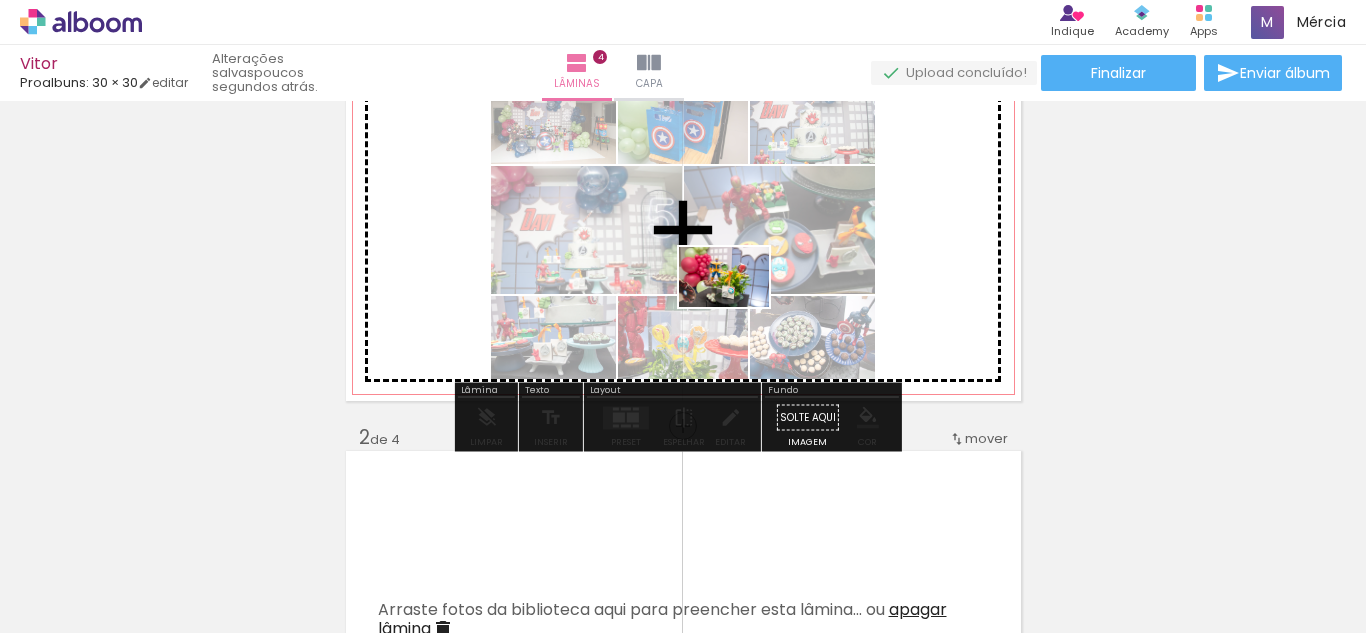 drag, startPoint x: 595, startPoint y: 579, endPoint x: 739, endPoint y: 307, distance: 307.76614 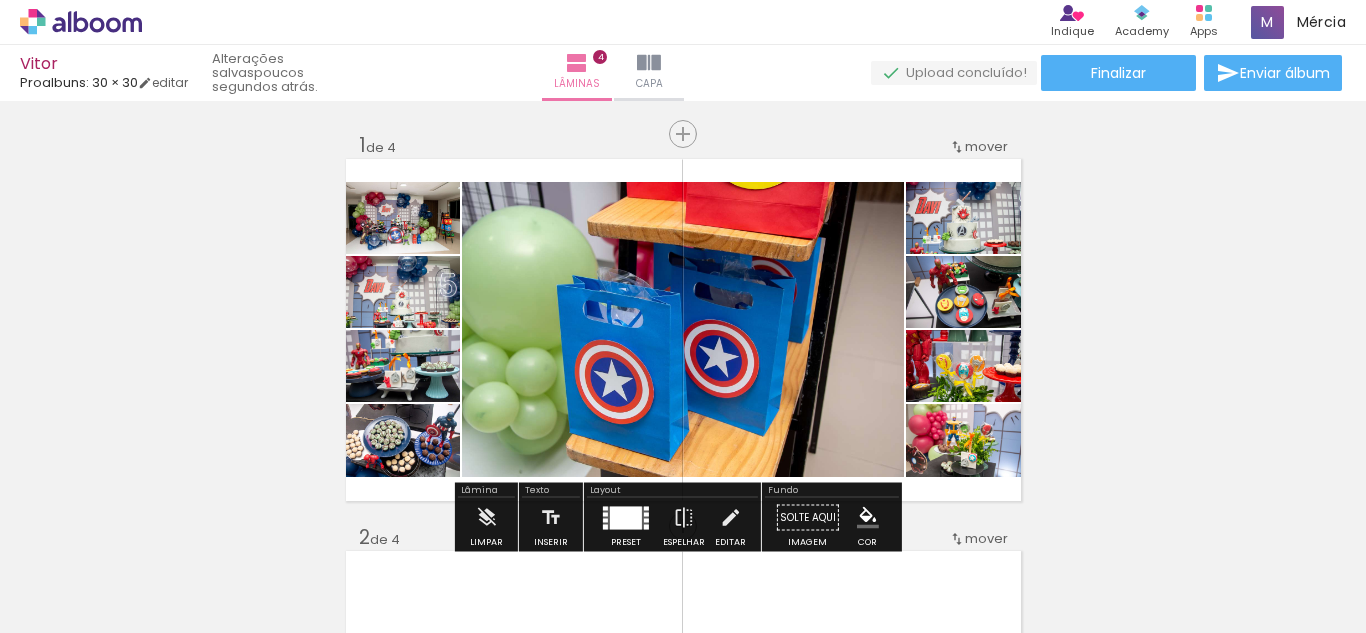 scroll, scrollTop: 100, scrollLeft: 0, axis: vertical 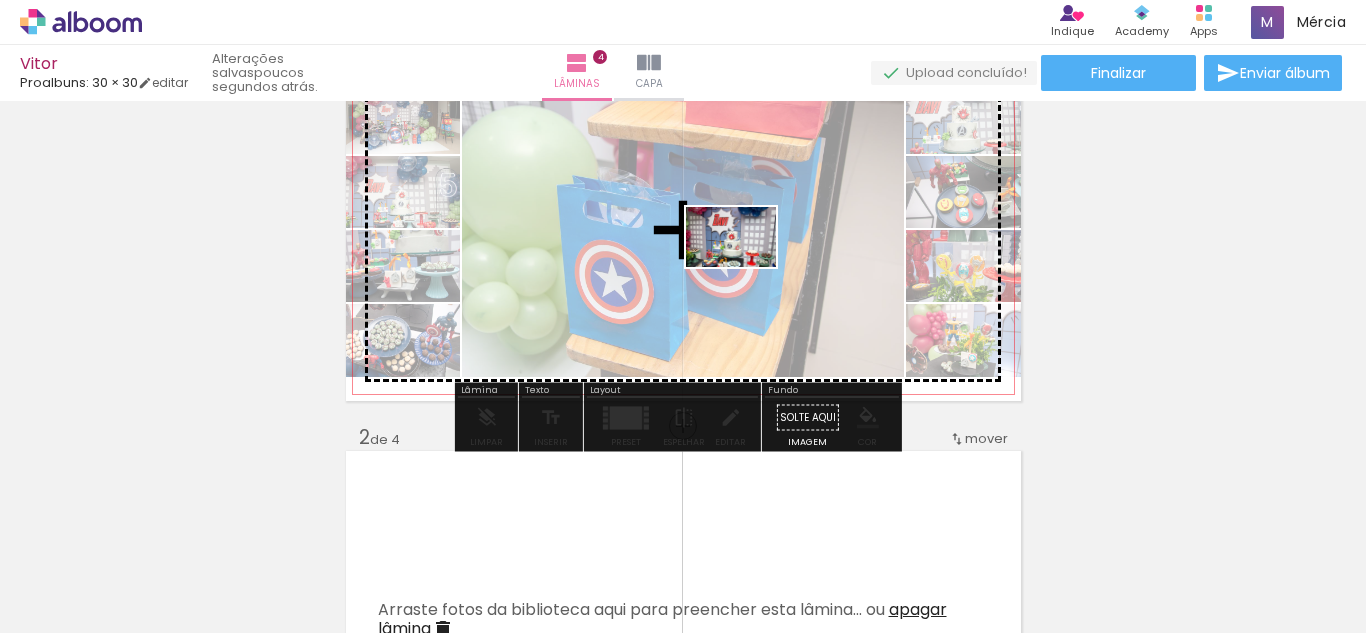drag, startPoint x: 480, startPoint y: 584, endPoint x: 746, endPoint y: 267, distance: 413.8176 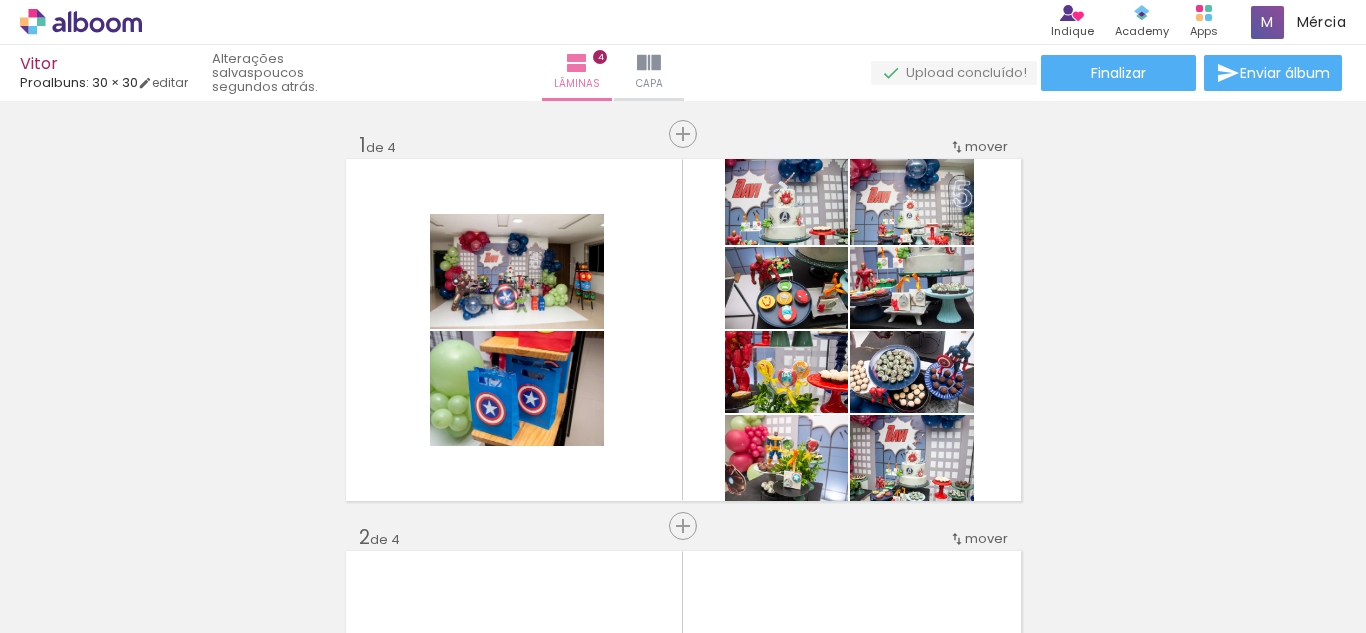 scroll, scrollTop: 100, scrollLeft: 0, axis: vertical 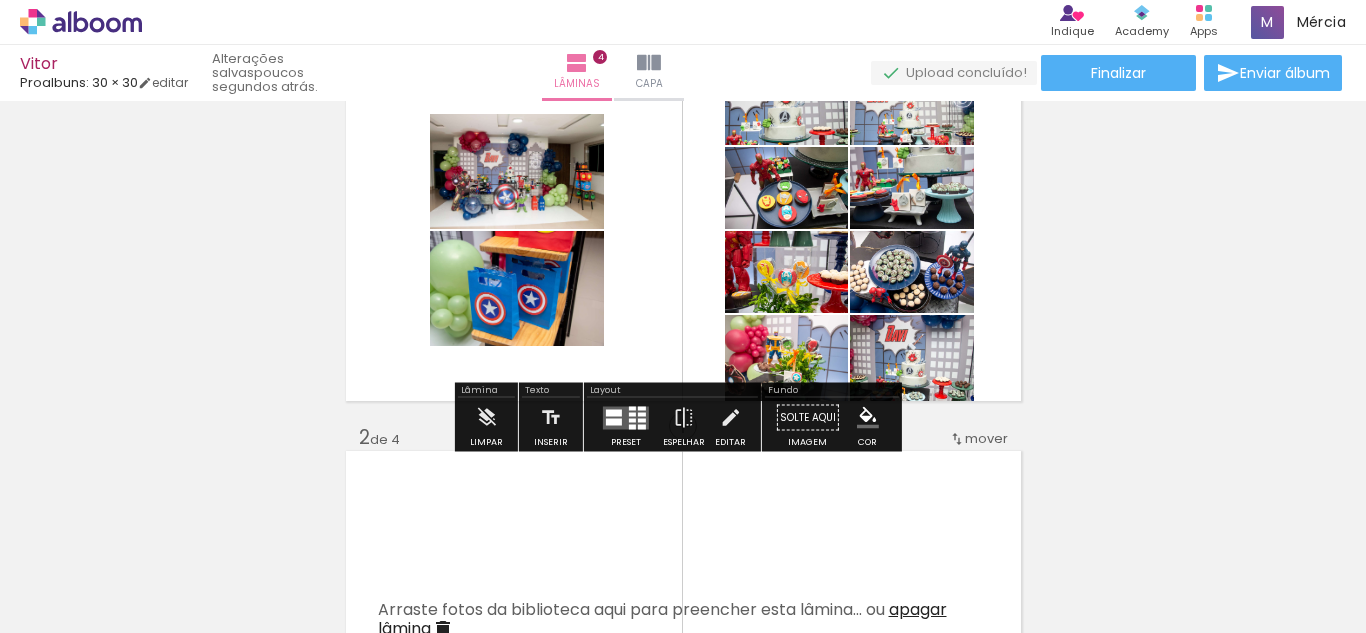 click at bounding box center [626, 418] 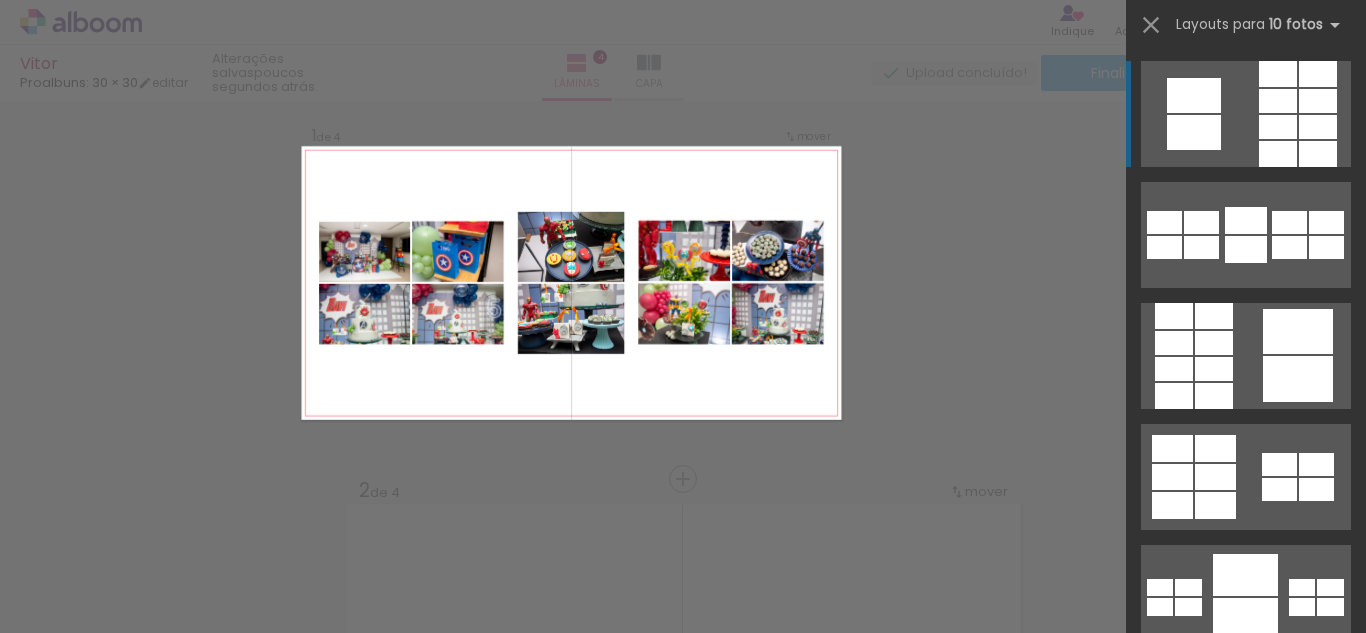 scroll, scrollTop: 25, scrollLeft: 0, axis: vertical 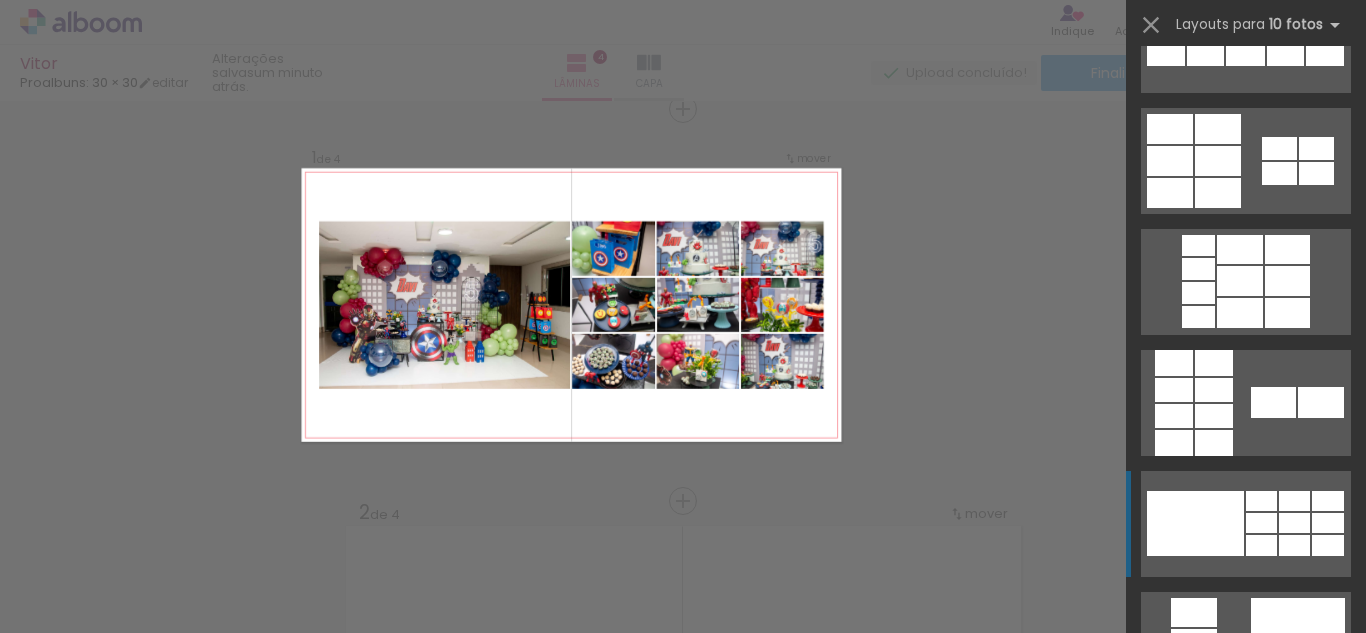 click at bounding box center (1215, 919) 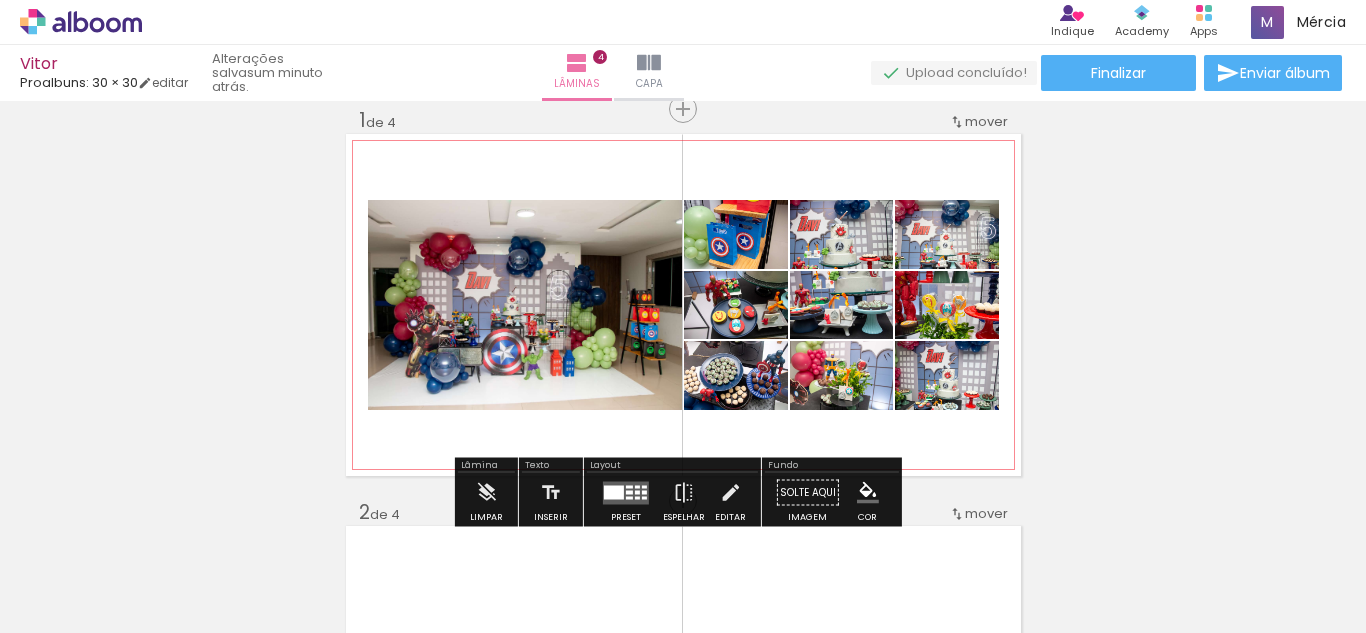 click at bounding box center [571, 221] 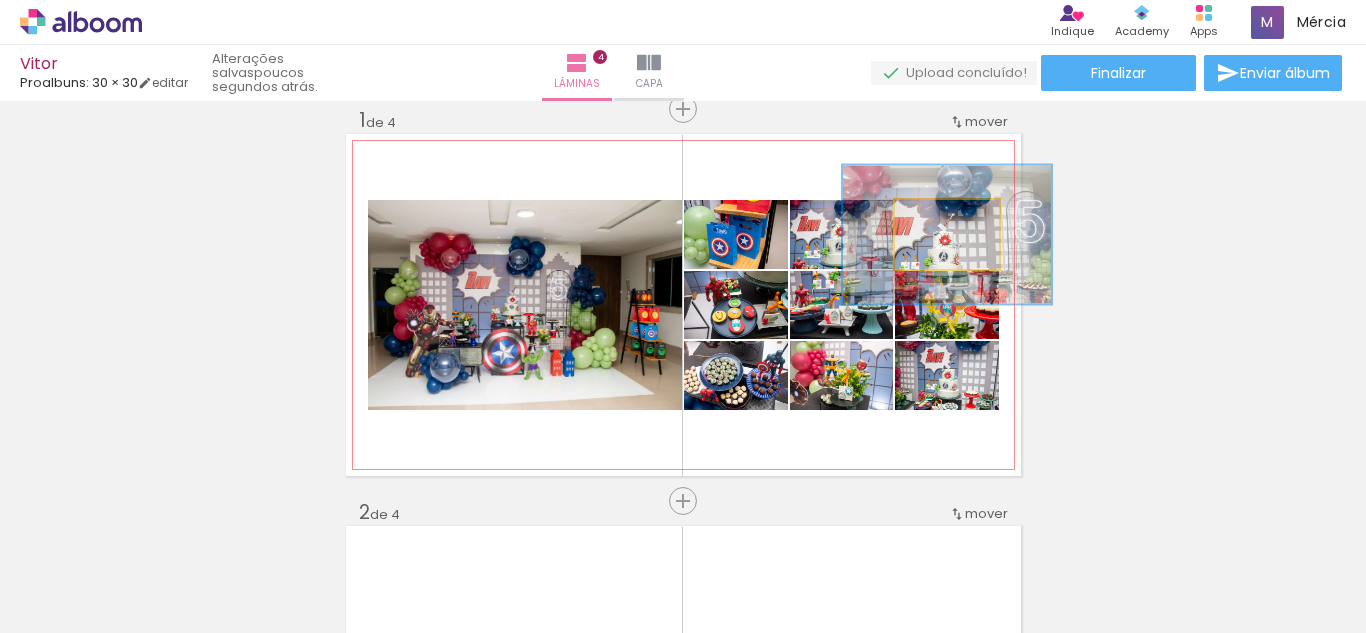 drag, startPoint x: 930, startPoint y: 222, endPoint x: 966, endPoint y: 222, distance: 36 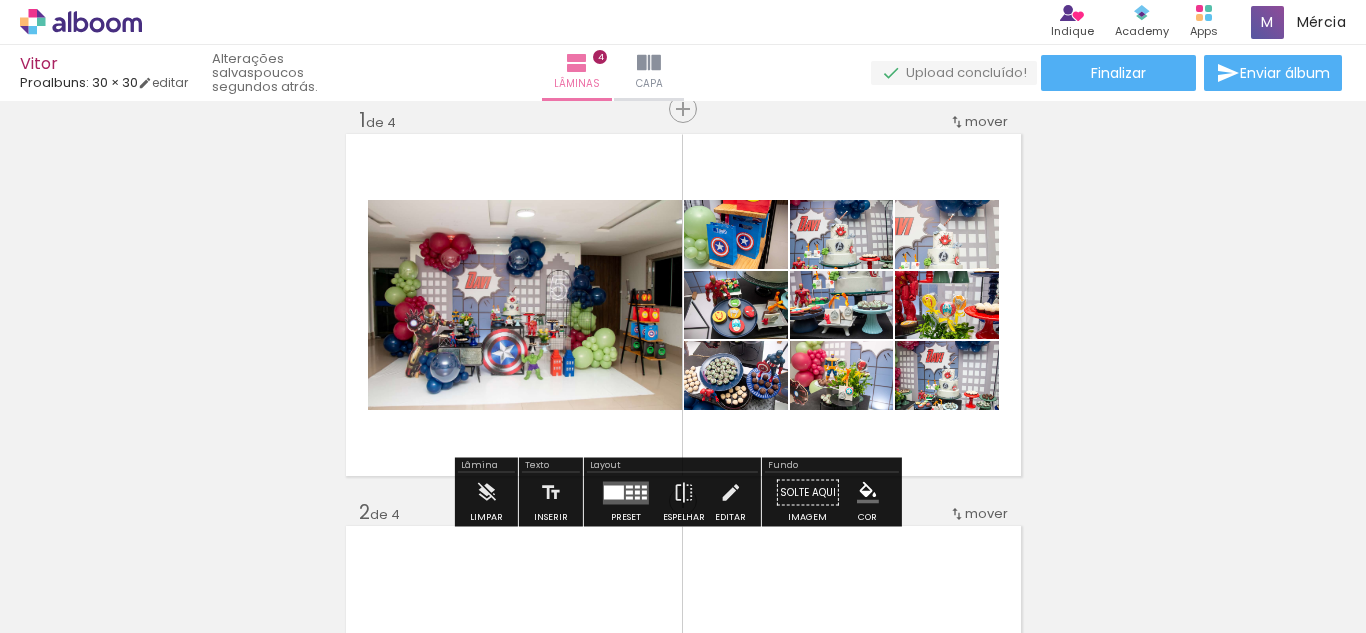 scroll, scrollTop: 125, scrollLeft: 0, axis: vertical 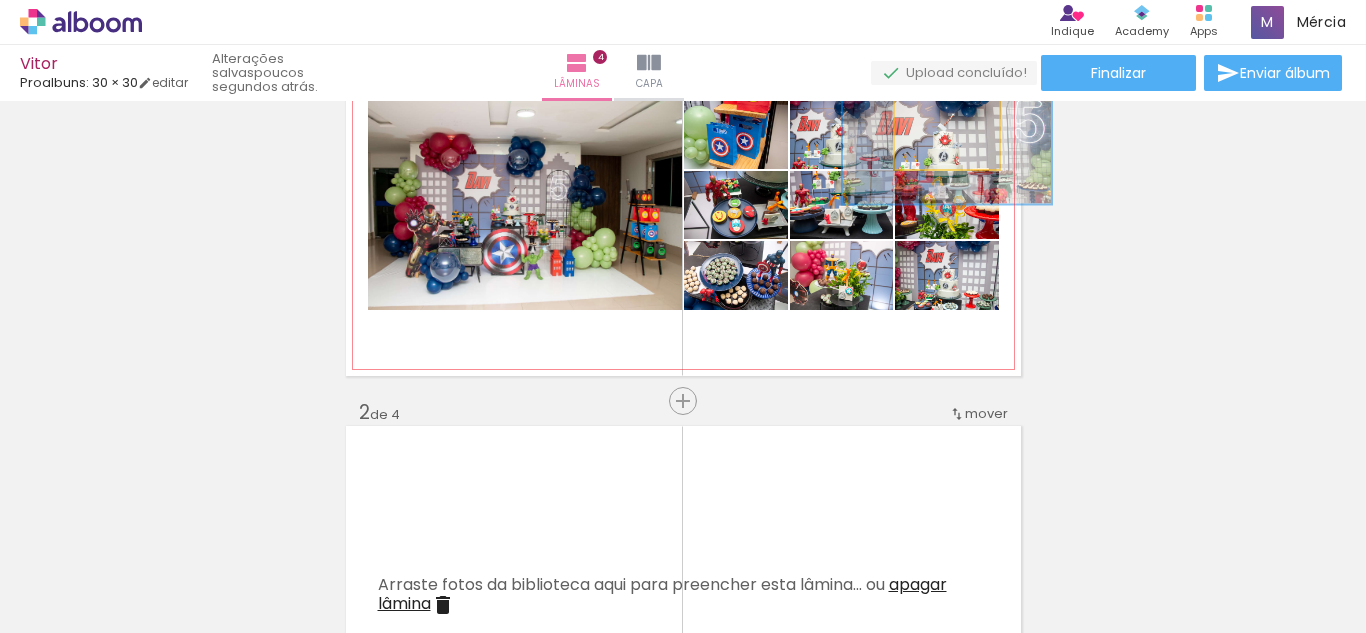 click 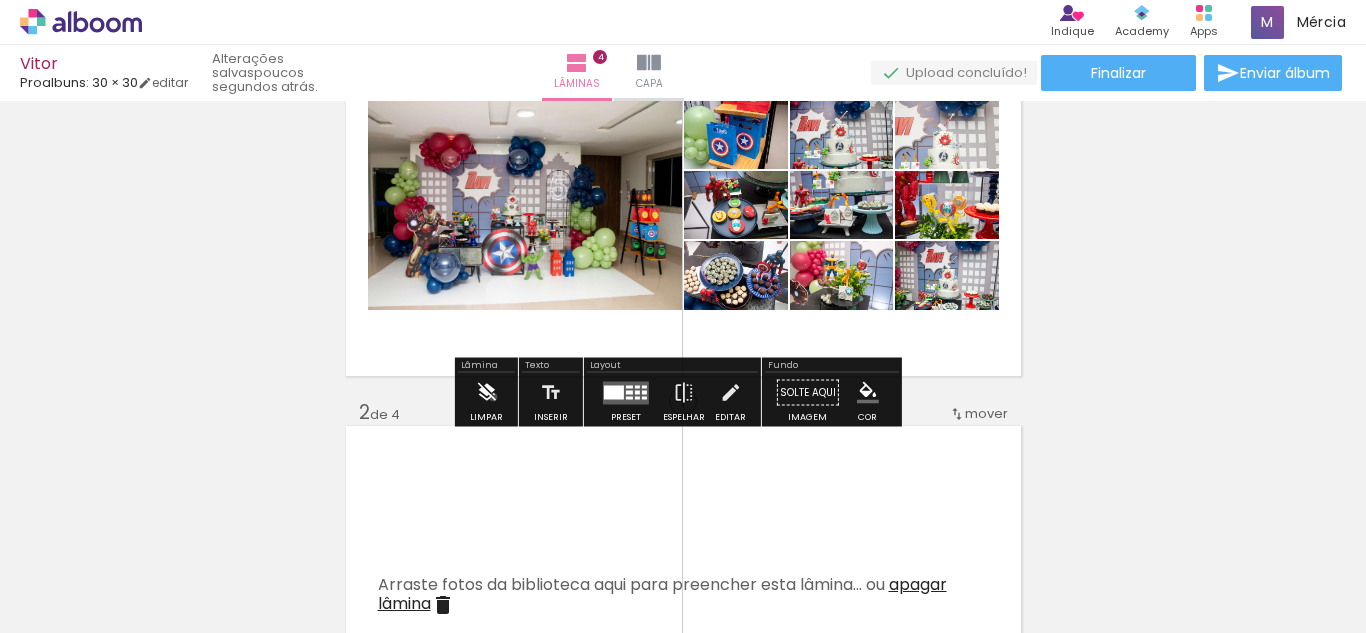 click at bounding box center [486, 393] 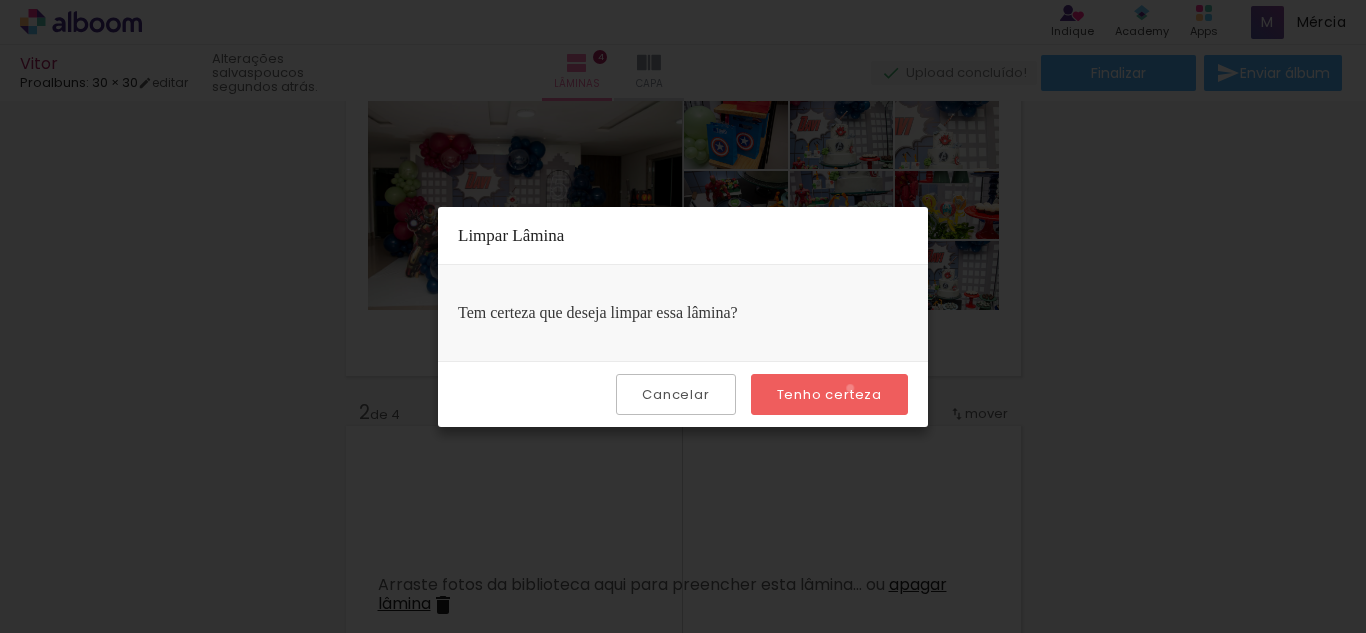 click on "Tenho certeza" at bounding box center (0, 0) 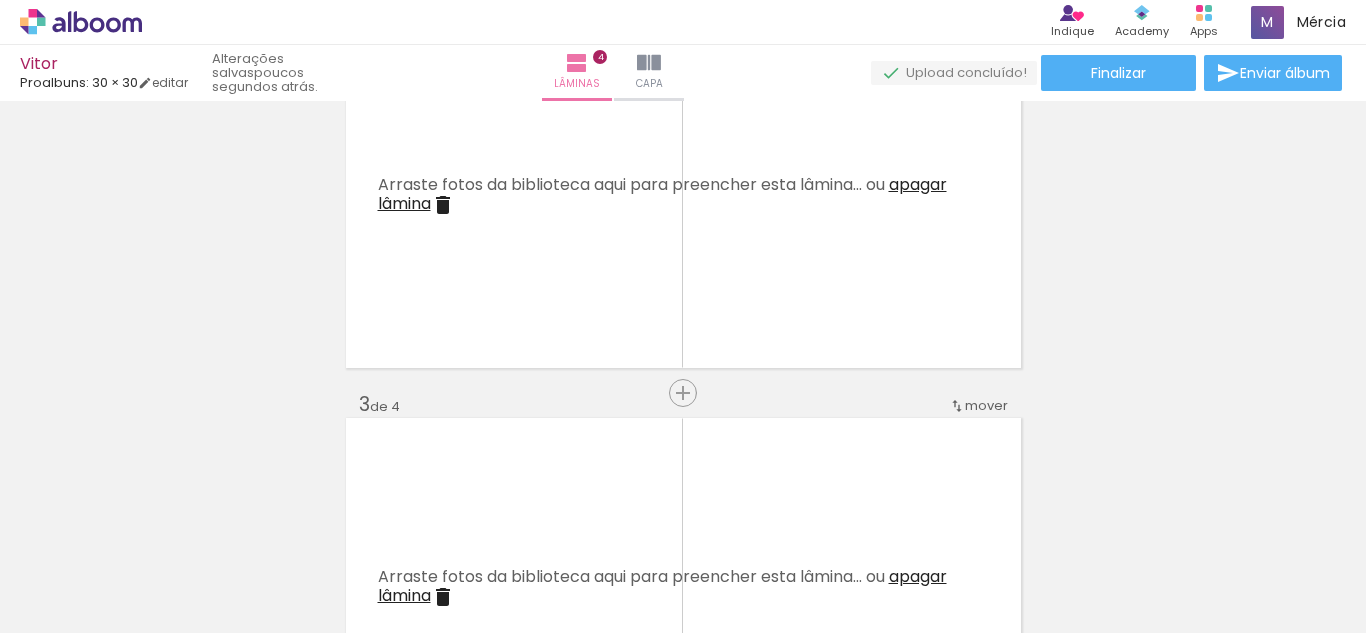 scroll, scrollTop: 0, scrollLeft: 0, axis: both 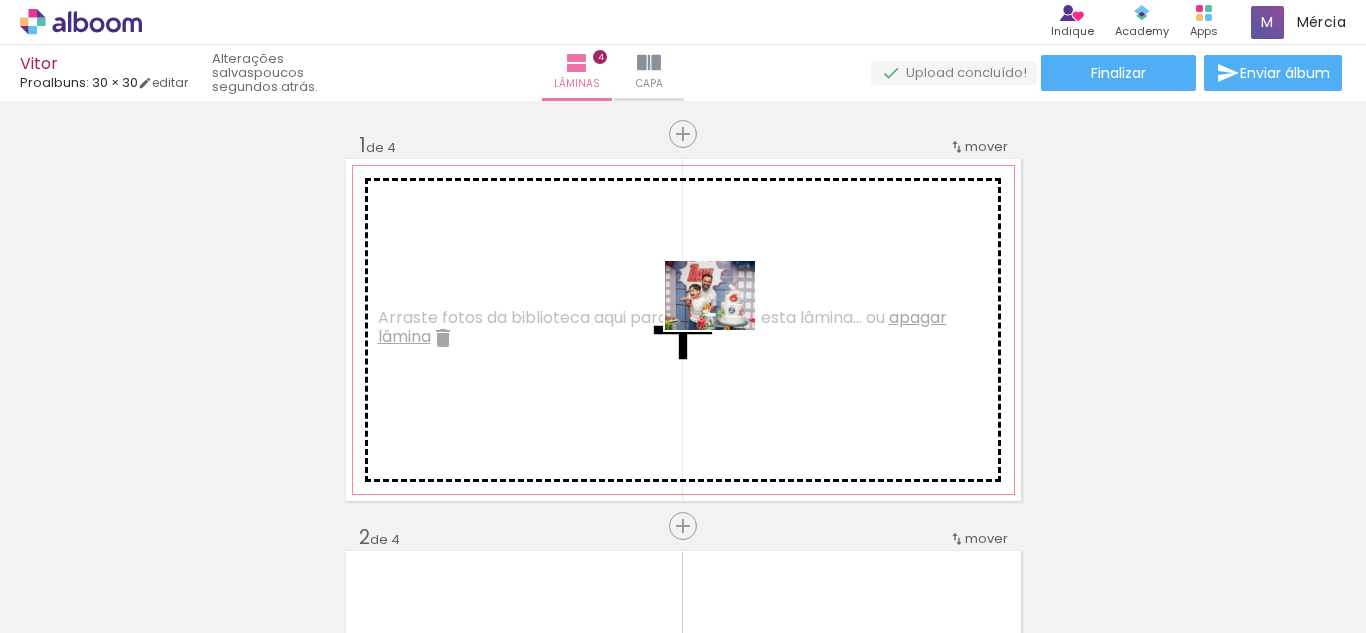 drag, startPoint x: 683, startPoint y: 576, endPoint x: 725, endPoint y: 321, distance: 258.43567 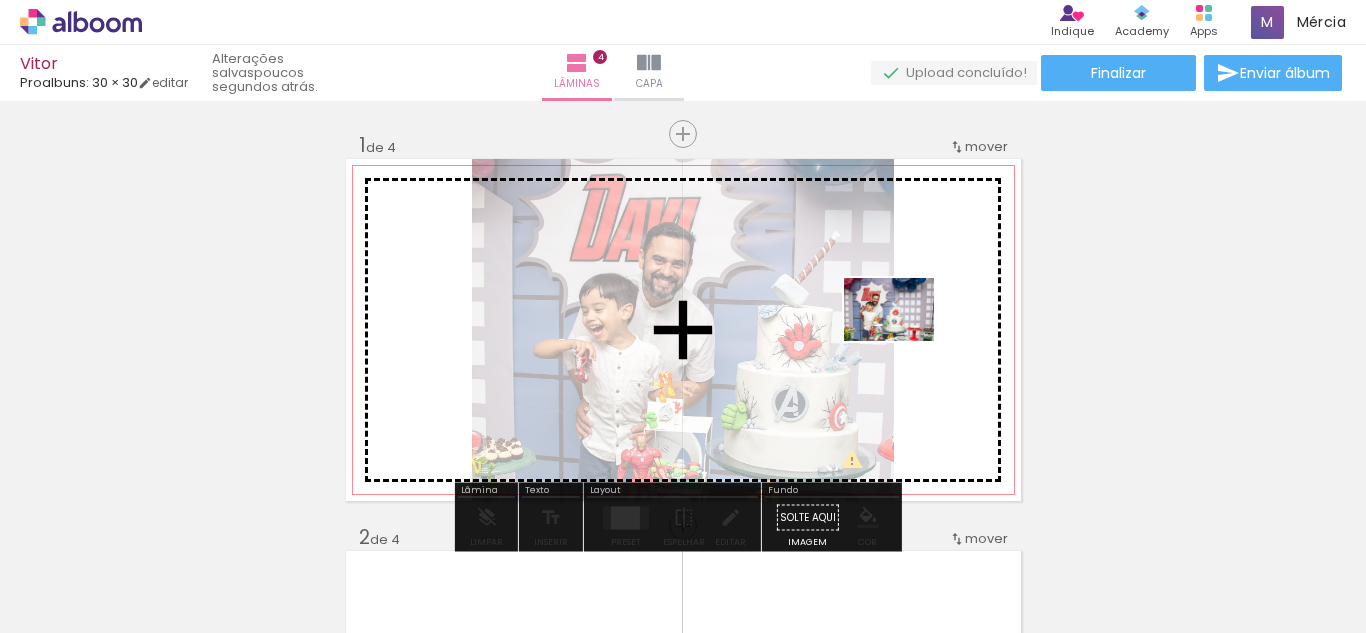 drag, startPoint x: 552, startPoint y: 573, endPoint x: 904, endPoint y: 338, distance: 423.23633 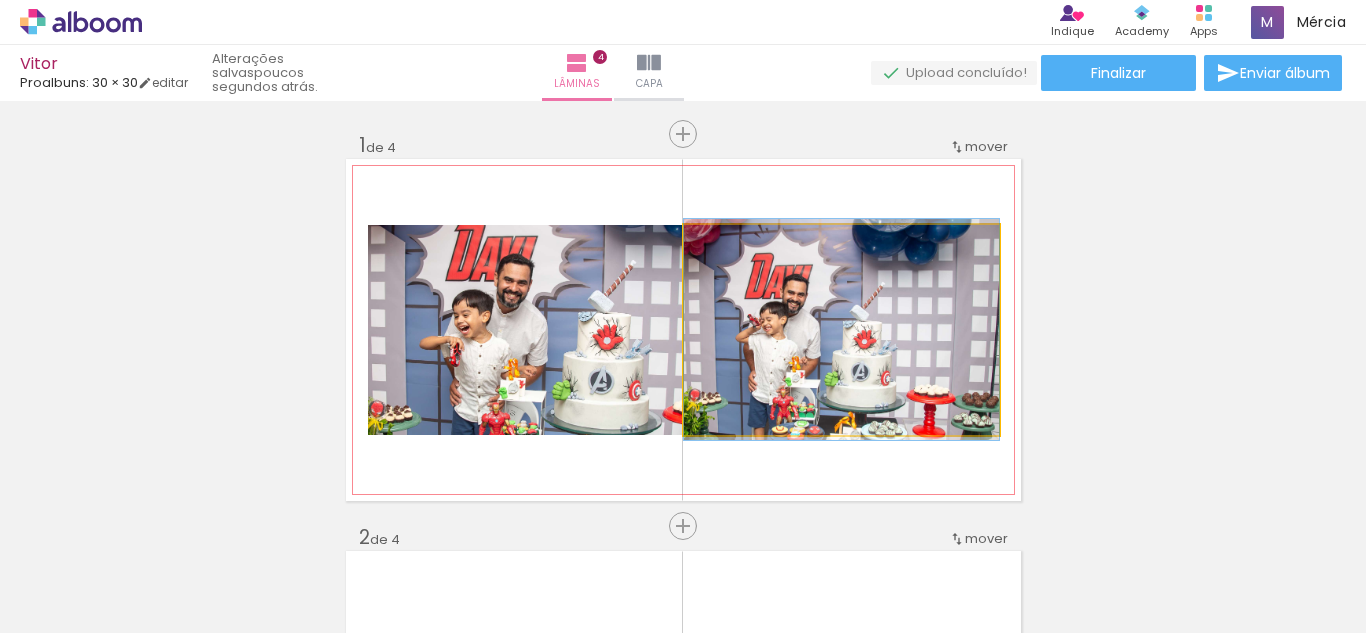 click 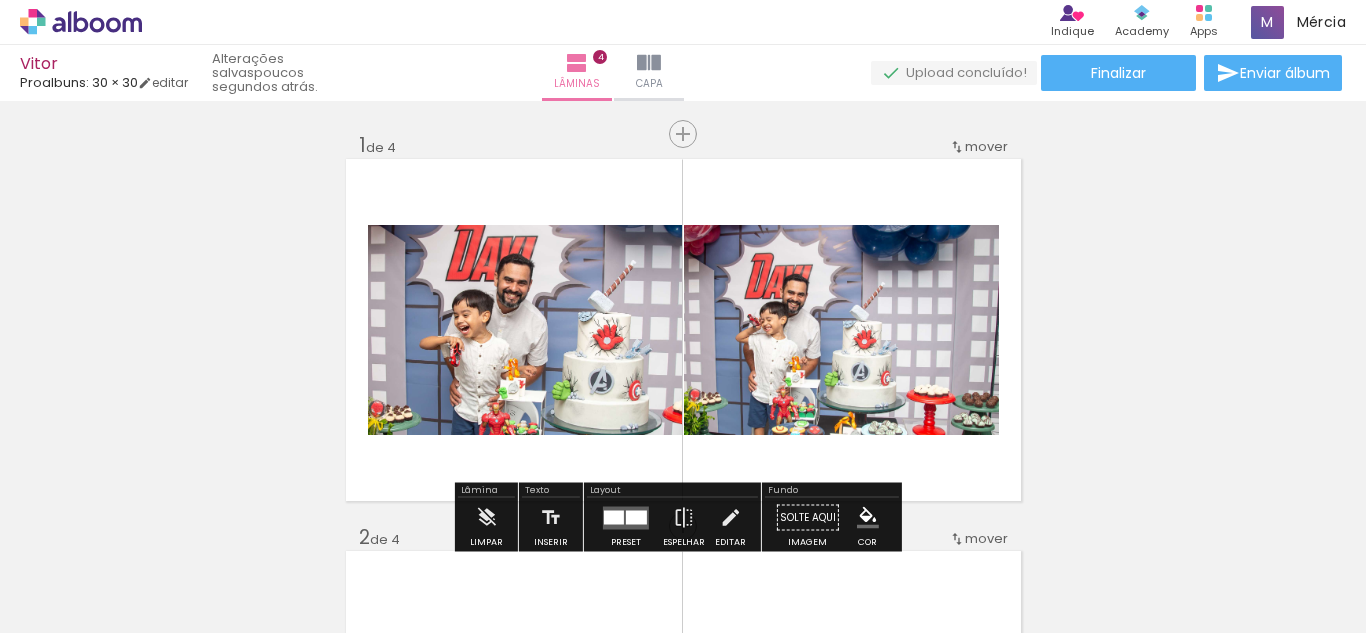 drag, startPoint x: 844, startPoint y: 400, endPoint x: 1212, endPoint y: 346, distance: 371.94086 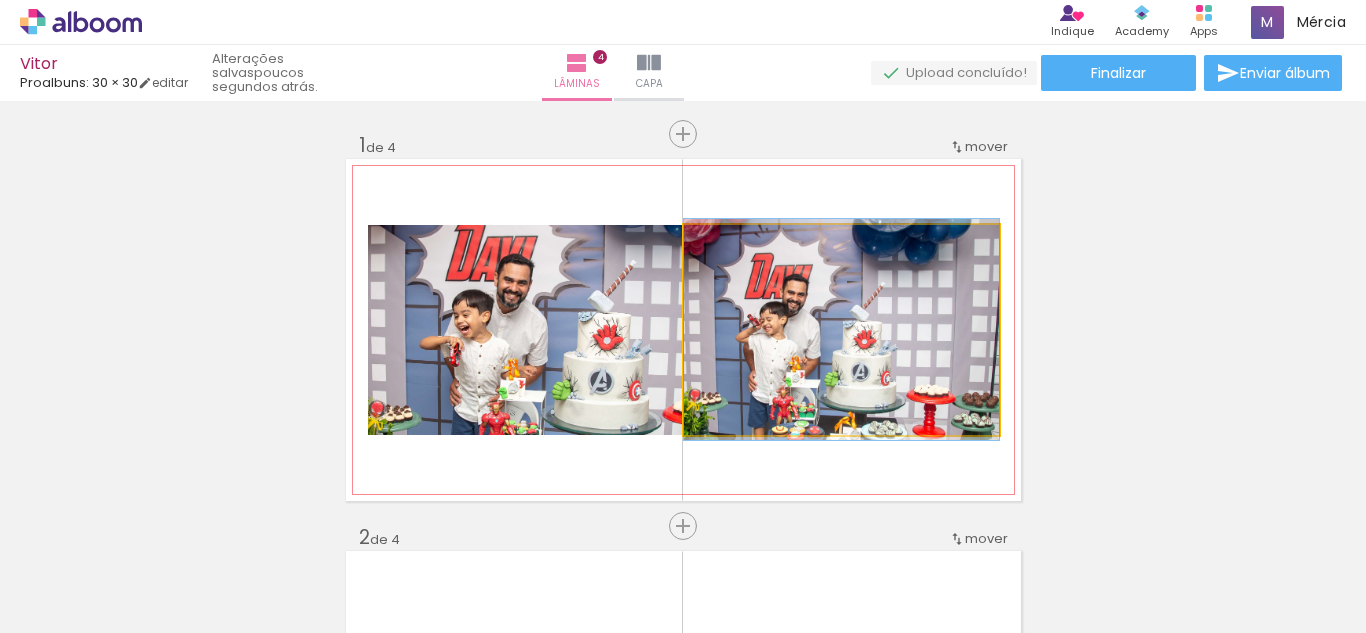 click 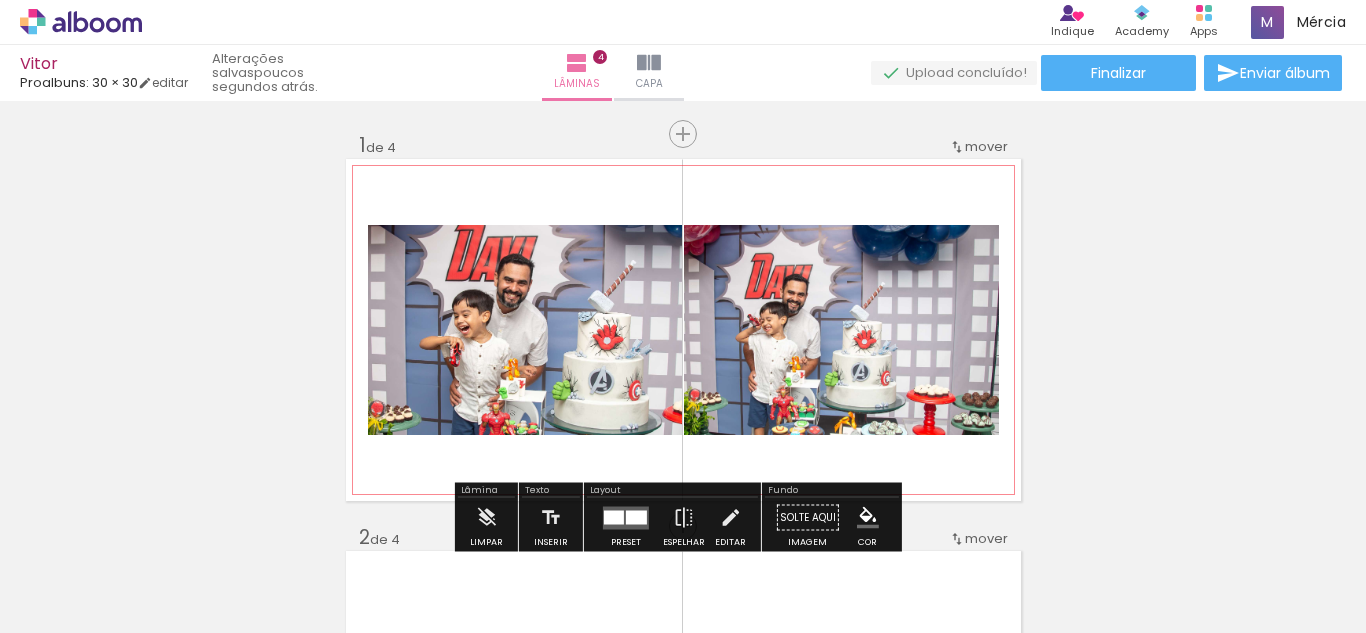 click at bounding box center [957, 147] 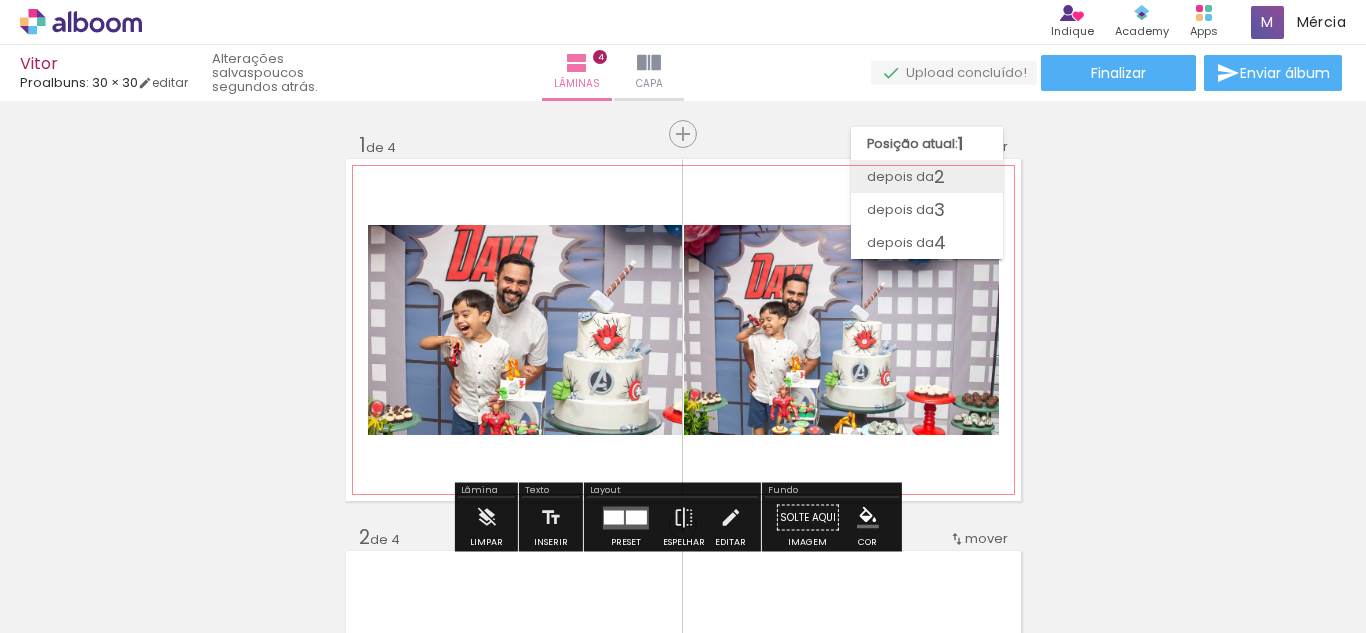 click on "depois da  2" at bounding box center (927, 176) 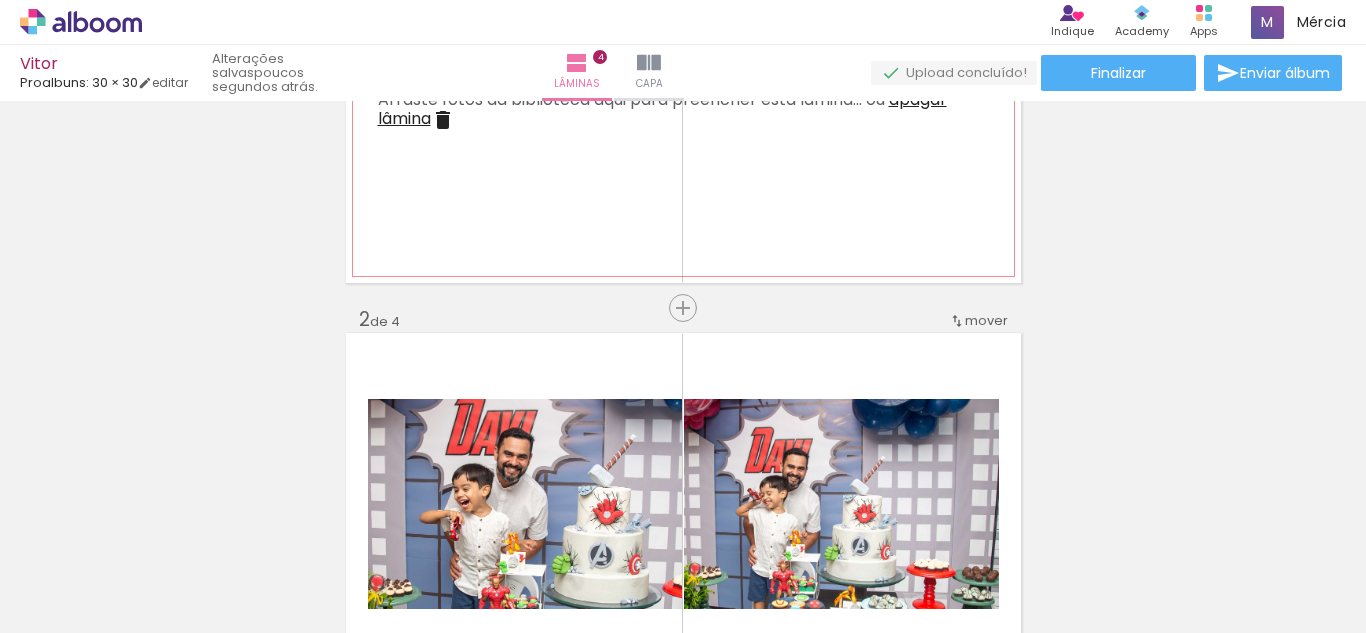 scroll, scrollTop: 0, scrollLeft: 0, axis: both 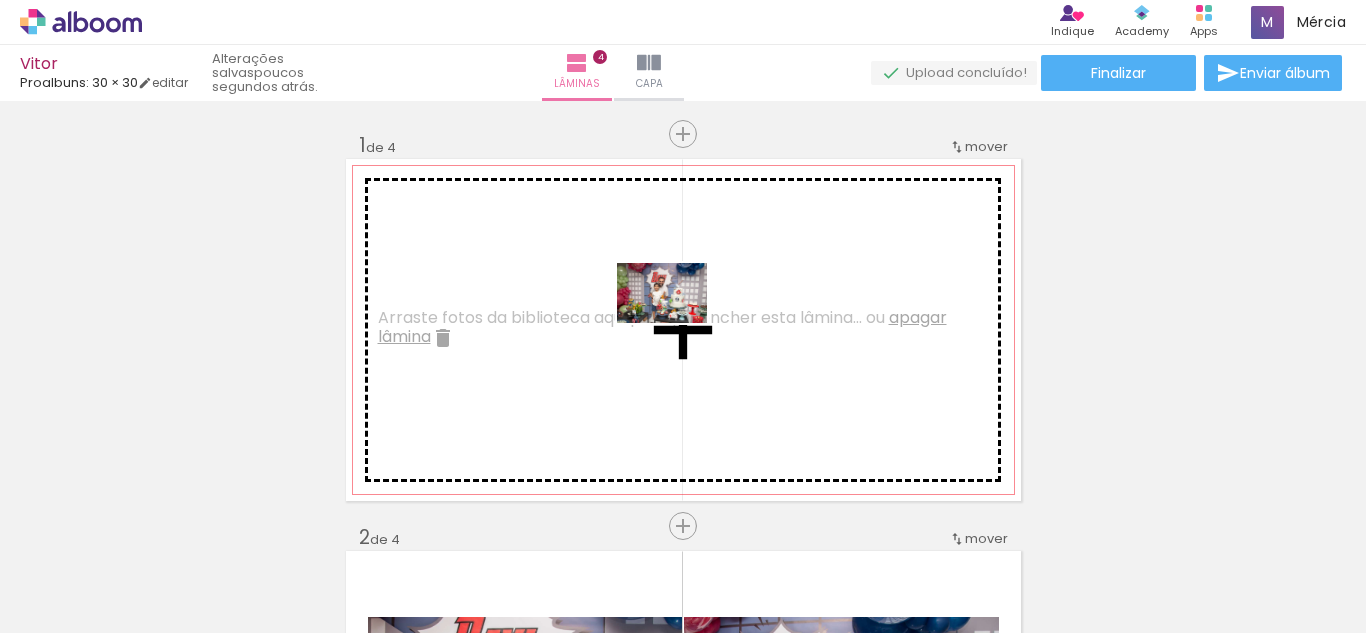 drag, startPoint x: 779, startPoint y: 581, endPoint x: 677, endPoint y: 323, distance: 277.43106 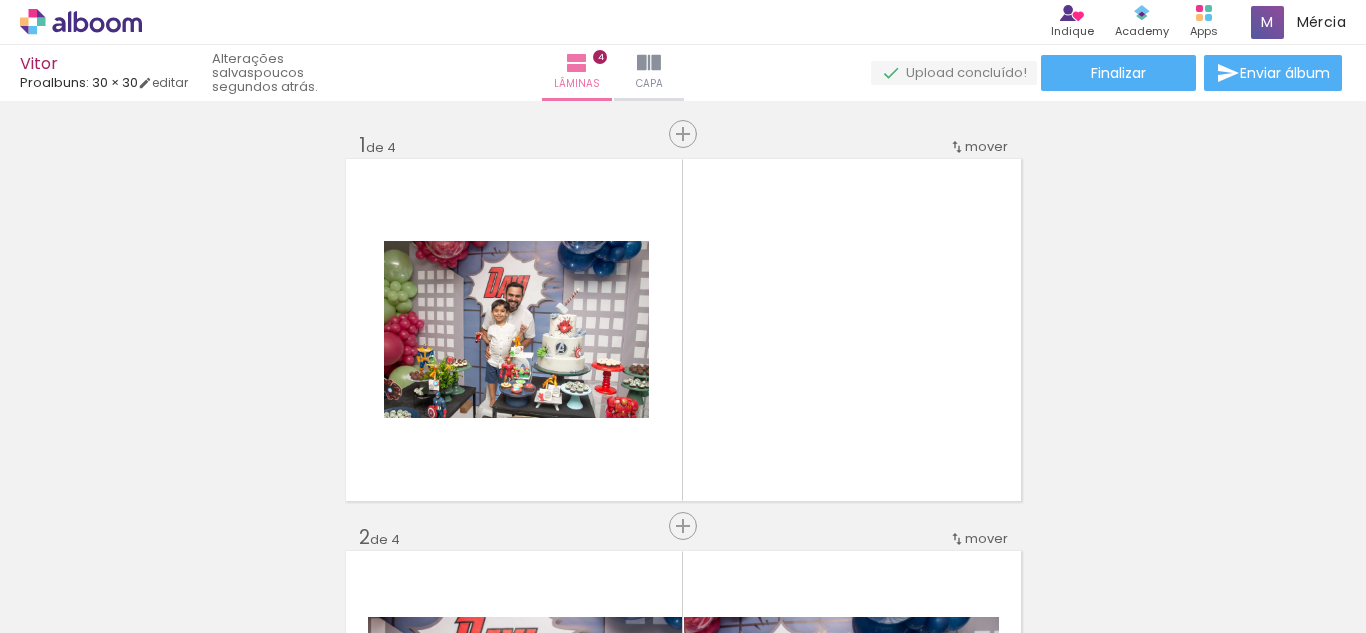 scroll, scrollTop: 0, scrollLeft: 9272, axis: horizontal 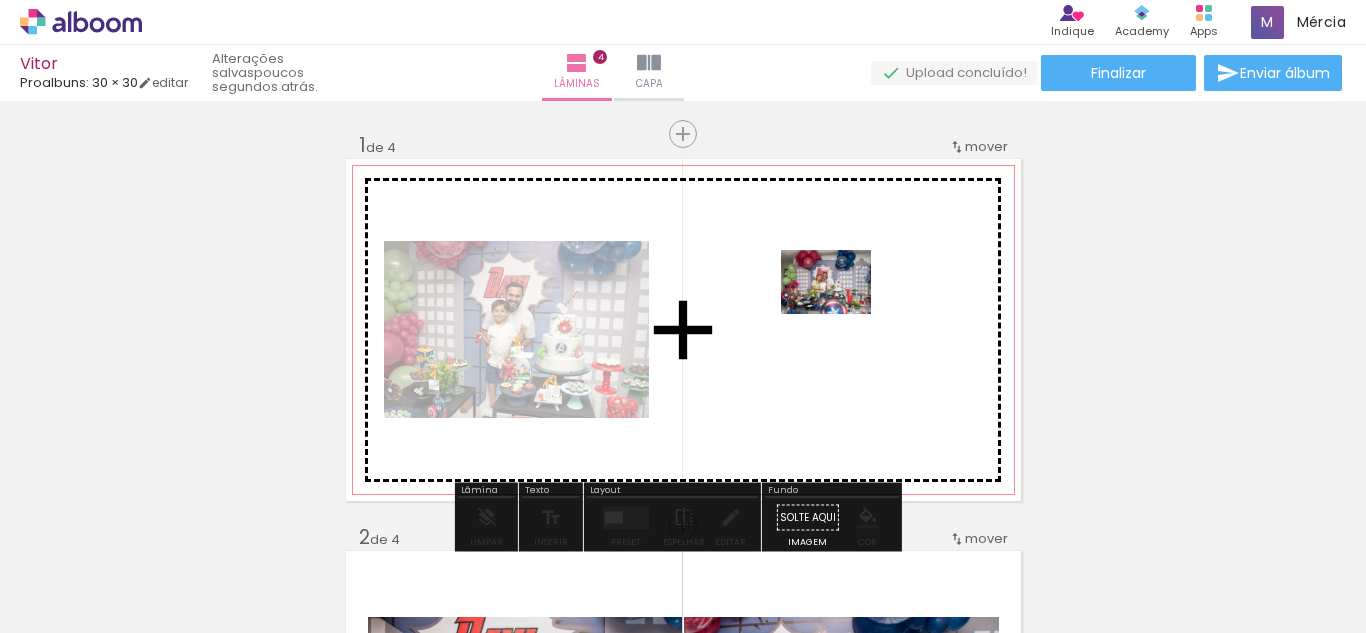 drag, startPoint x: 475, startPoint y: 580, endPoint x: 845, endPoint y: 306, distance: 460.4085 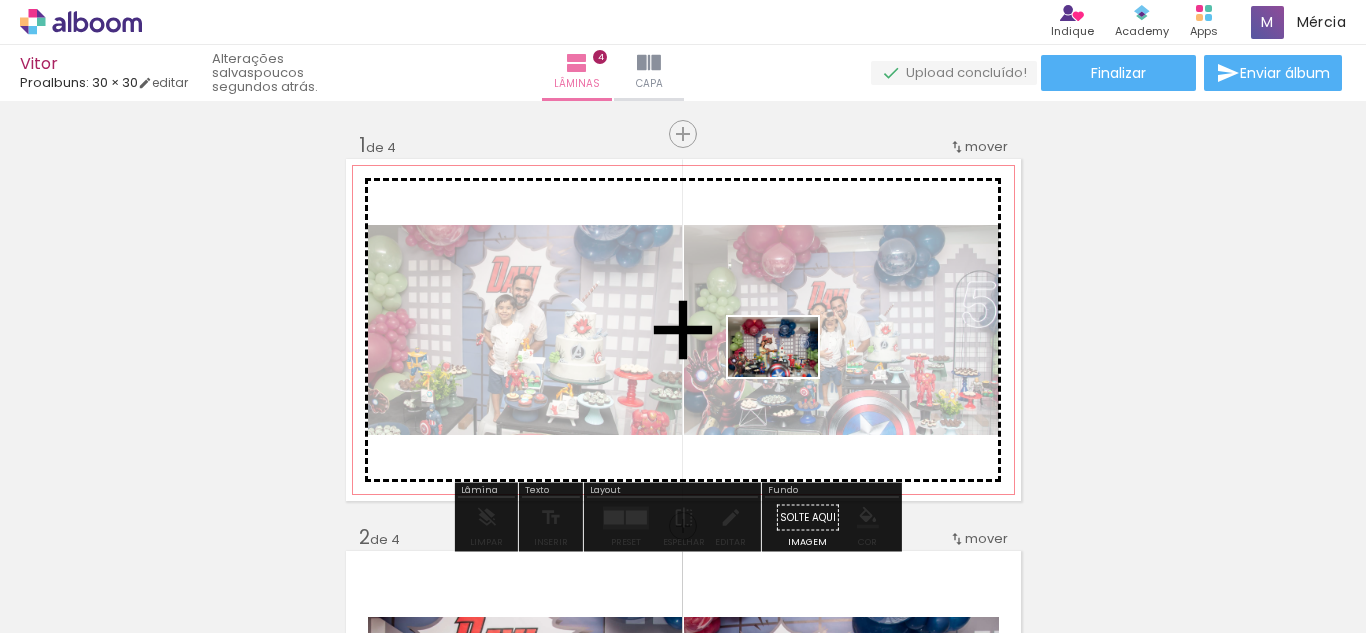 drag, startPoint x: 796, startPoint y: 583, endPoint x: 788, endPoint y: 373, distance: 210.15233 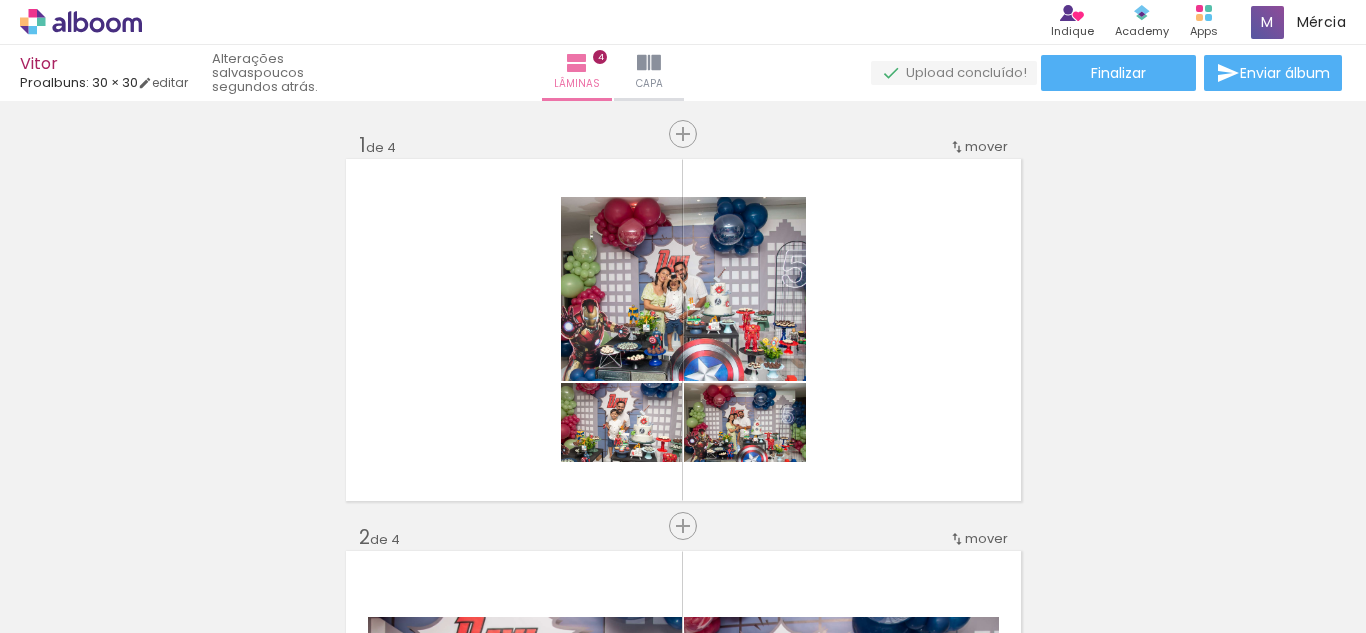 scroll, scrollTop: 0, scrollLeft: 8356, axis: horizontal 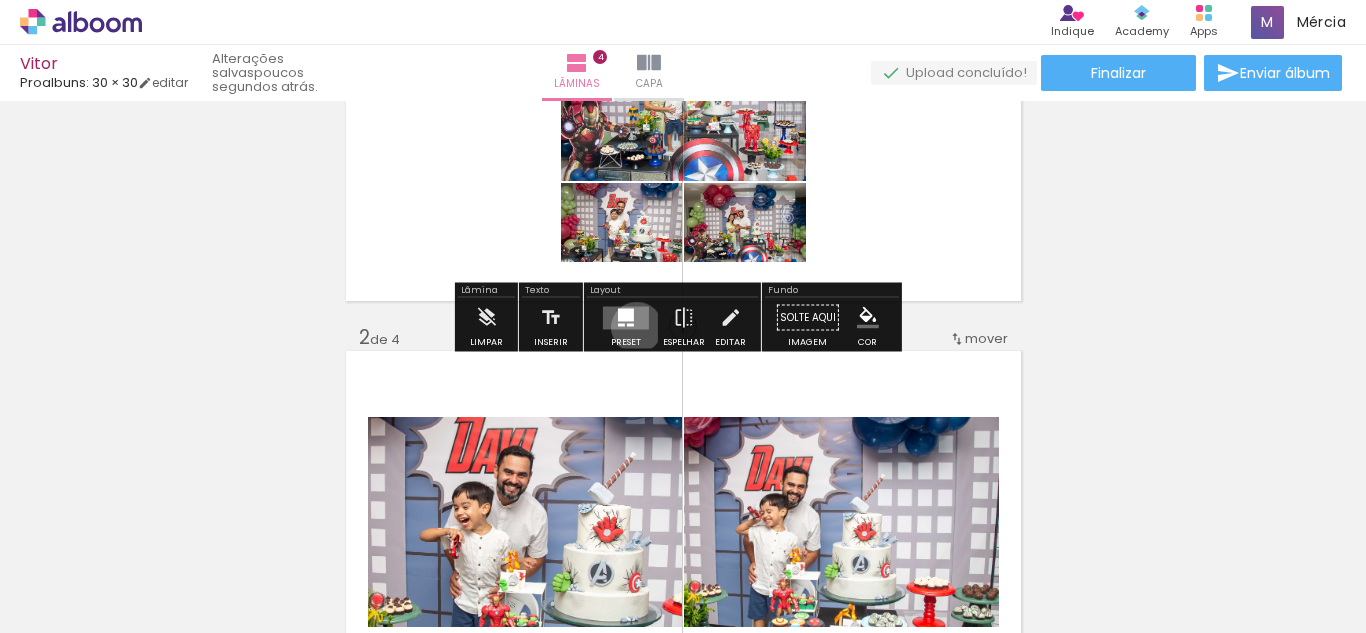 click at bounding box center [626, 317] 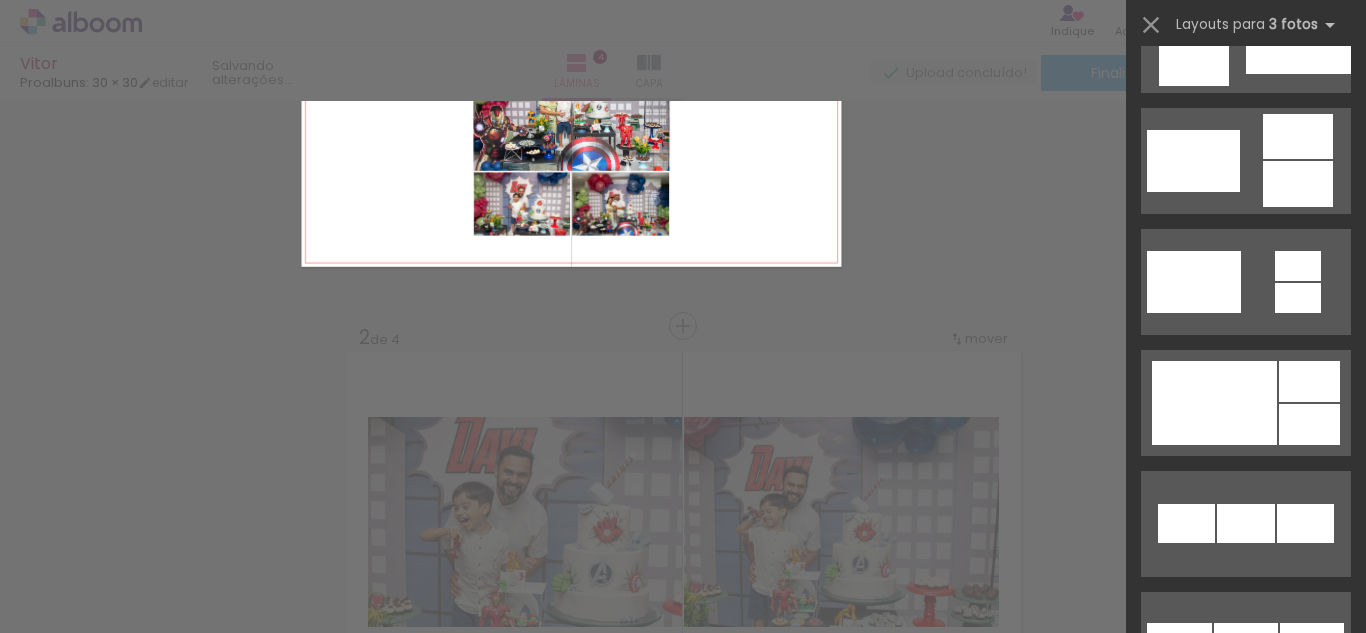 scroll, scrollTop: 0, scrollLeft: 0, axis: both 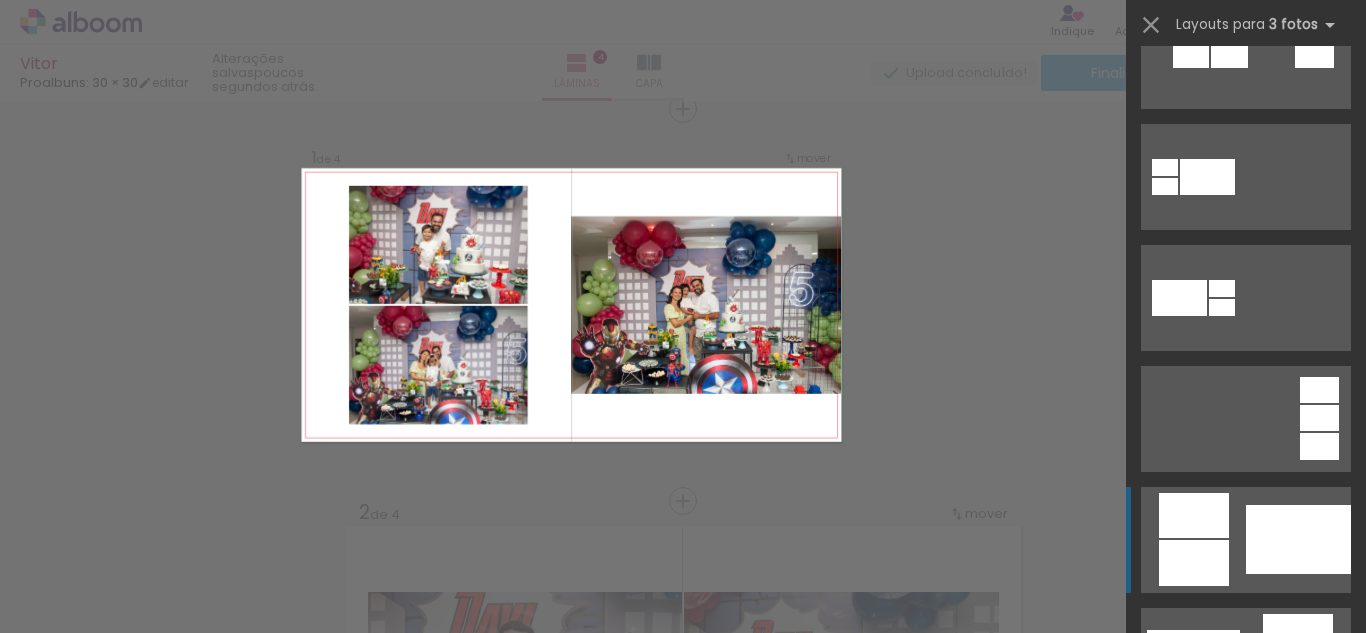 click at bounding box center [1298, 539] 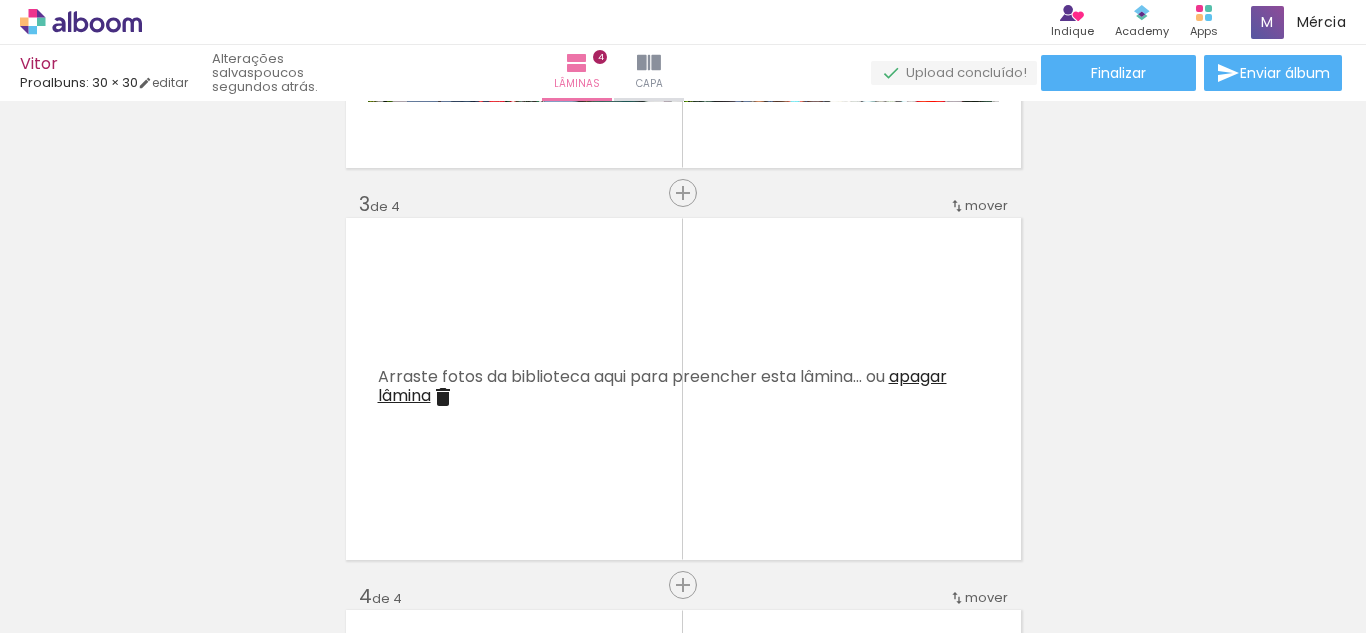scroll, scrollTop: 825, scrollLeft: 0, axis: vertical 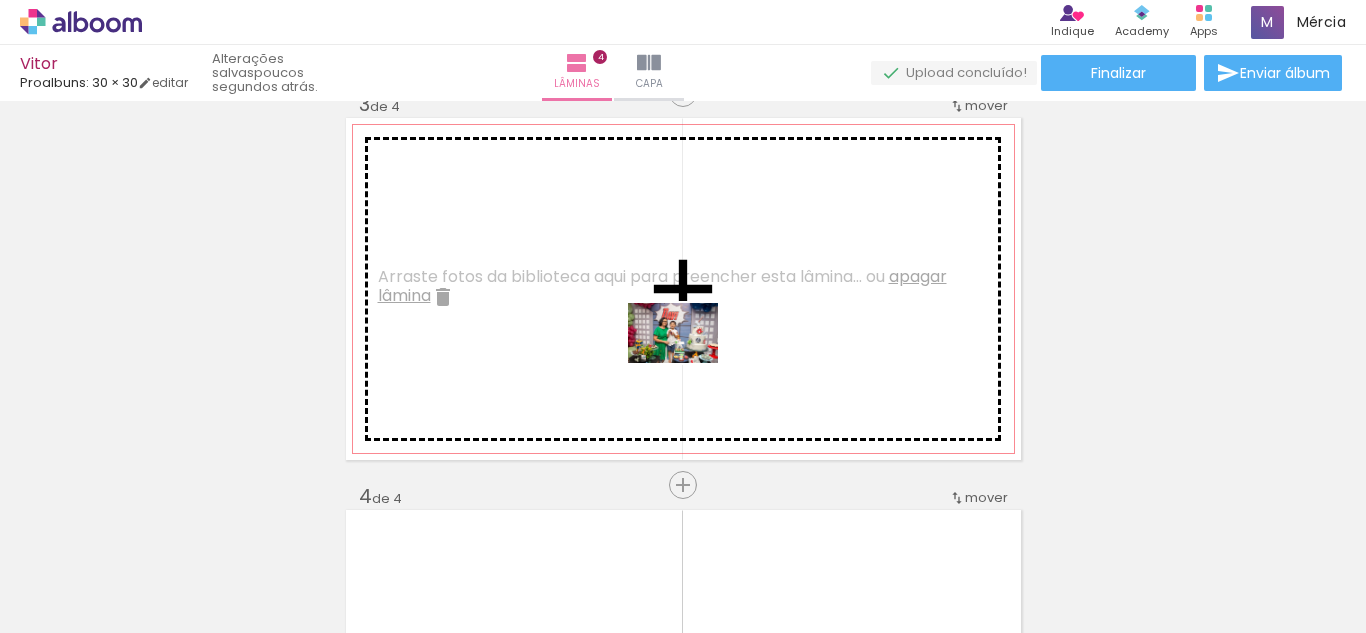 drag, startPoint x: 645, startPoint y: 586, endPoint x: 688, endPoint y: 363, distance: 227.10791 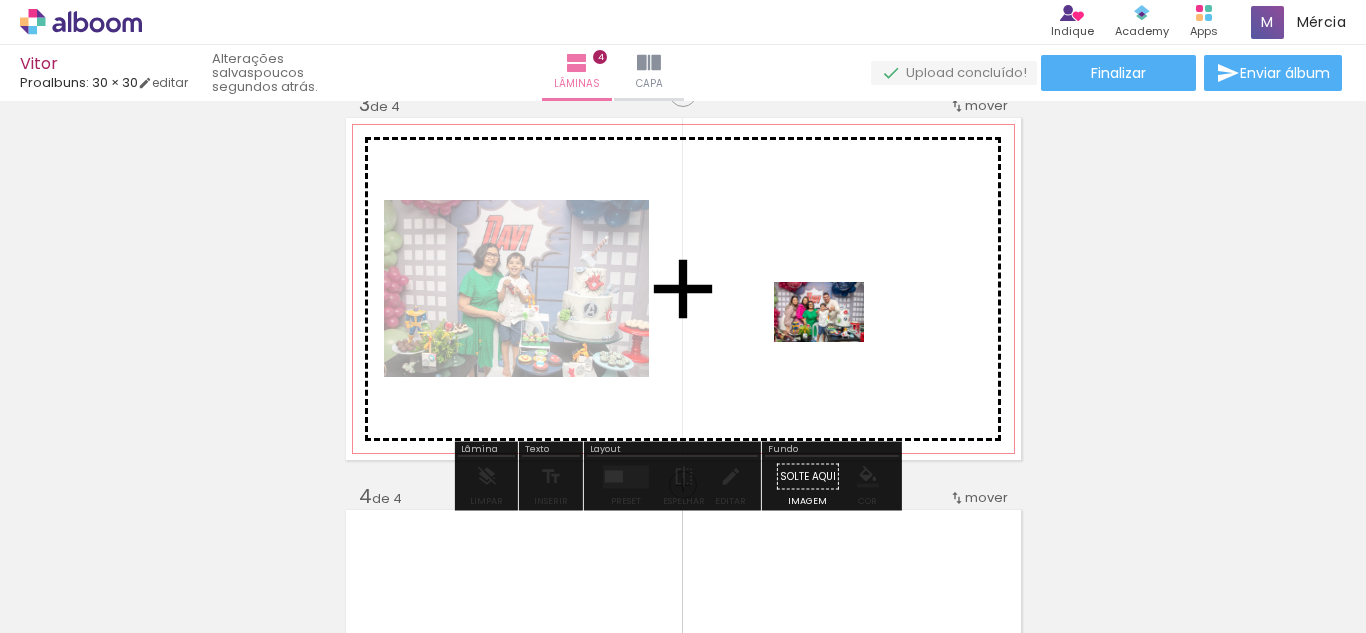 drag, startPoint x: 762, startPoint y: 586, endPoint x: 885, endPoint y: 423, distance: 204.20088 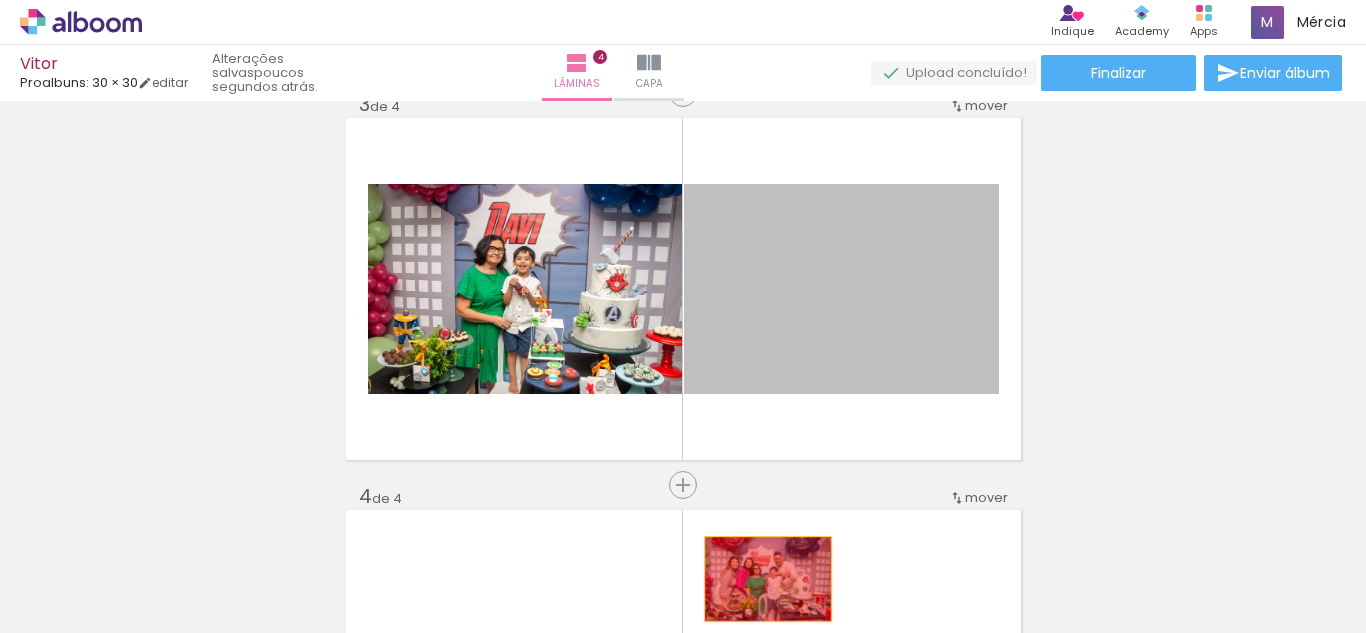 drag, startPoint x: 839, startPoint y: 287, endPoint x: 758, endPoint y: 579, distance: 303.0264 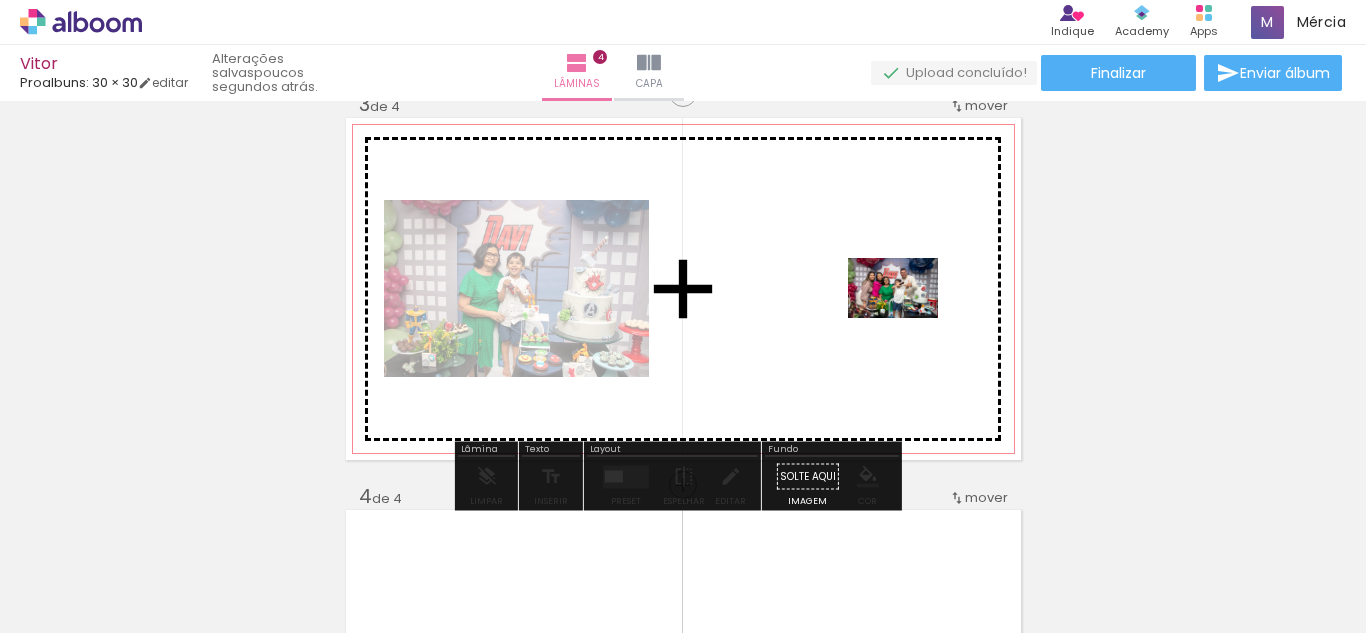 drag, startPoint x: 863, startPoint y: 573, endPoint x: 908, endPoint y: 318, distance: 258.94016 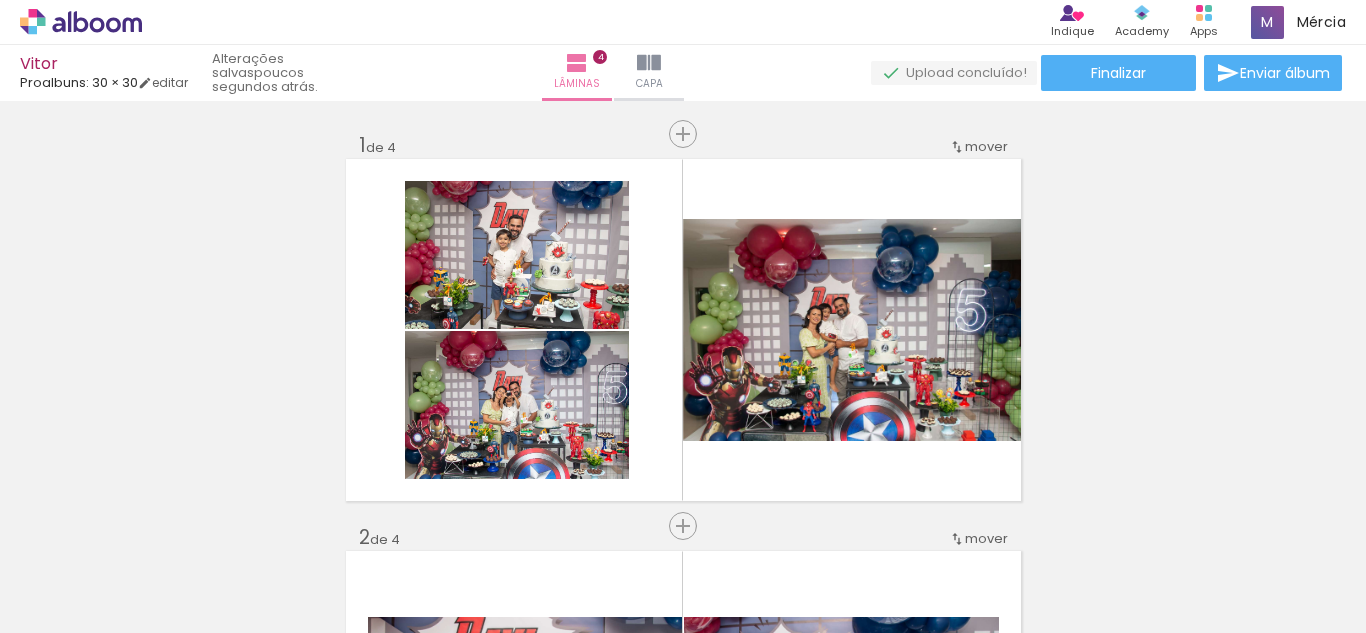 scroll, scrollTop: 0, scrollLeft: 0, axis: both 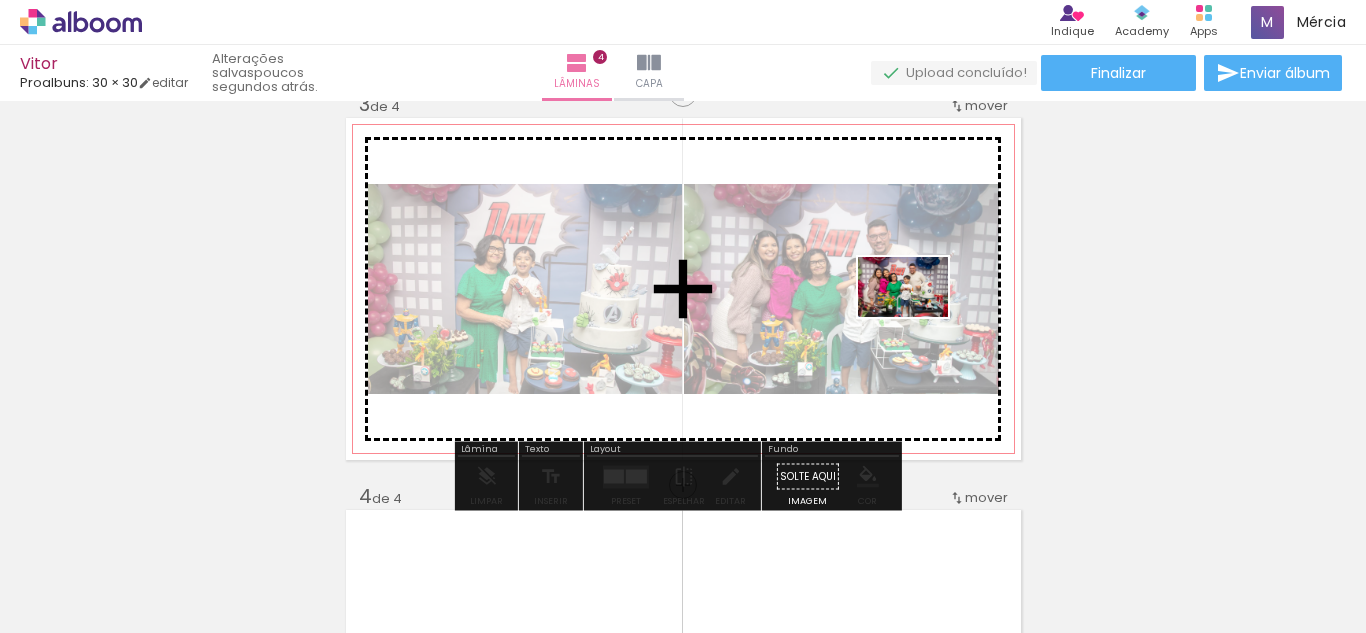 drag, startPoint x: 979, startPoint y: 587, endPoint x: 918, endPoint y: 317, distance: 276.805 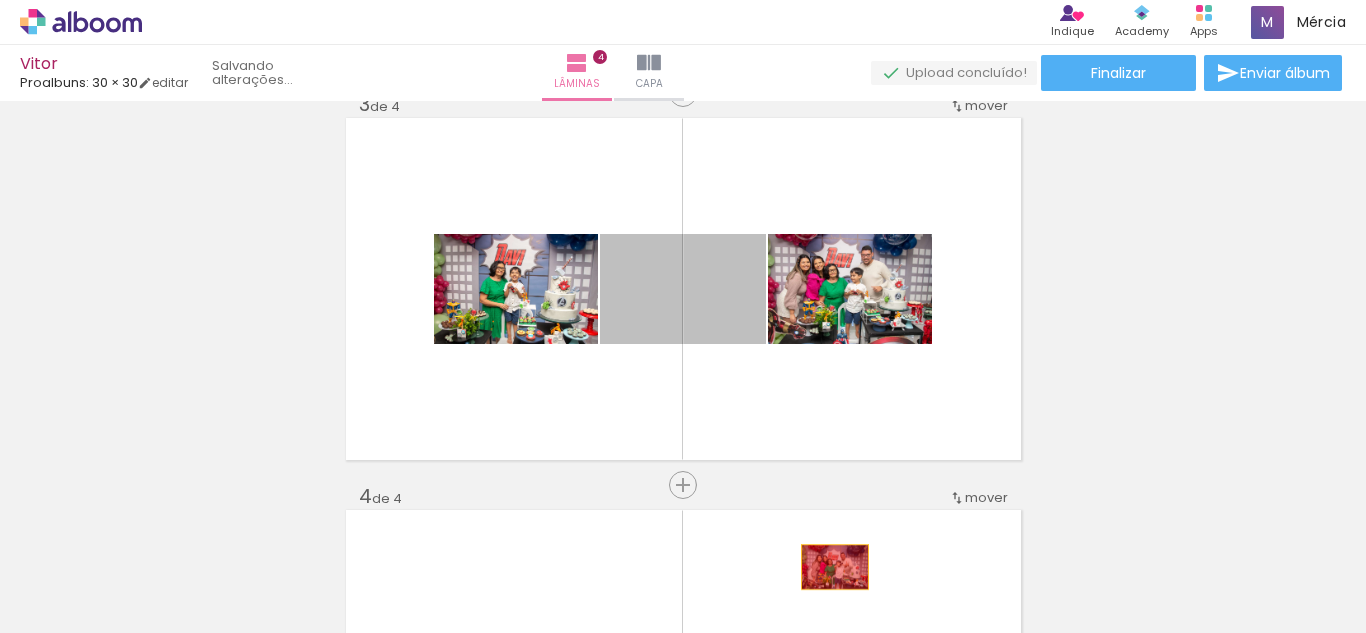 drag, startPoint x: 726, startPoint y: 313, endPoint x: 827, endPoint y: 567, distance: 273.34412 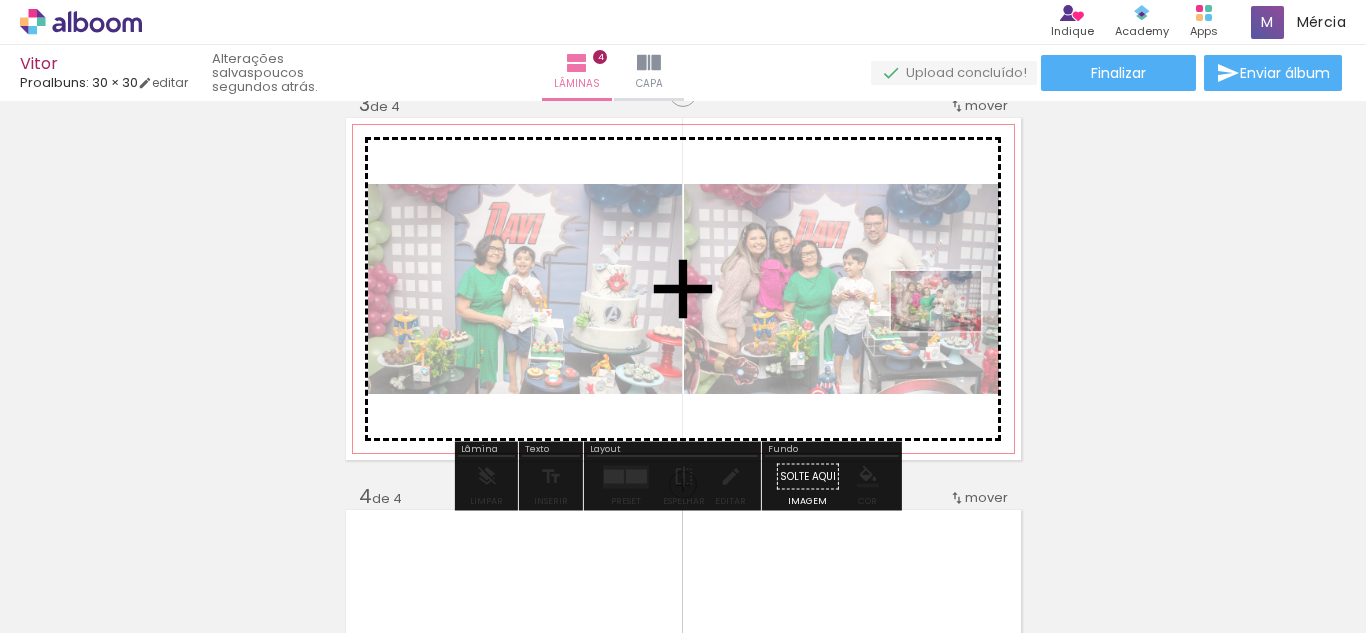 drag, startPoint x: 972, startPoint y: 488, endPoint x: 951, endPoint y: 331, distance: 158.39824 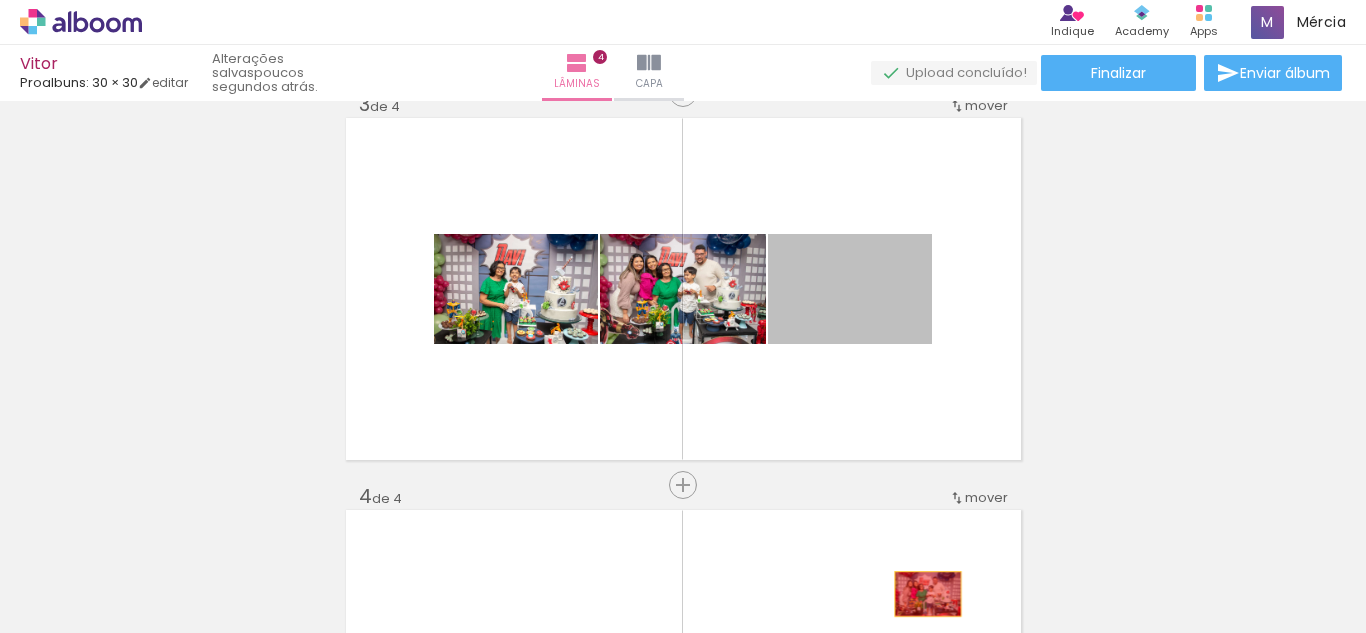 drag, startPoint x: 866, startPoint y: 300, endPoint x: 920, endPoint y: 594, distance: 298.91806 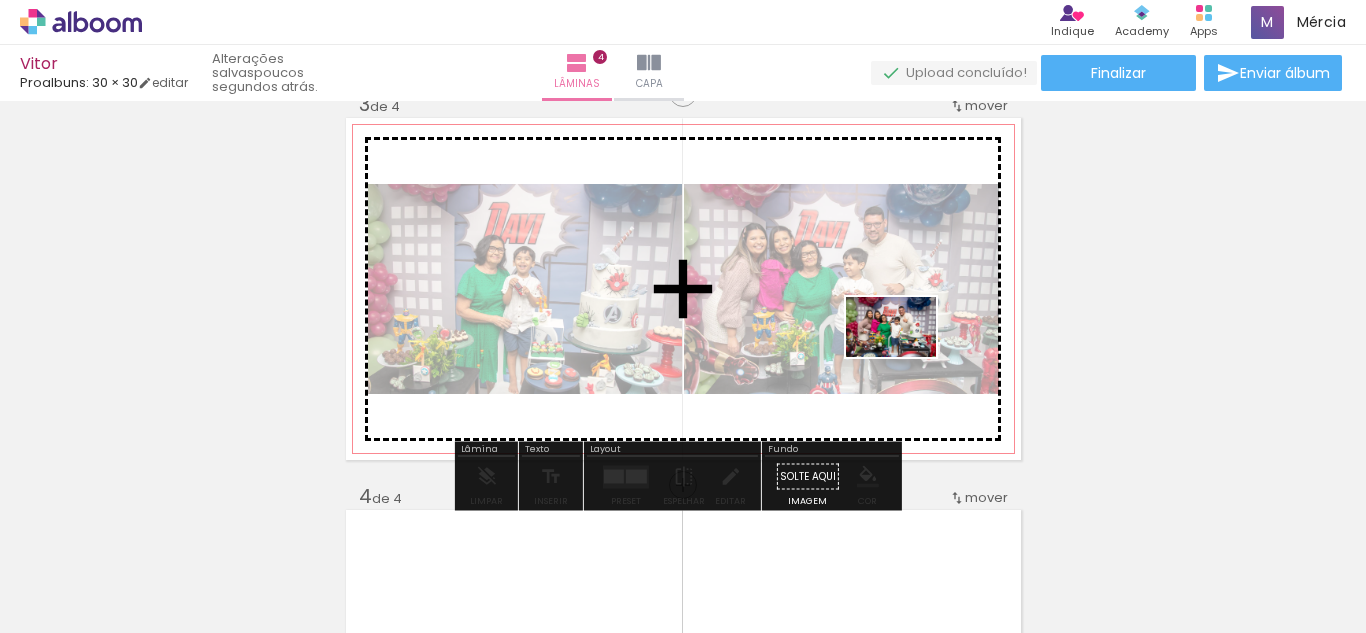 drag, startPoint x: 1082, startPoint y: 549, endPoint x: 889, endPoint y: 347, distance: 279.37967 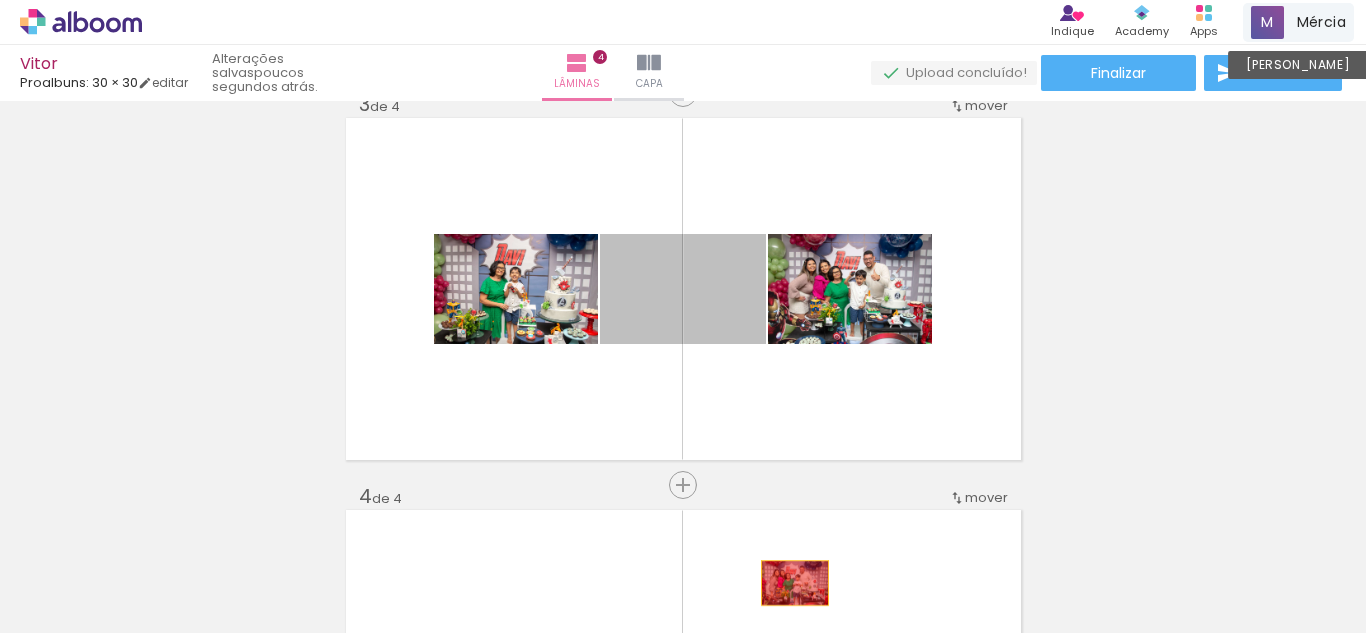 drag, startPoint x: 718, startPoint y: 302, endPoint x: 1289, endPoint y: 18, distance: 637.728 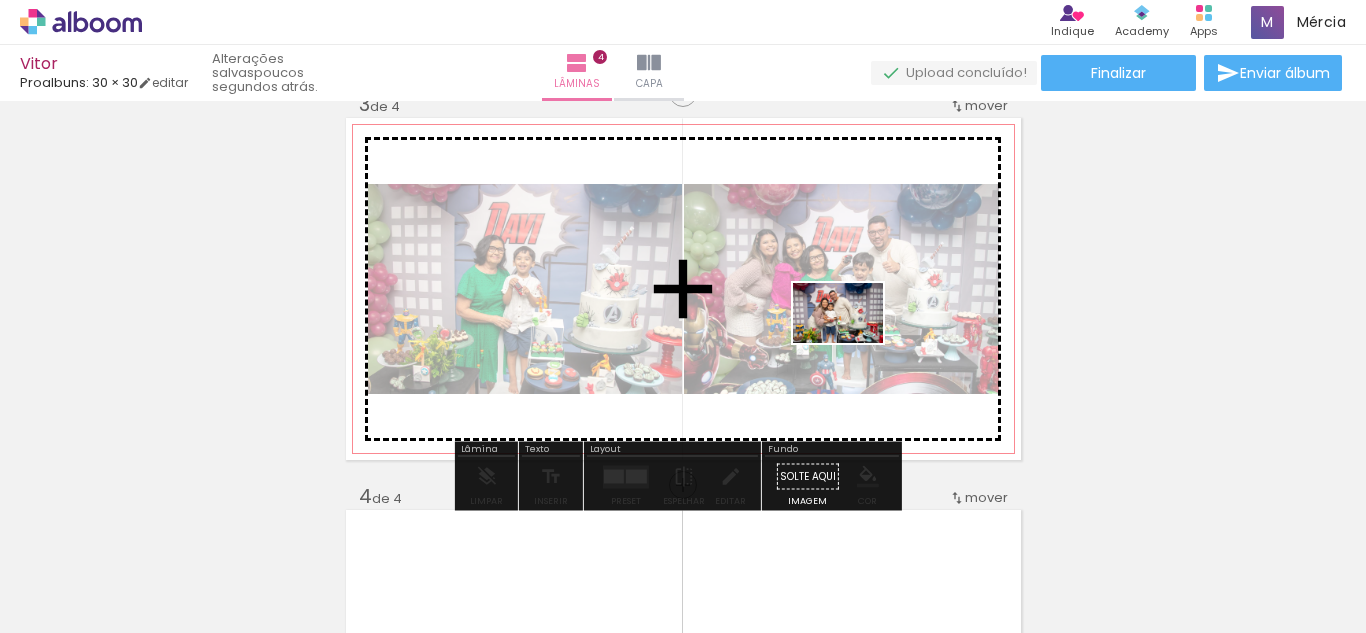 drag, startPoint x: 1207, startPoint y: 579, endPoint x: 853, endPoint y: 343, distance: 425.45505 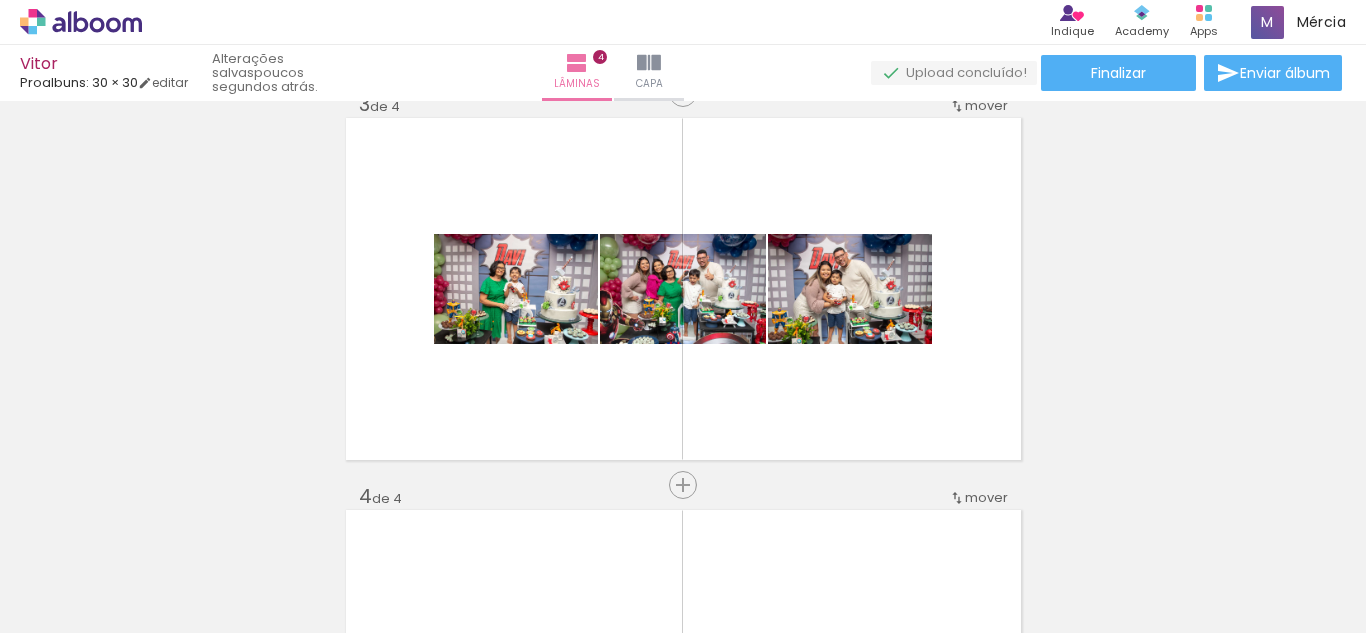 scroll, scrollTop: 0, scrollLeft: 8281, axis: horizontal 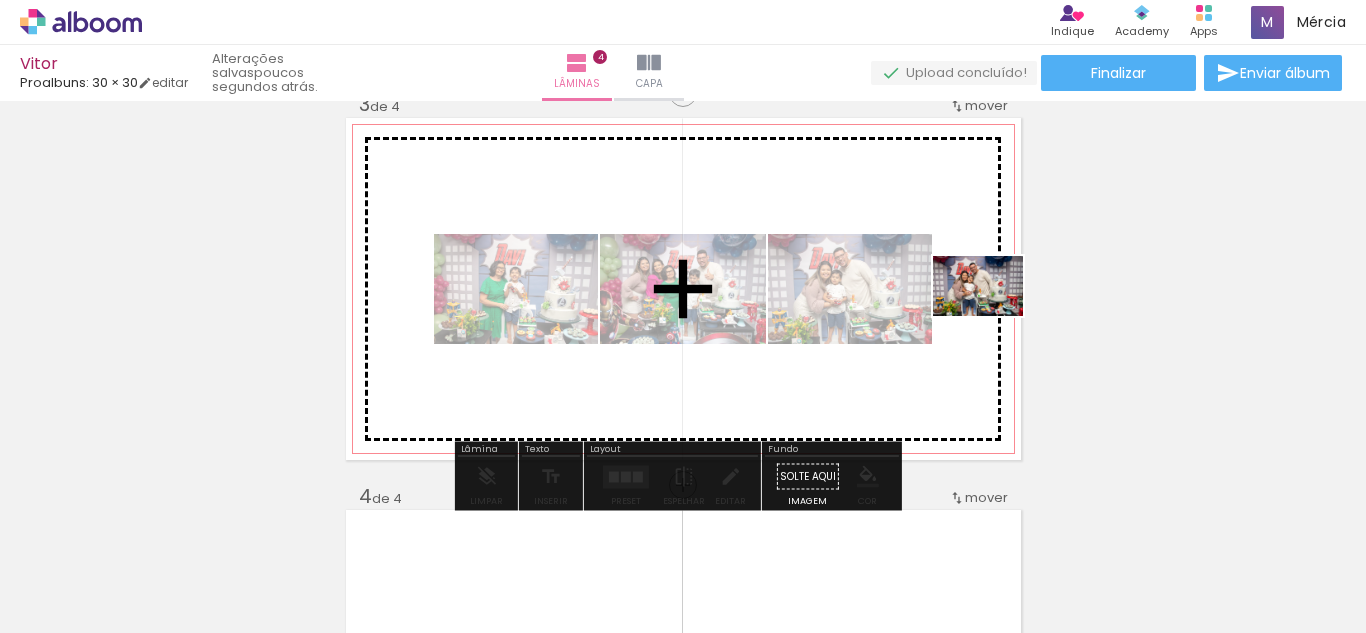 drag, startPoint x: 909, startPoint y: 571, endPoint x: 993, endPoint y: 316, distance: 268.47903 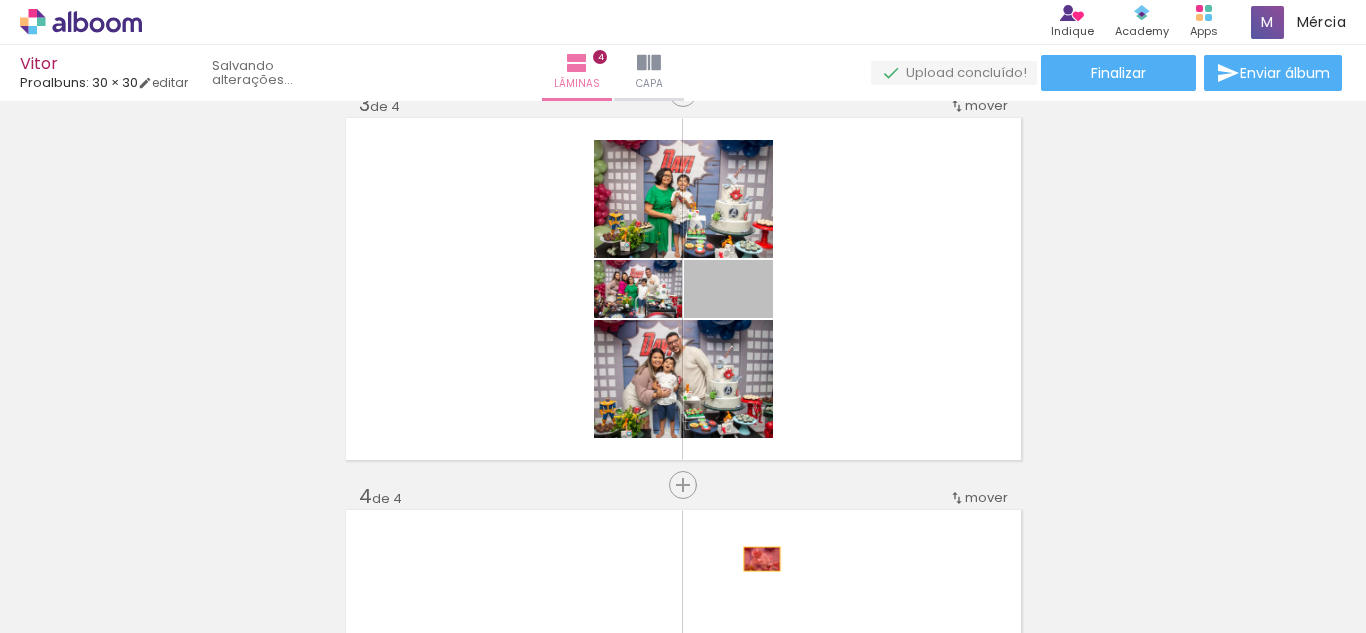 drag, startPoint x: 742, startPoint y: 292, endPoint x: 1007, endPoint y: 562, distance: 378.31863 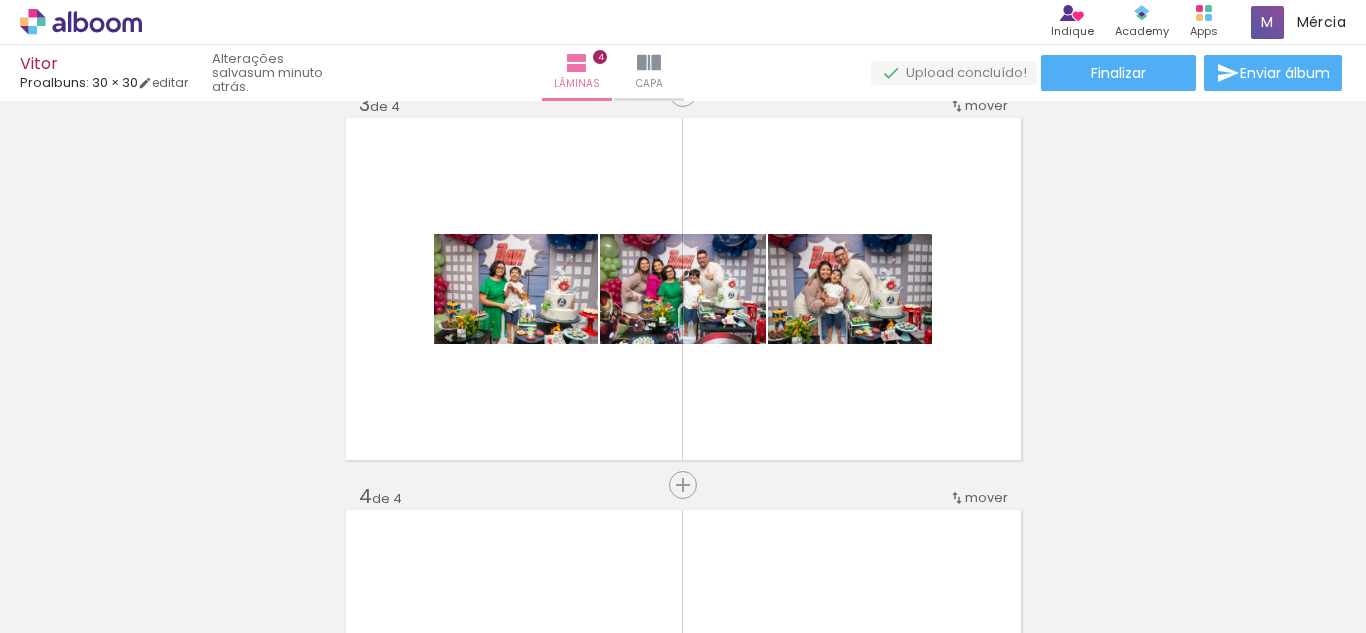 scroll, scrollTop: 0, scrollLeft: 11684, axis: horizontal 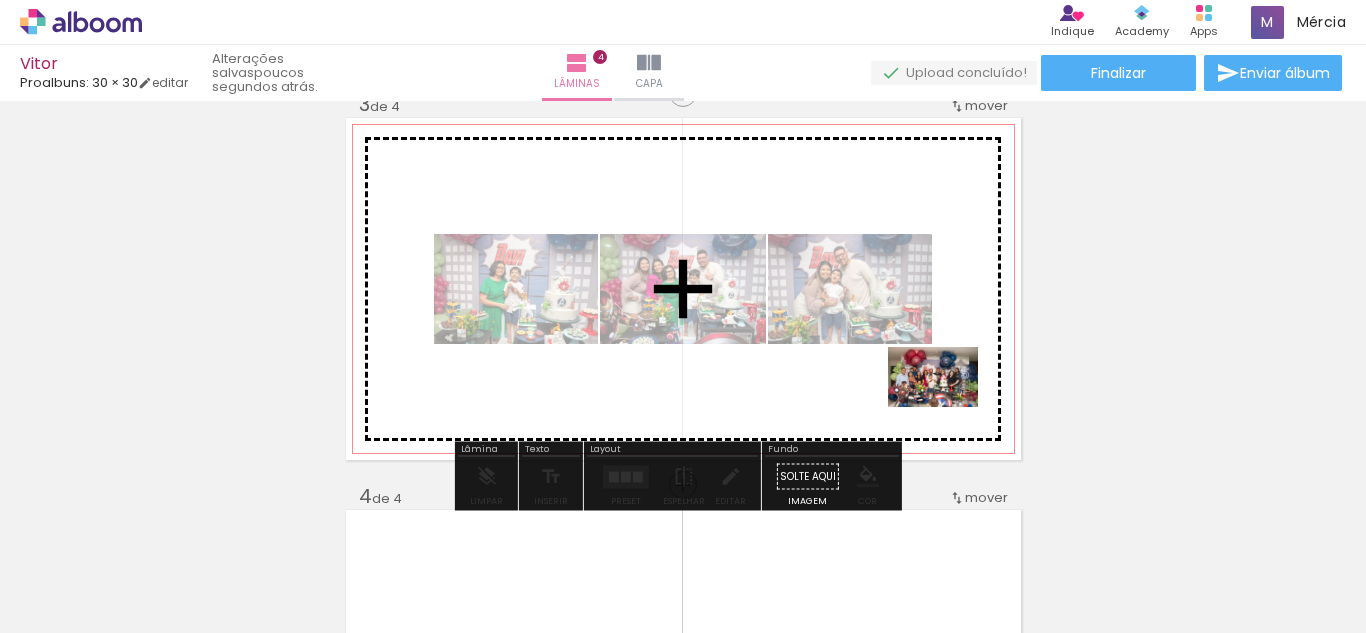 drag, startPoint x: 873, startPoint y: 574, endPoint x: 948, endPoint y: 407, distance: 183.0683 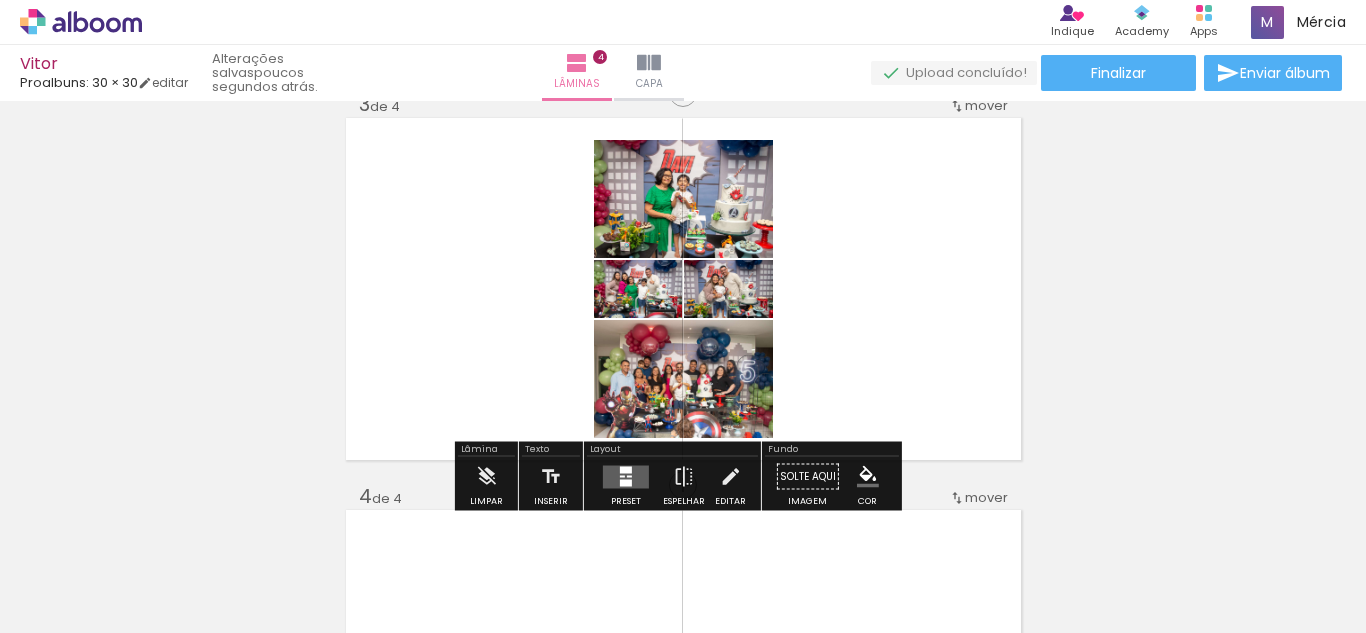 click at bounding box center (626, 477) 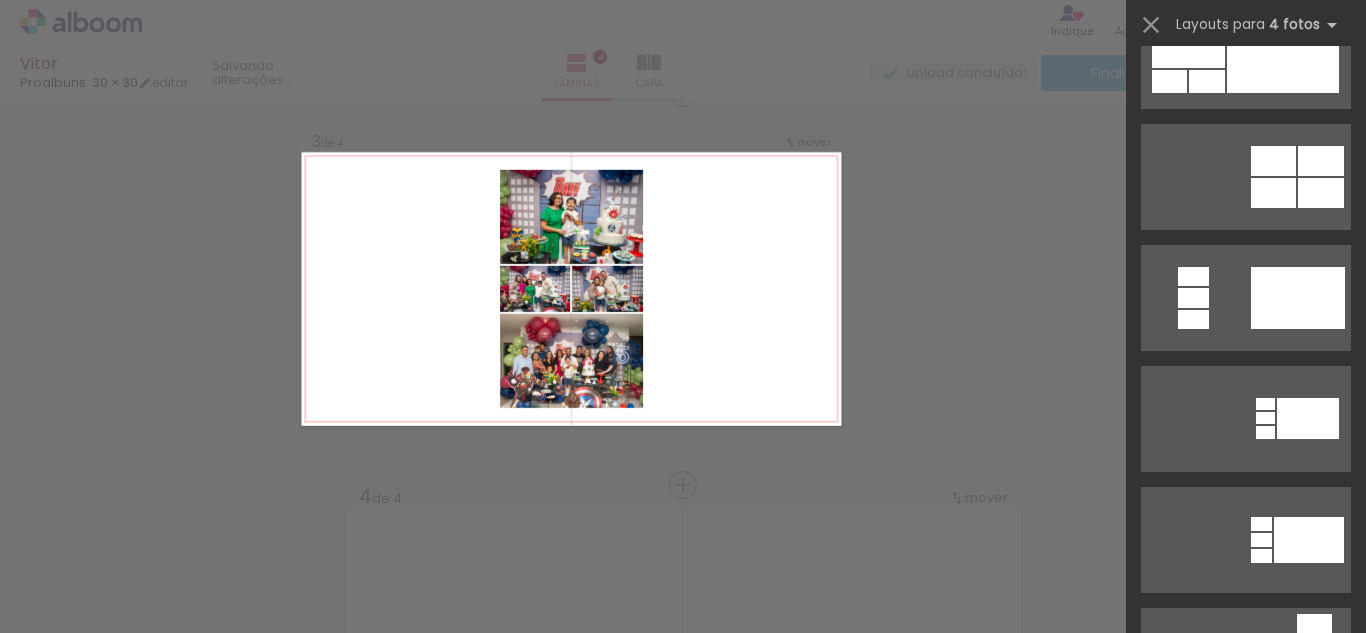 scroll, scrollTop: 0, scrollLeft: 0, axis: both 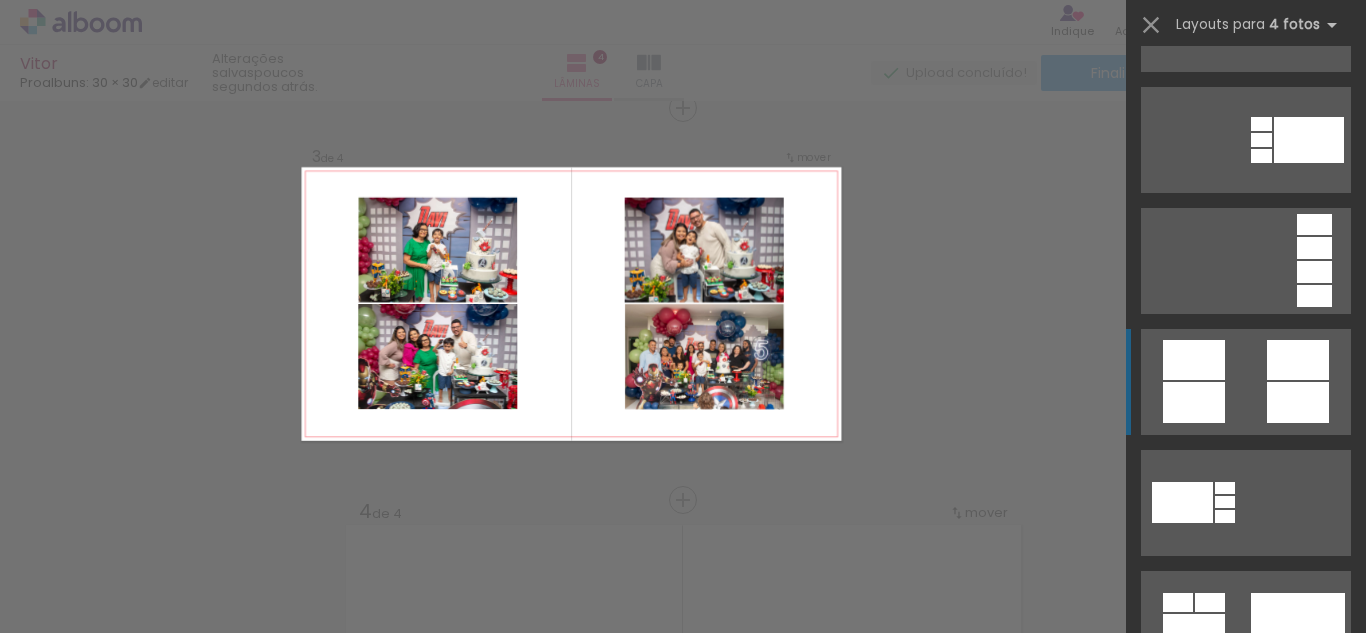 click at bounding box center (1318, 1000) 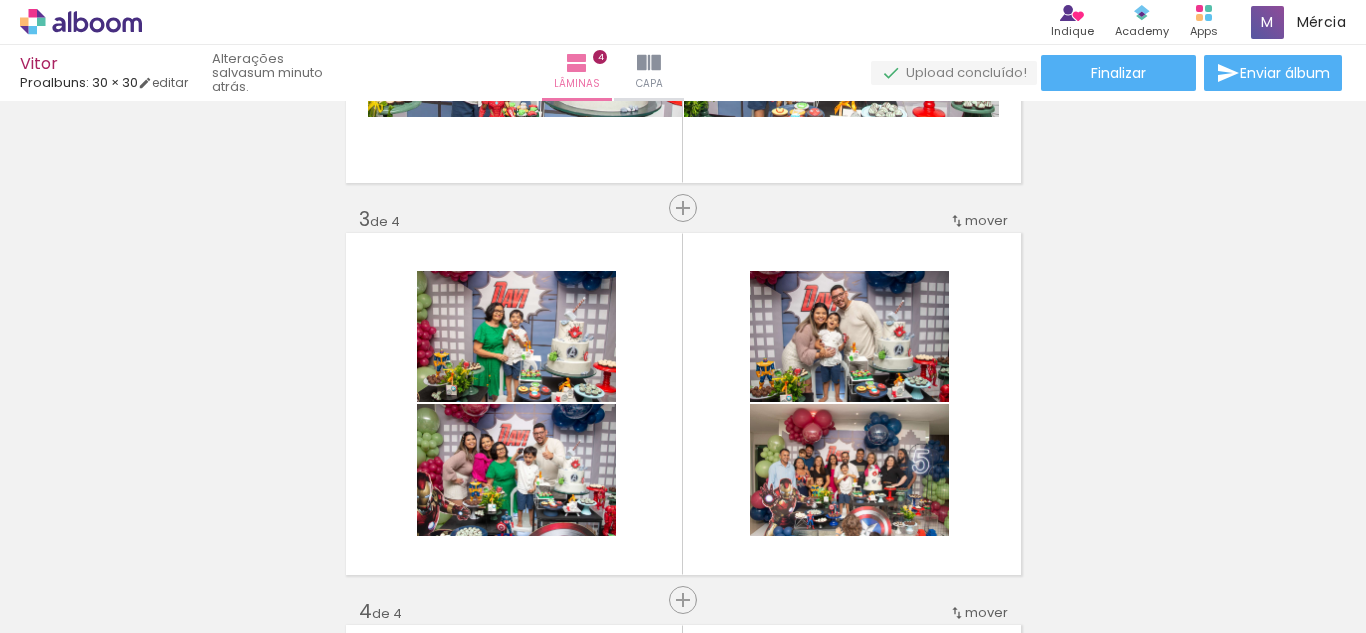 scroll, scrollTop: 810, scrollLeft: 0, axis: vertical 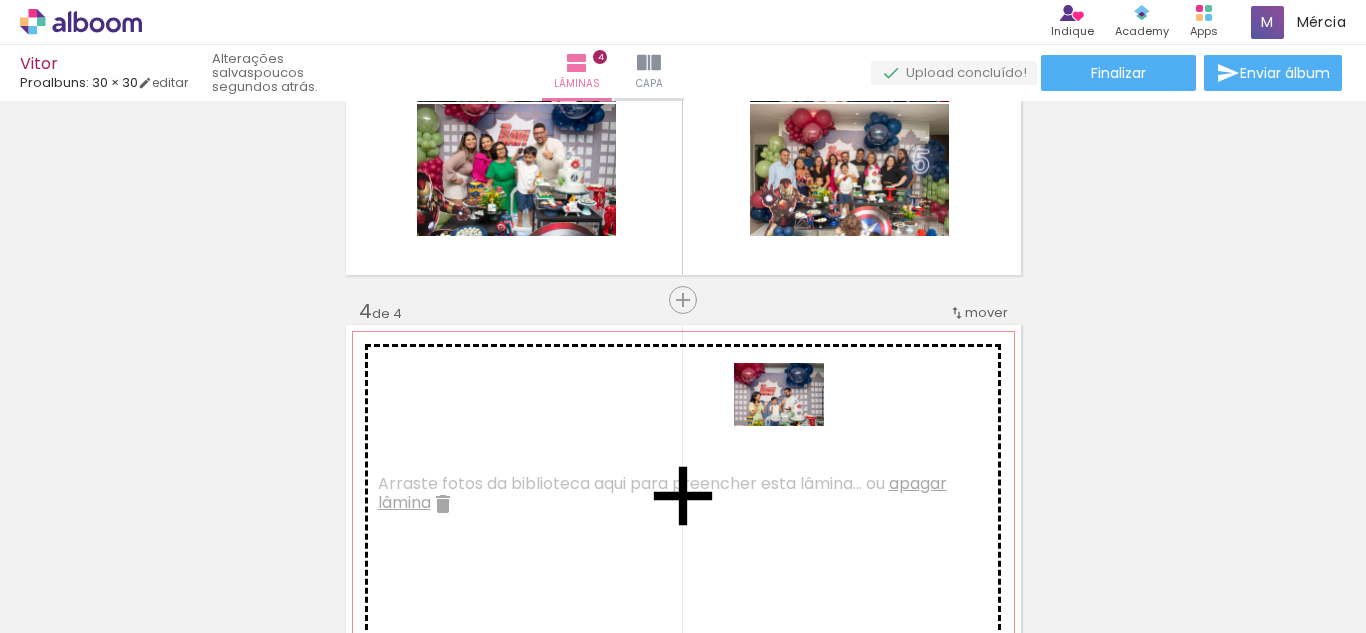 drag, startPoint x: 559, startPoint y: 589, endPoint x: 794, endPoint y: 423, distance: 287.7169 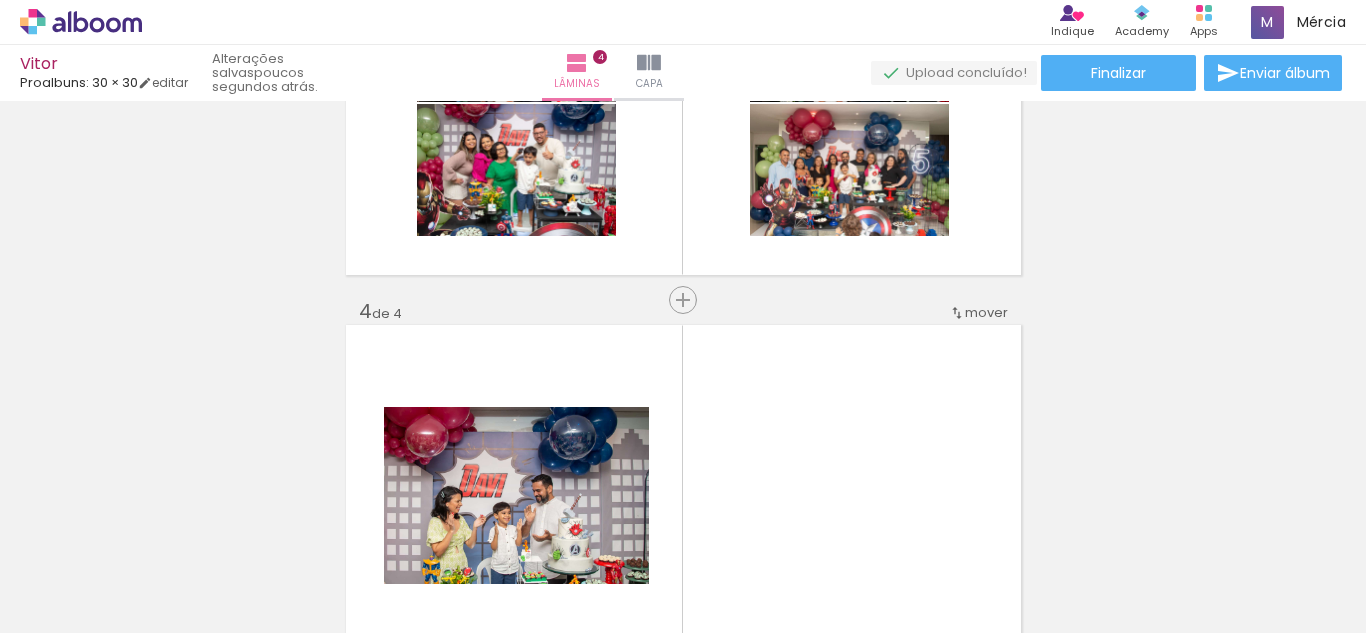 scroll, scrollTop: 1310, scrollLeft: 0, axis: vertical 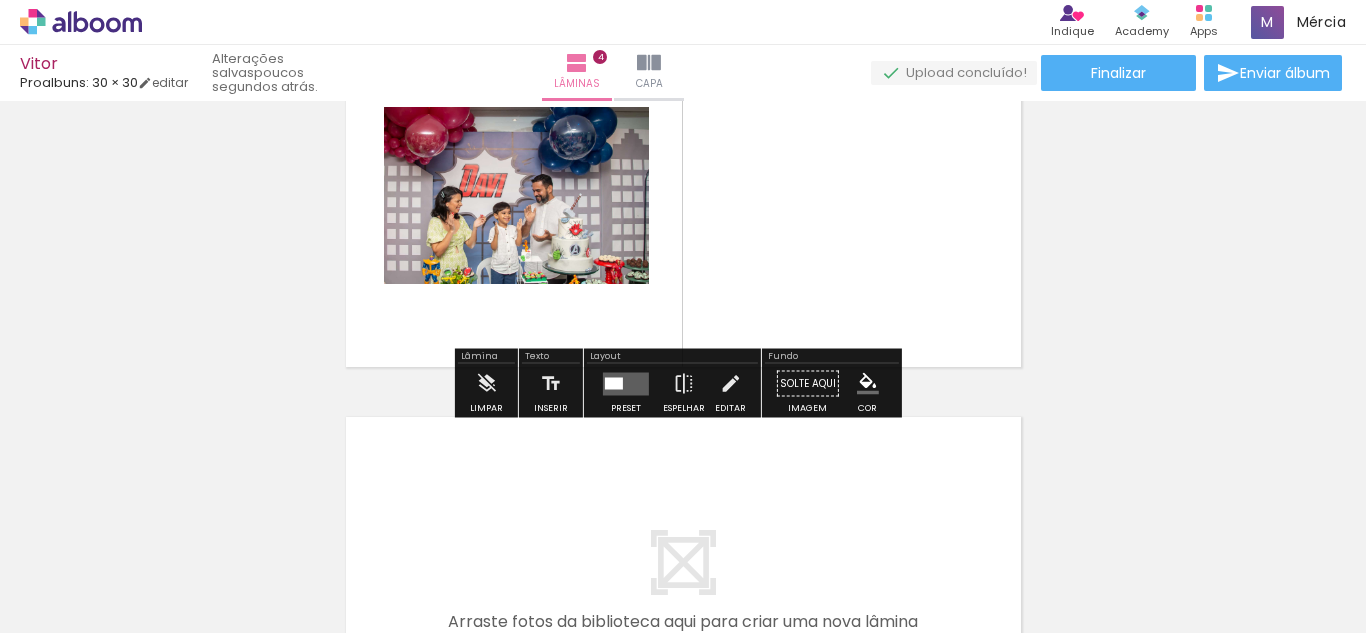 click at bounding box center (626, 383) 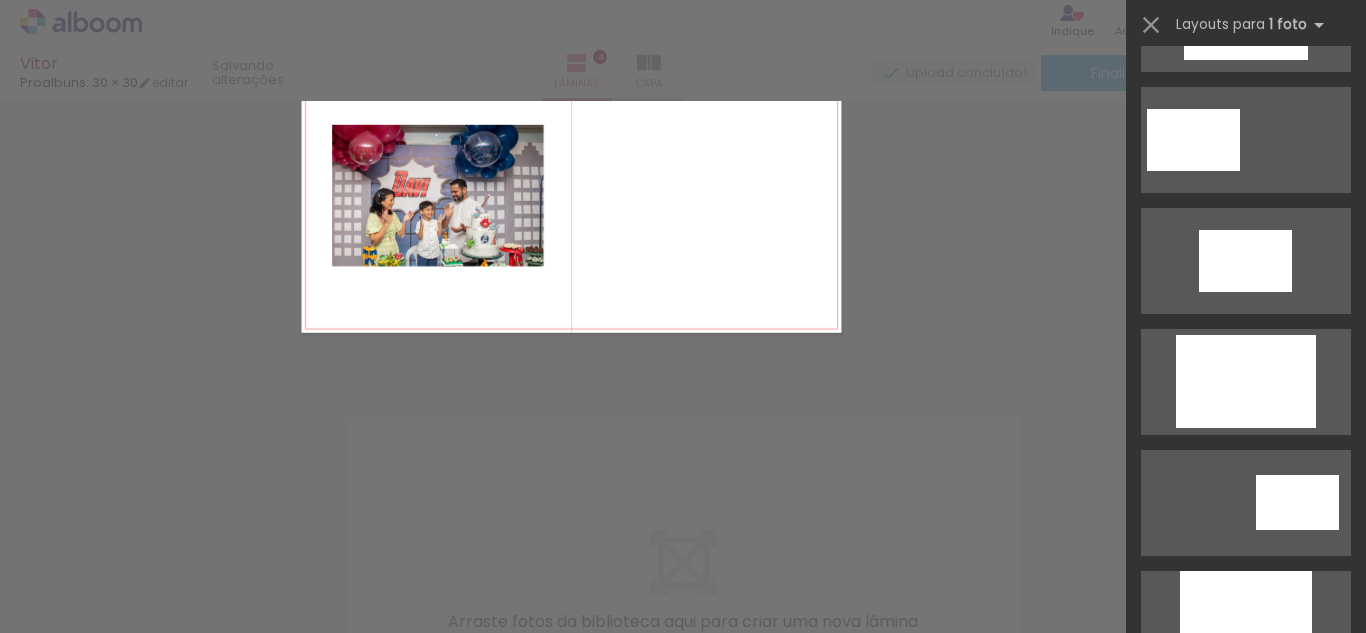 scroll, scrollTop: 0, scrollLeft: 0, axis: both 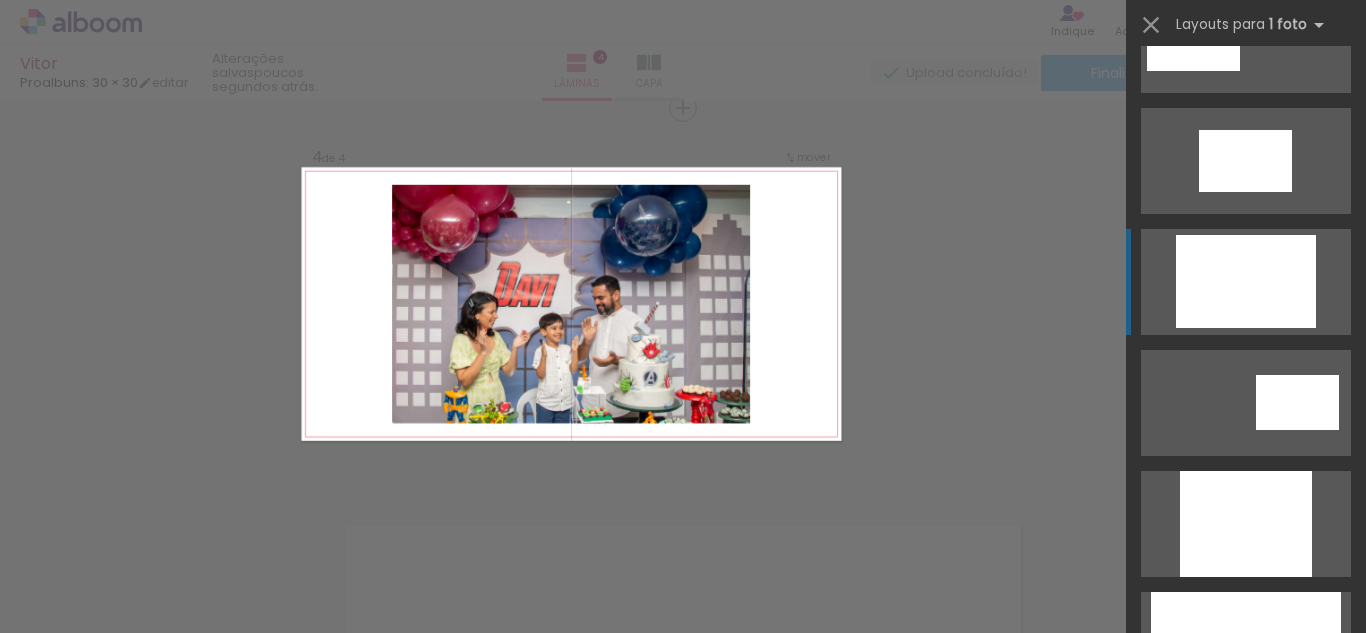 click at bounding box center [1245, 886] 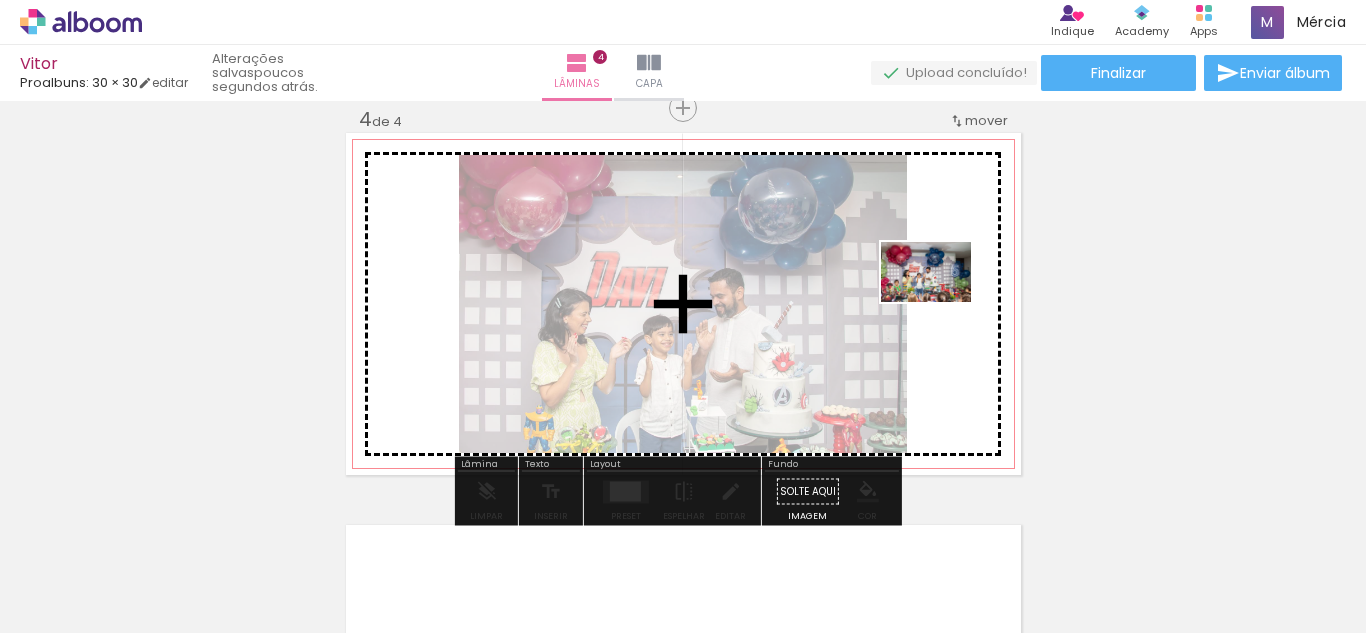 drag, startPoint x: 794, startPoint y: 587, endPoint x: 941, endPoint y: 302, distance: 320.6774 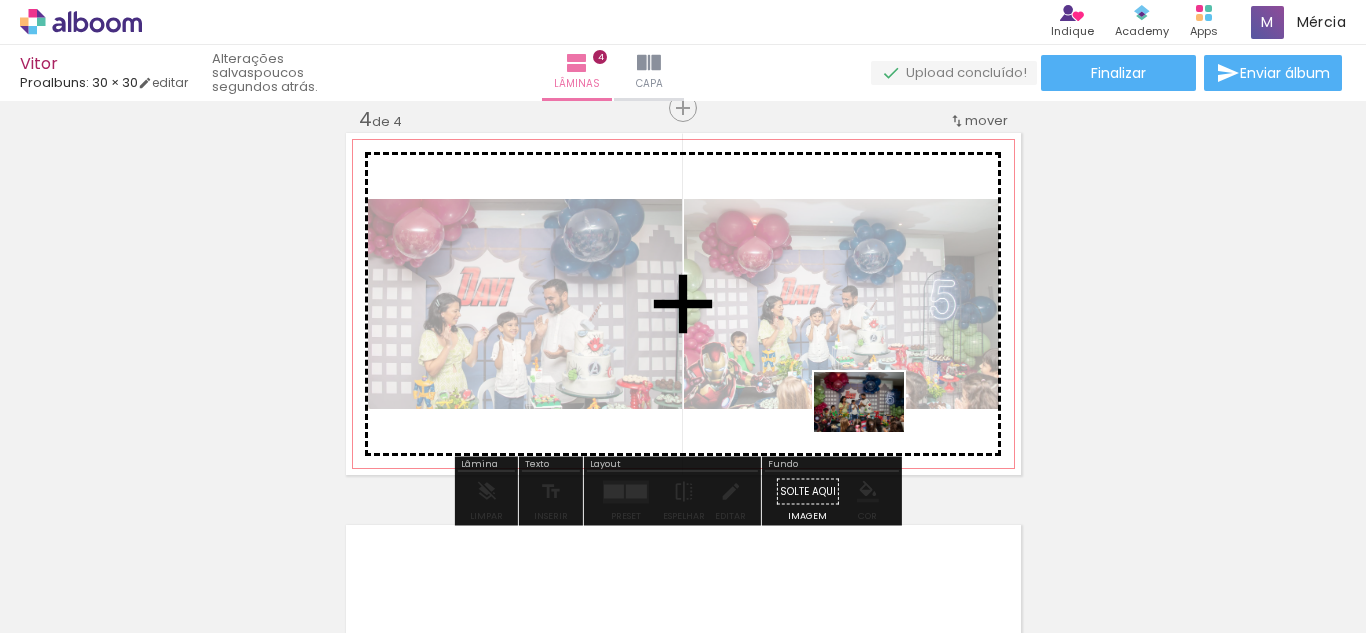 drag, startPoint x: 1018, startPoint y: 573, endPoint x: 874, endPoint y: 432, distance: 201.53659 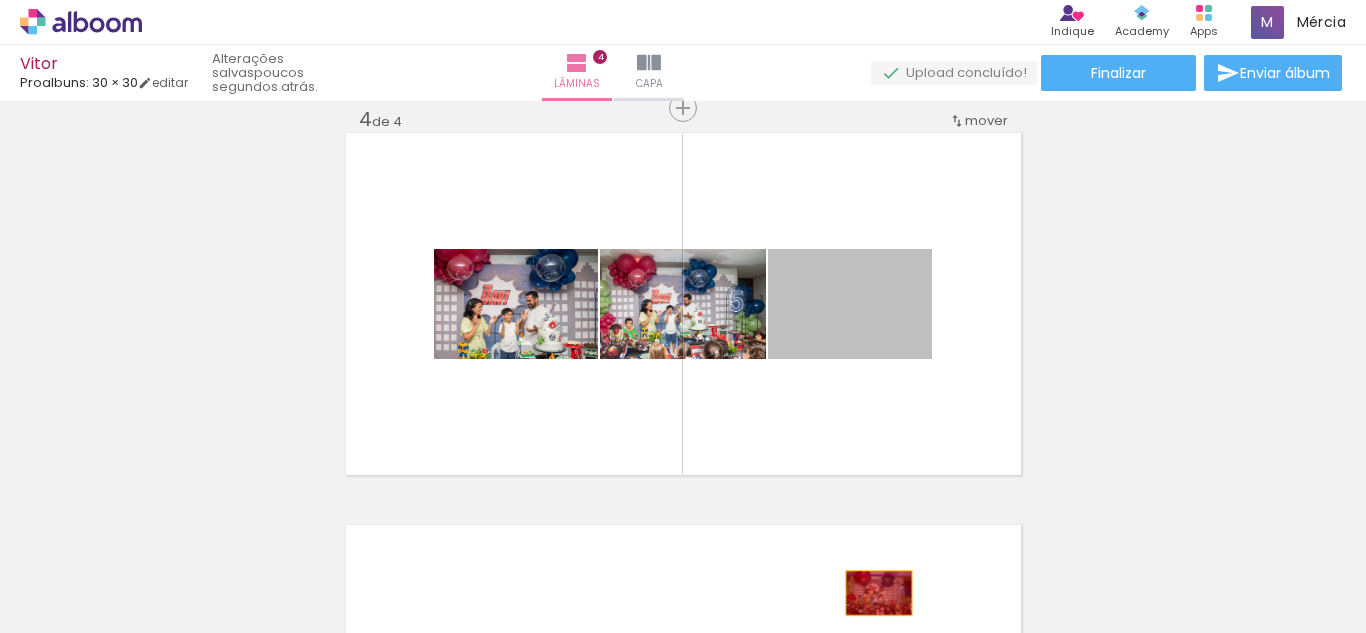 drag, startPoint x: 883, startPoint y: 316, endPoint x: 871, endPoint y: 593, distance: 277.2598 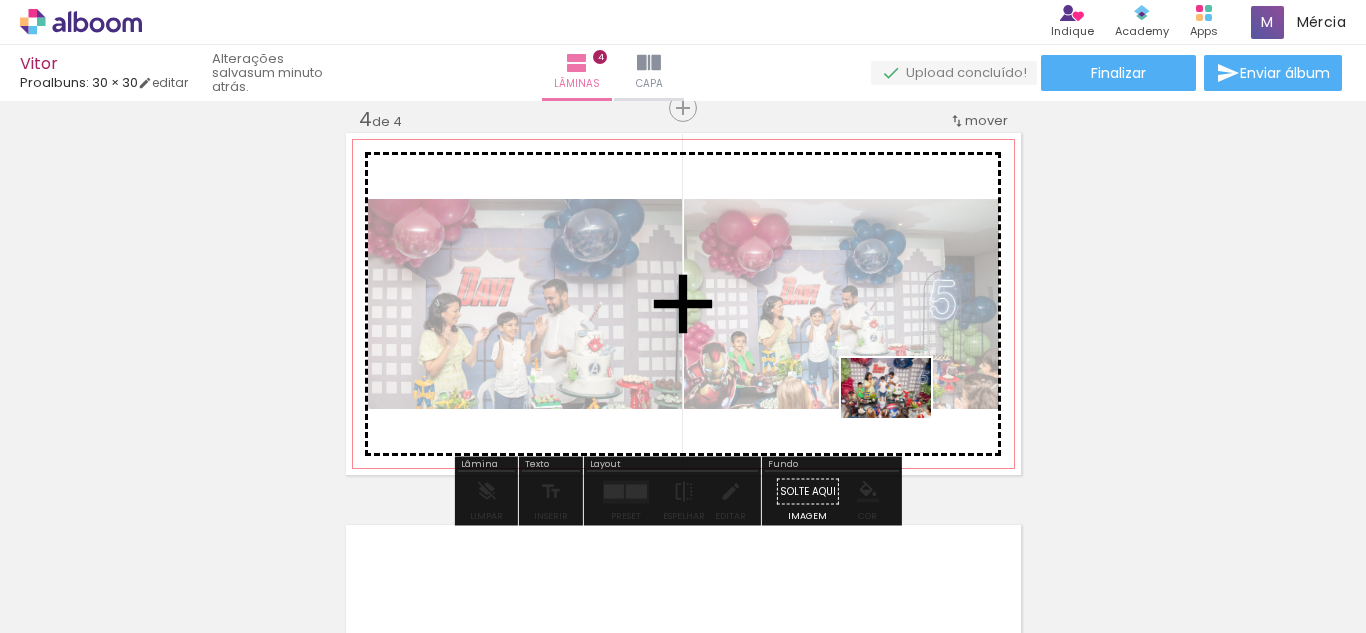 drag, startPoint x: 1238, startPoint y: 575, endPoint x: 901, endPoint y: 418, distance: 371.77682 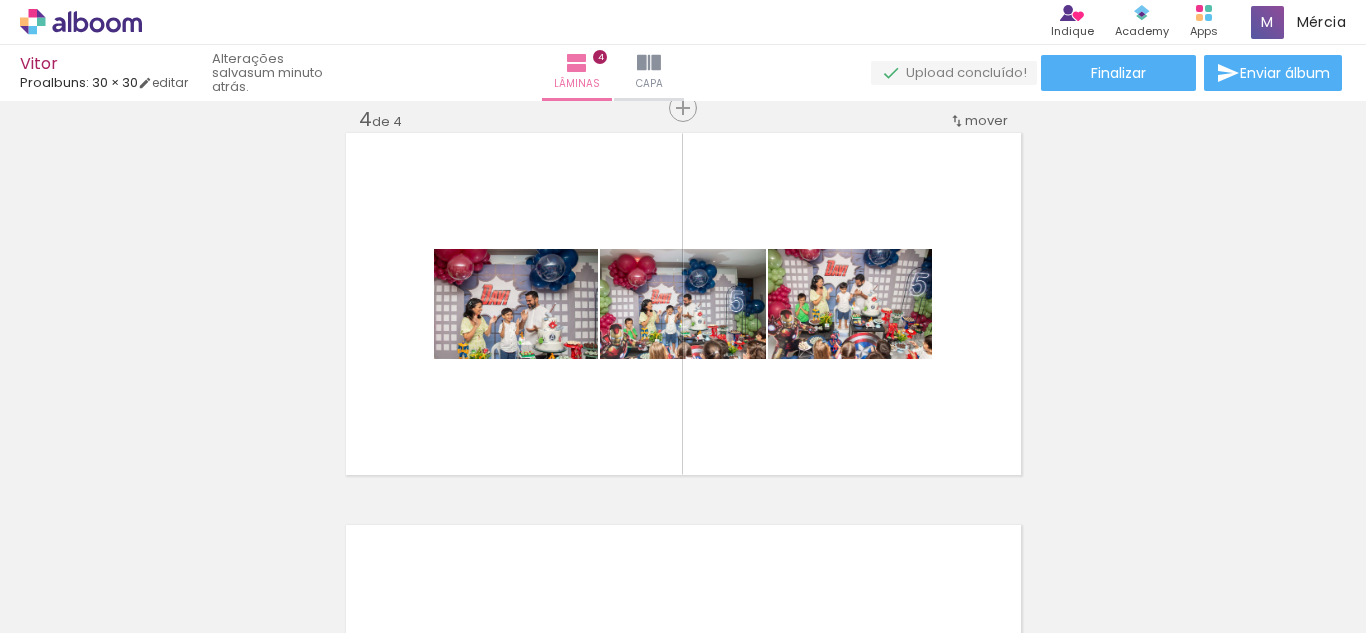 scroll, scrollTop: 0, scrollLeft: 11429, axis: horizontal 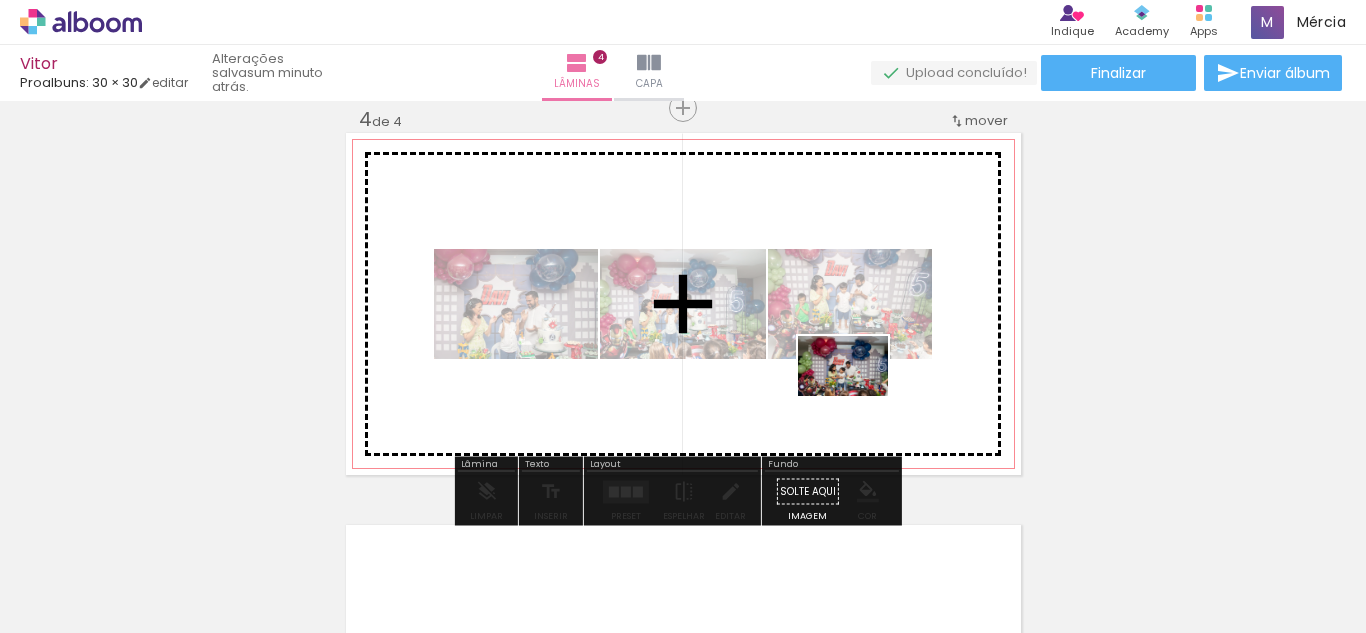 drag, startPoint x: 680, startPoint y: 584, endPoint x: 858, endPoint y: 396, distance: 258.89767 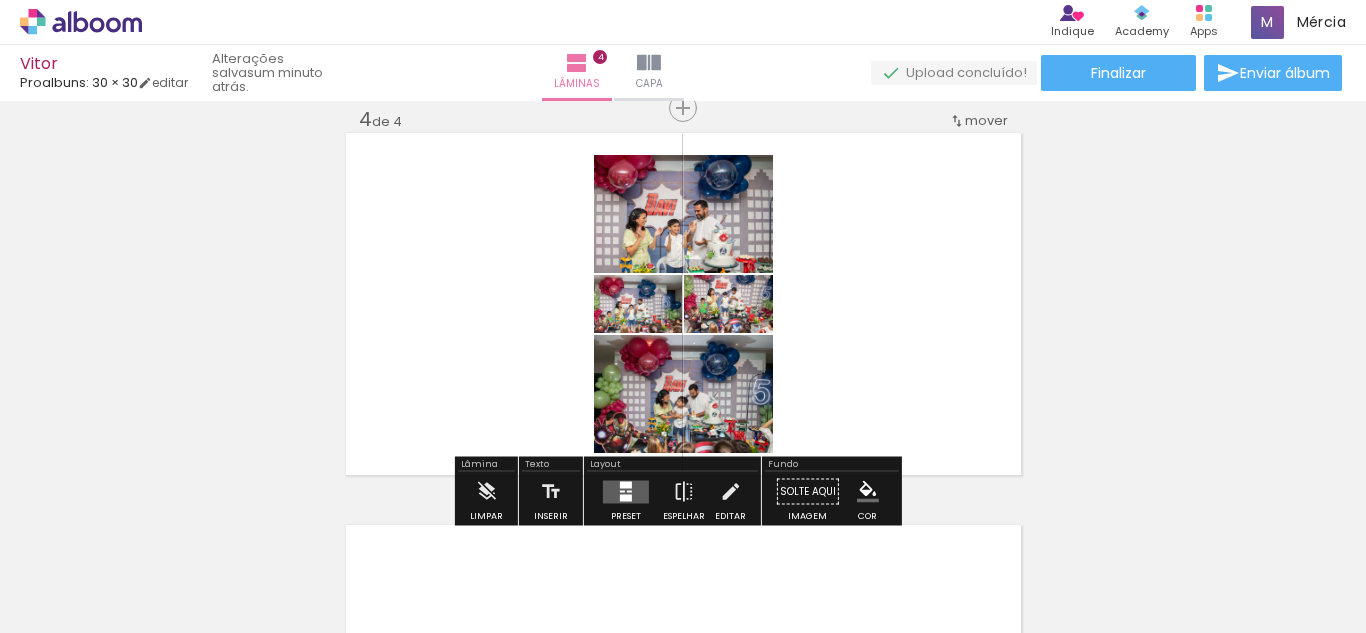 click at bounding box center [626, 484] 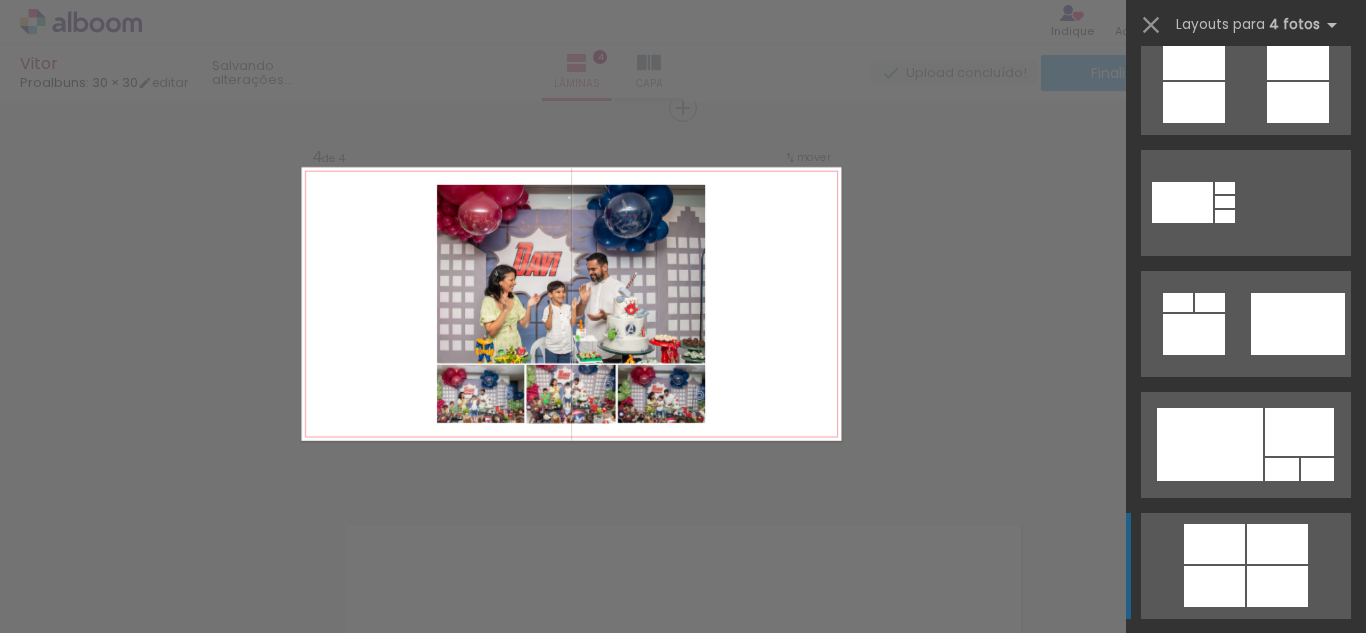 scroll, scrollTop: 1200, scrollLeft: 0, axis: vertical 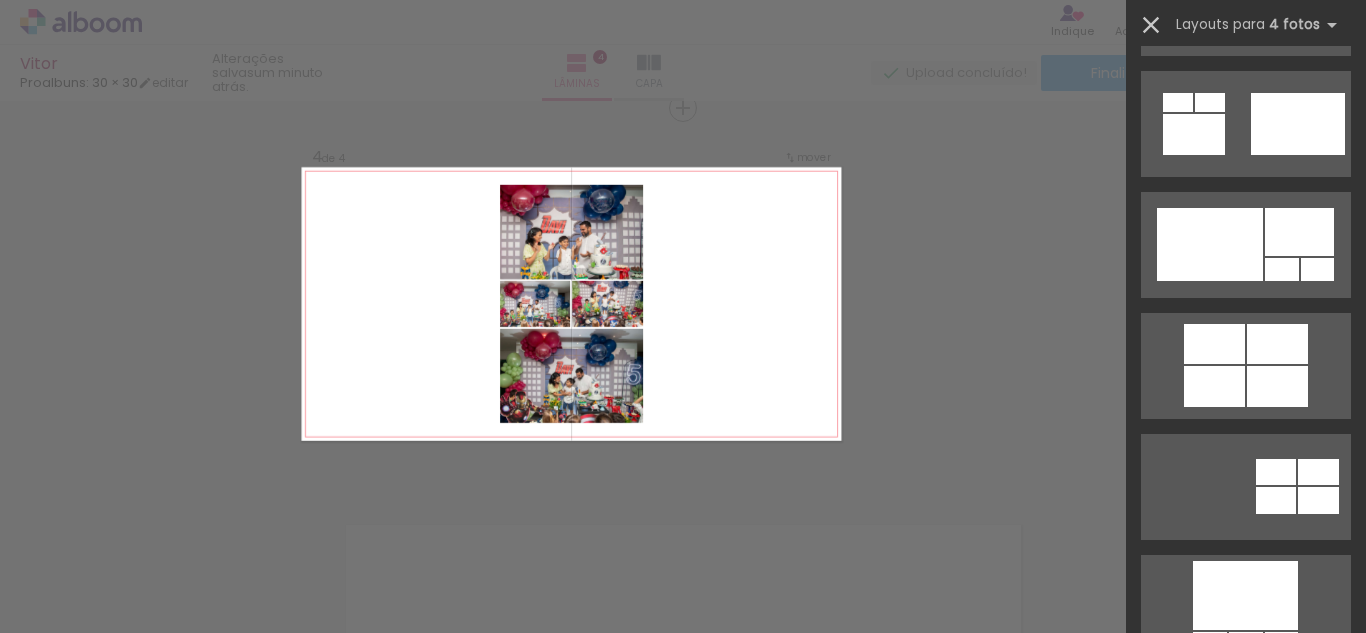 click at bounding box center (1151, 25) 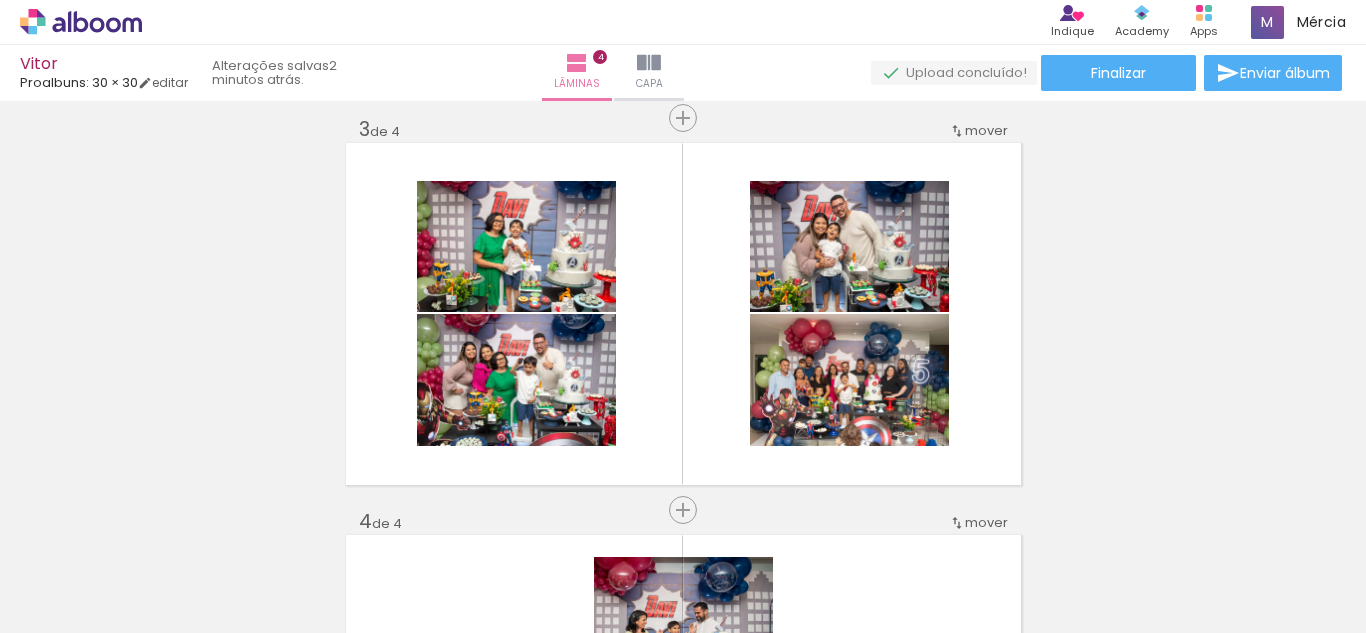 scroll, scrollTop: 400, scrollLeft: 0, axis: vertical 